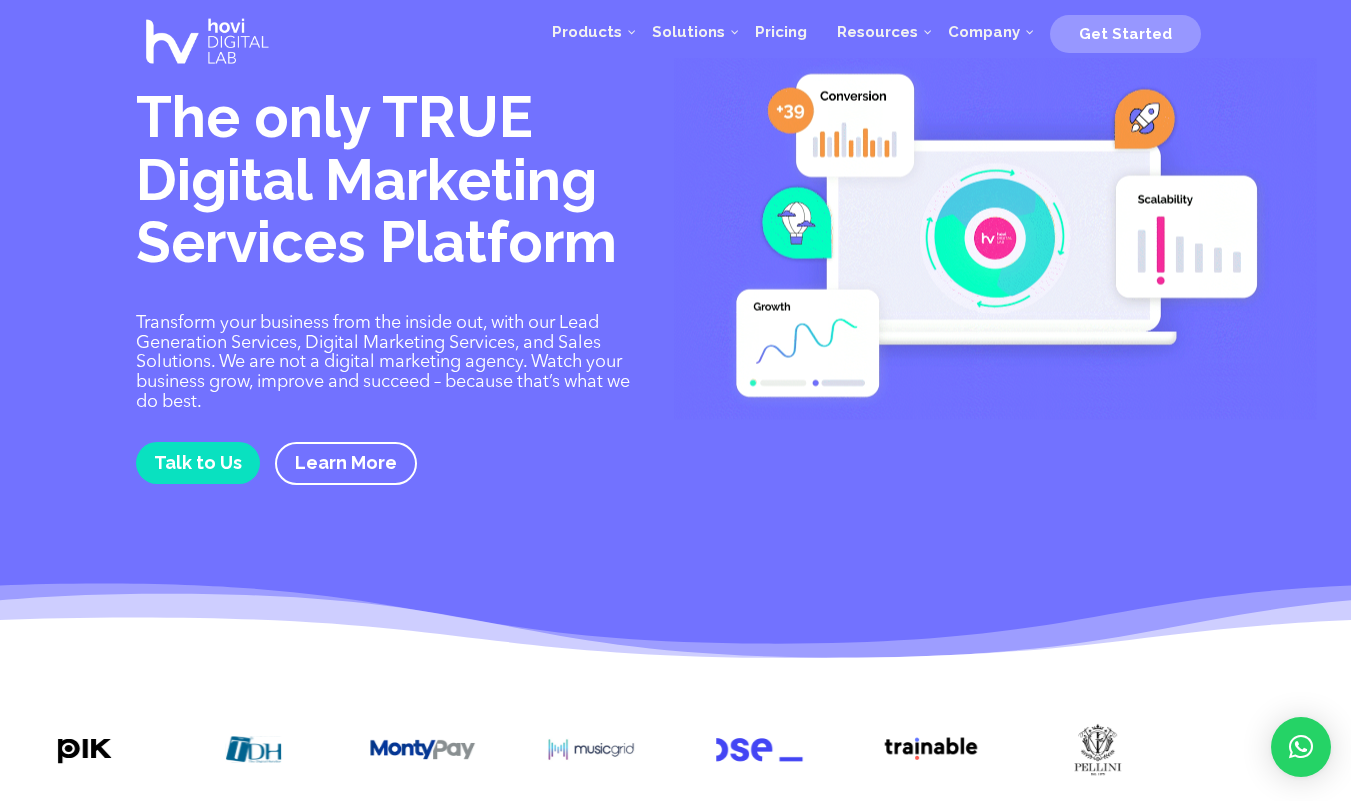scroll, scrollTop: 0, scrollLeft: 0, axis: both 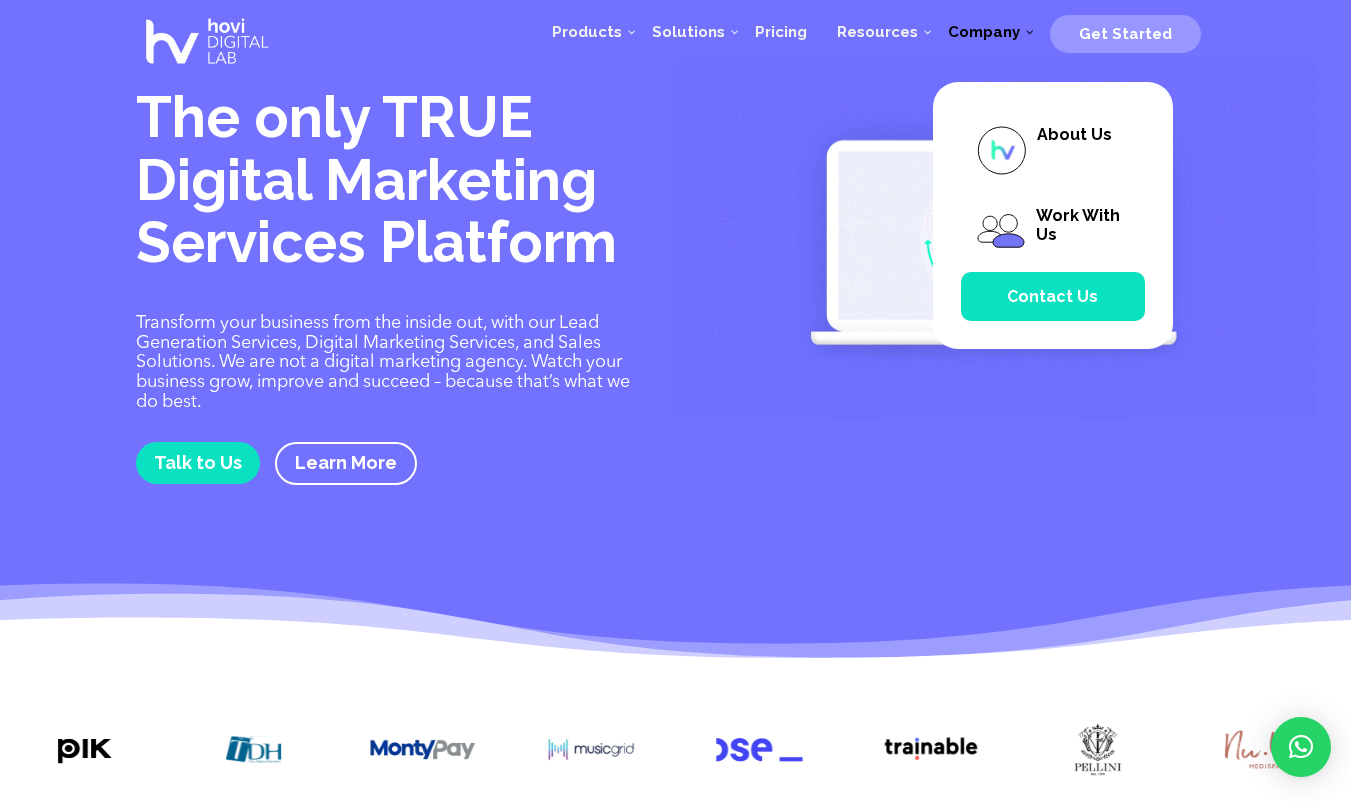 click on "Contact Us" at bounding box center (1053, 296) 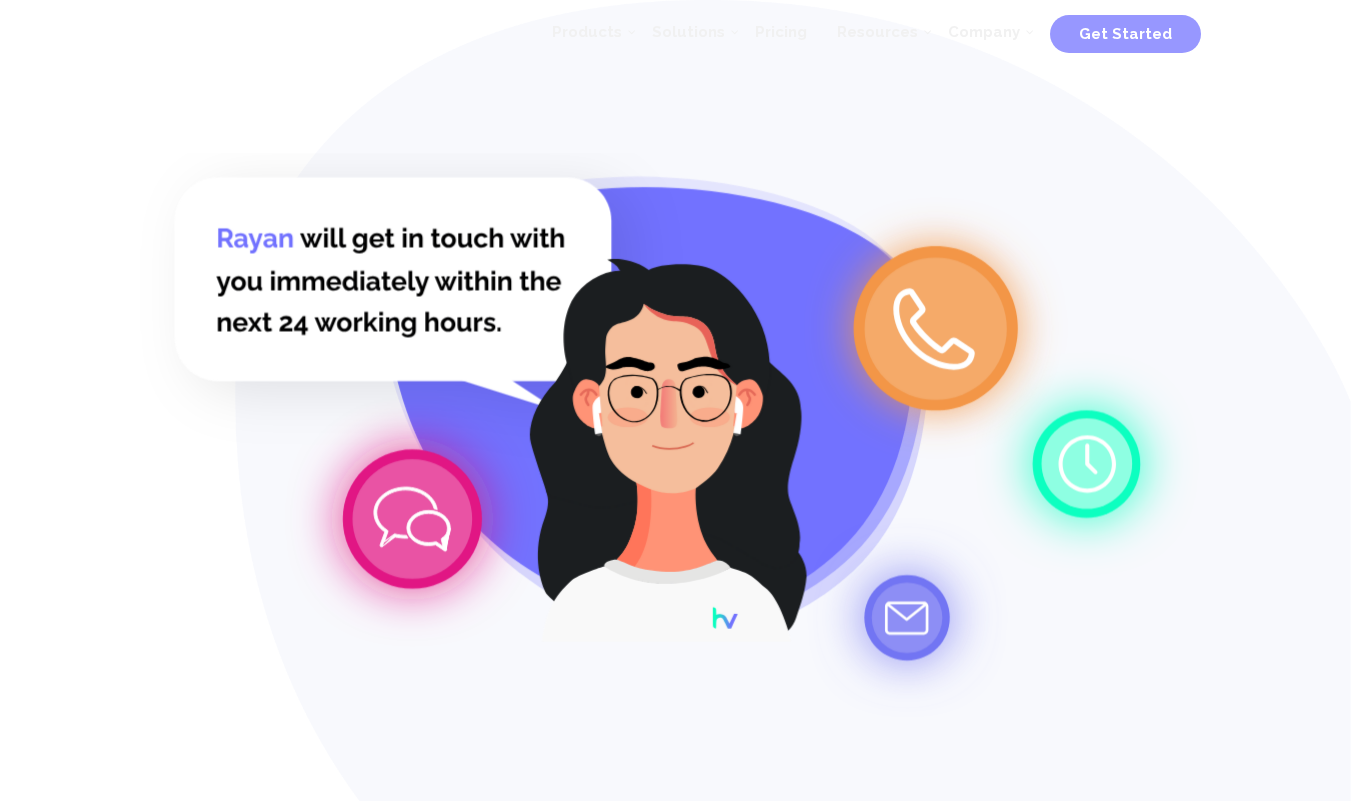 scroll, scrollTop: 0, scrollLeft: 0, axis: both 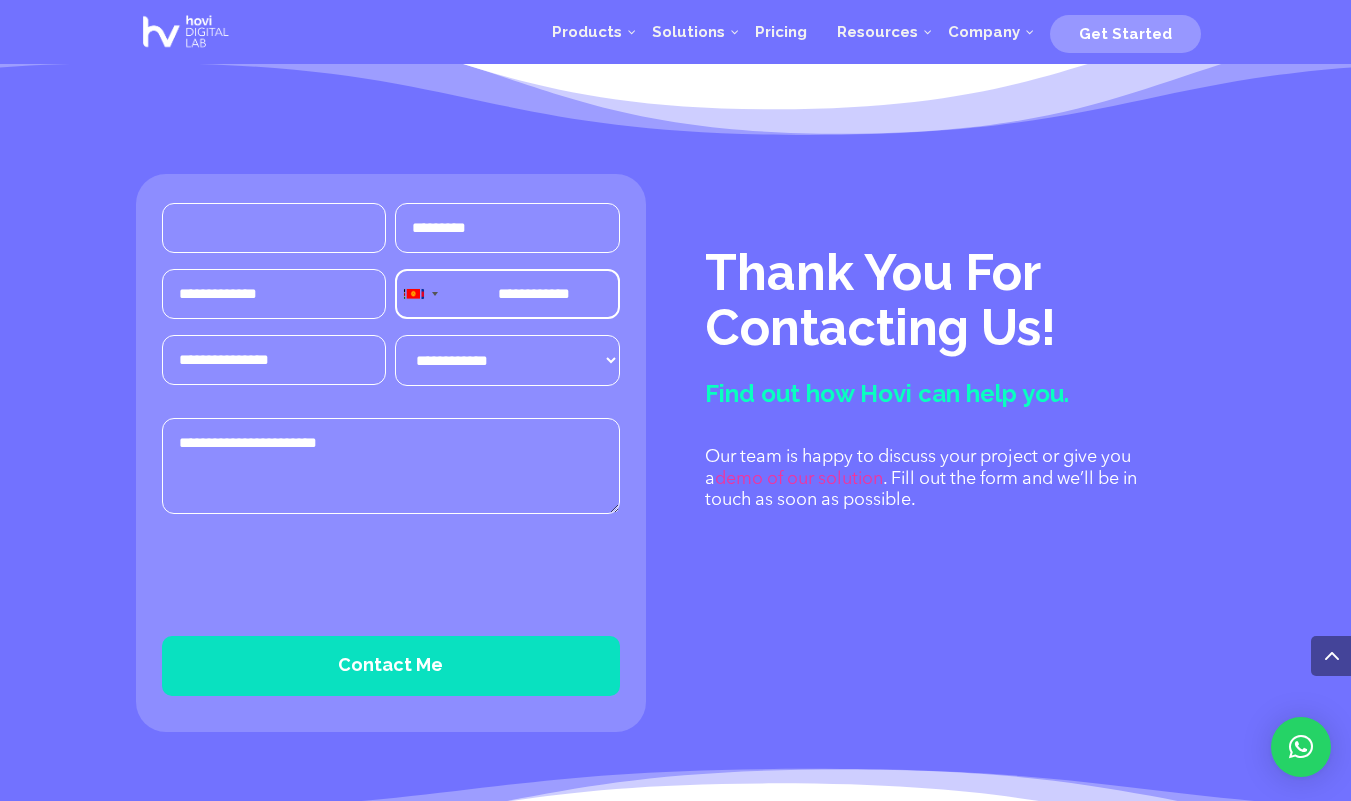click on "First" at bounding box center (274, 228) 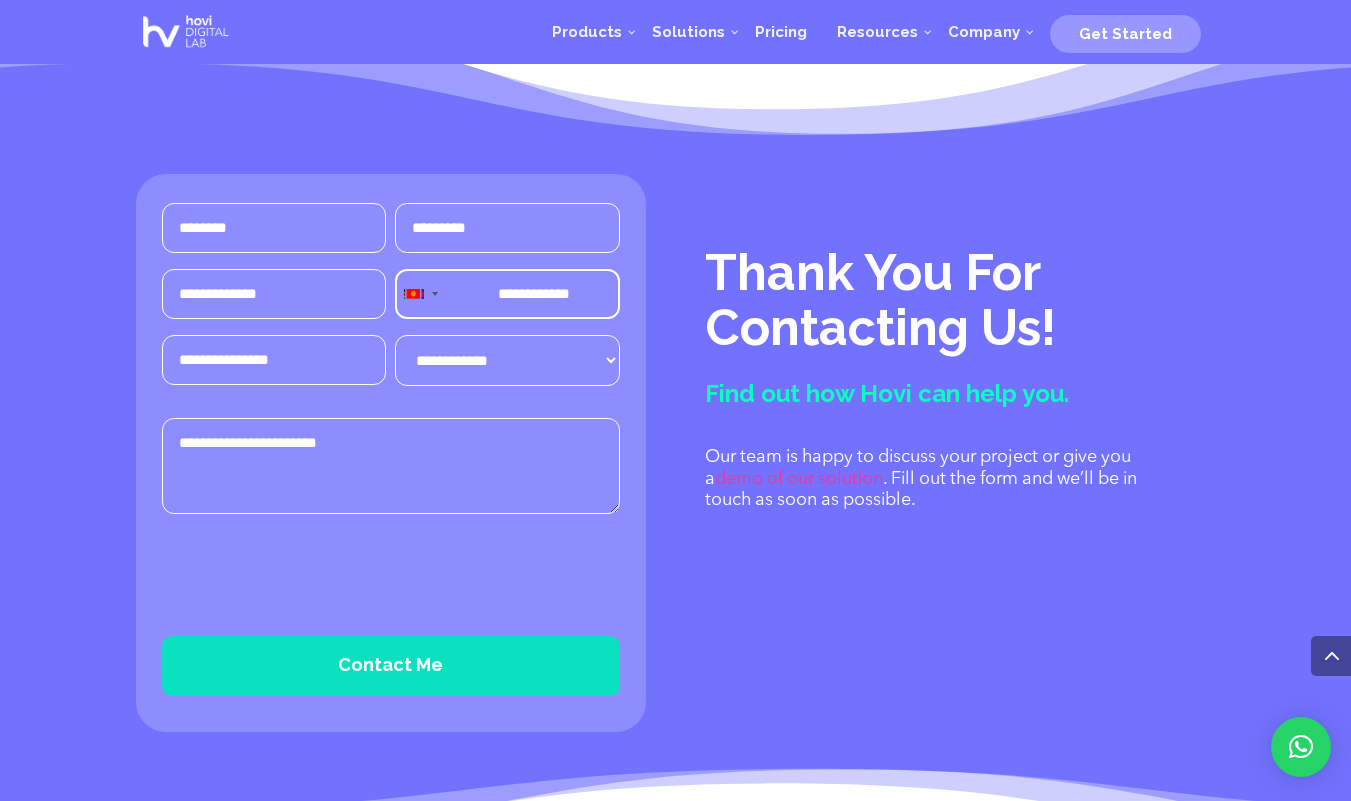 type on "*****" 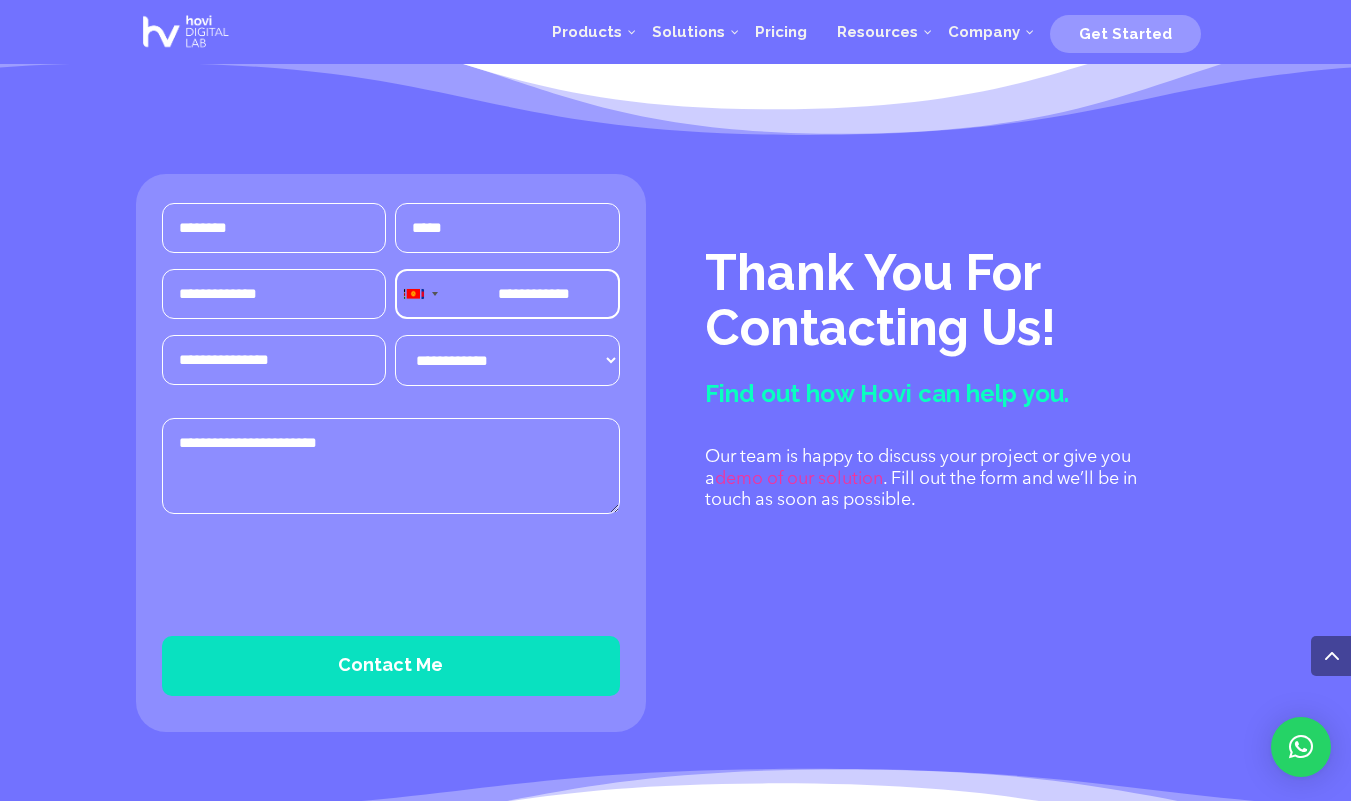 type on "**********" 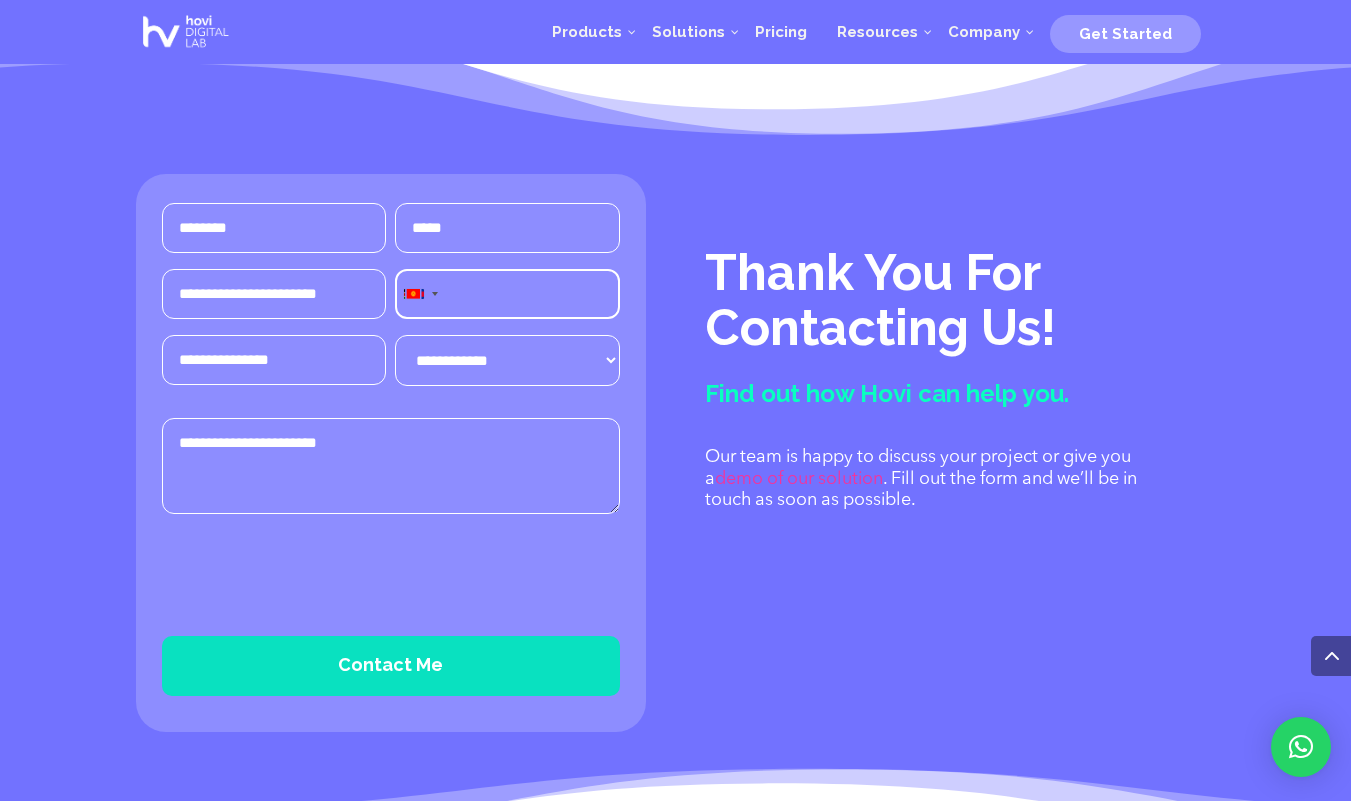 type on "**********" 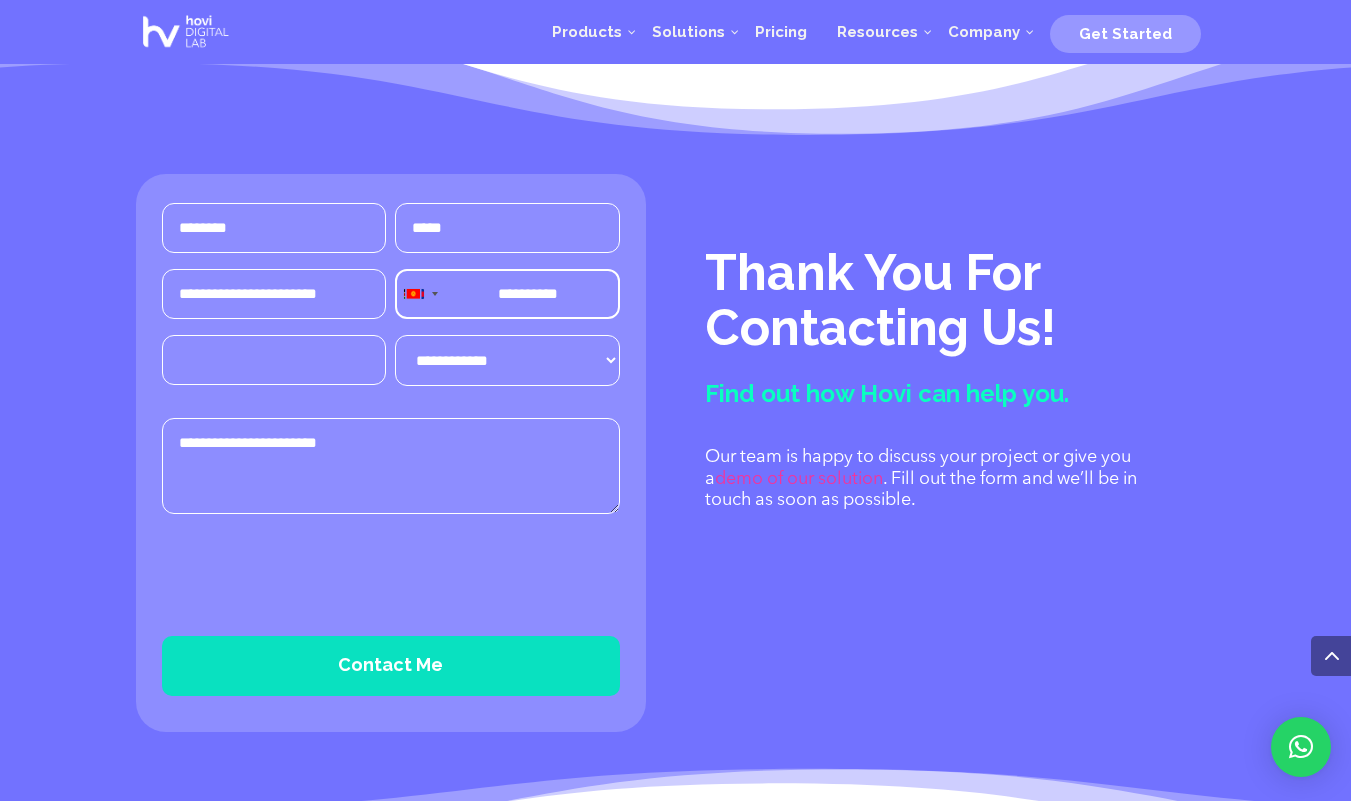 type on "*****" 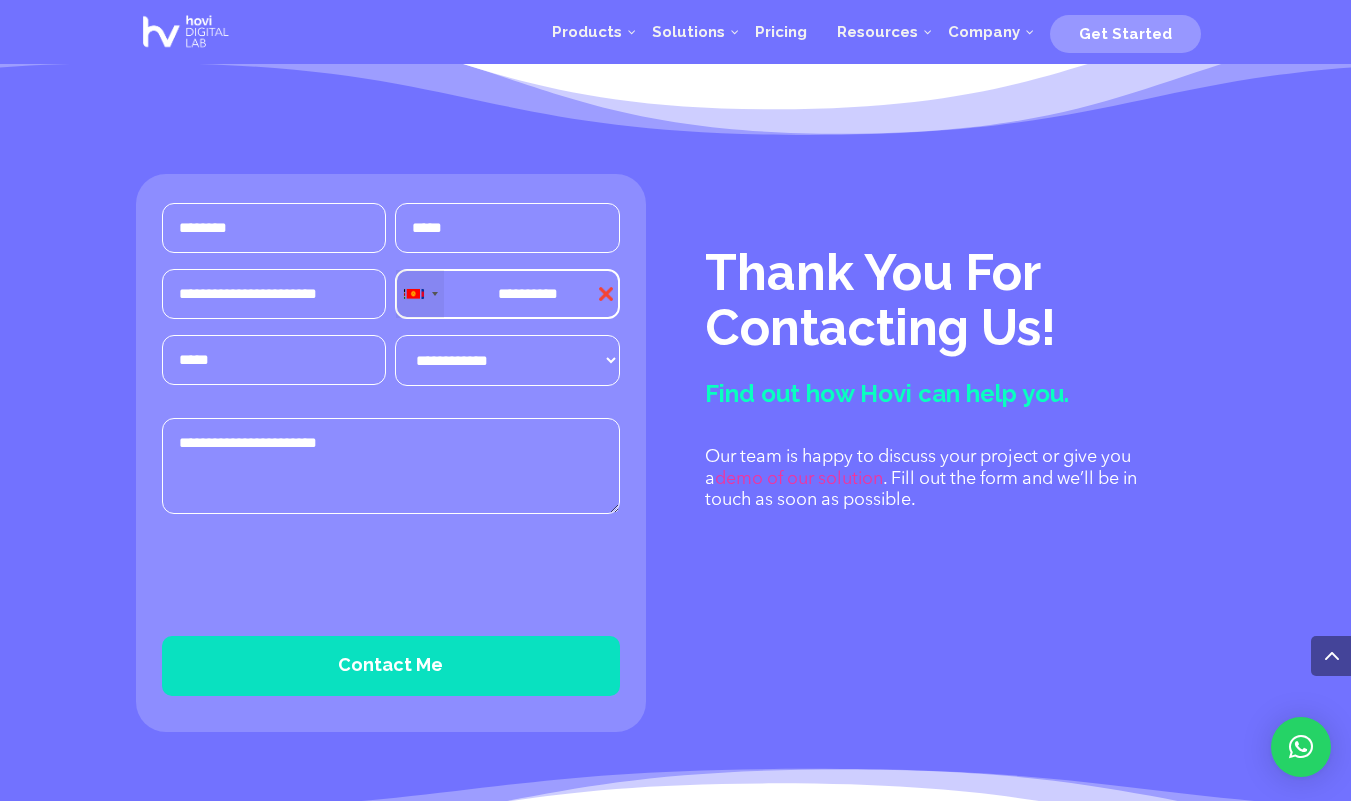 click on "[COUNTRY] +44" at bounding box center (420, 294) 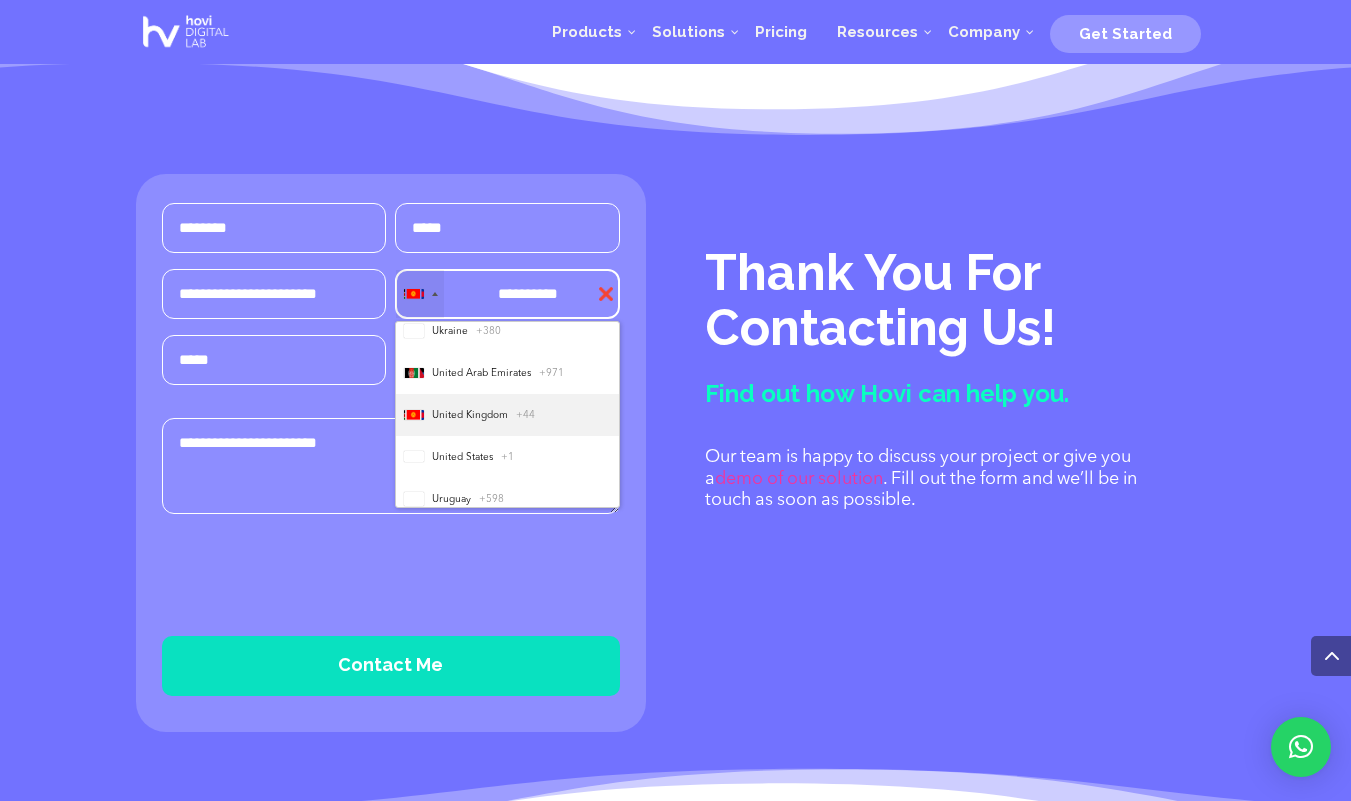 scroll, scrollTop: 4254, scrollLeft: 0, axis: vertical 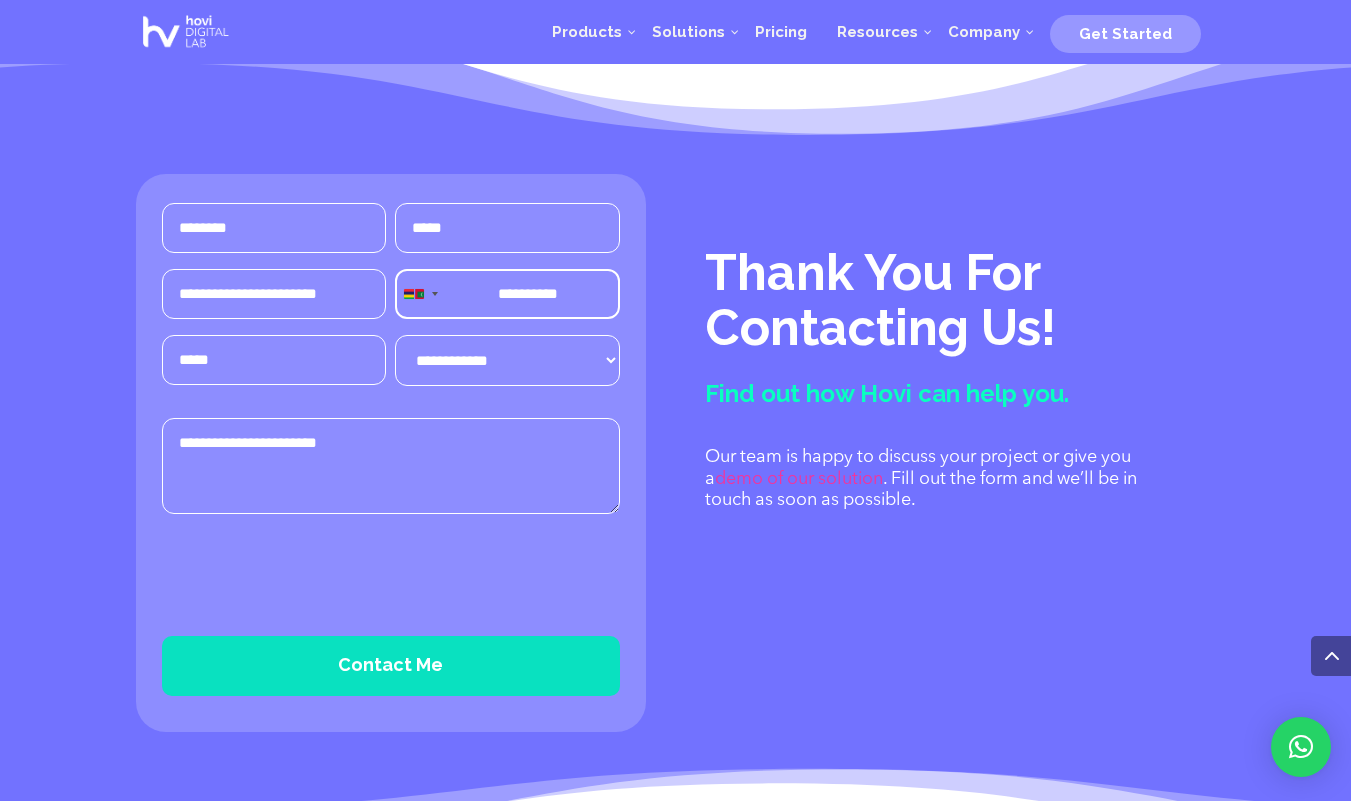 click on "*****" at bounding box center (507, 228) 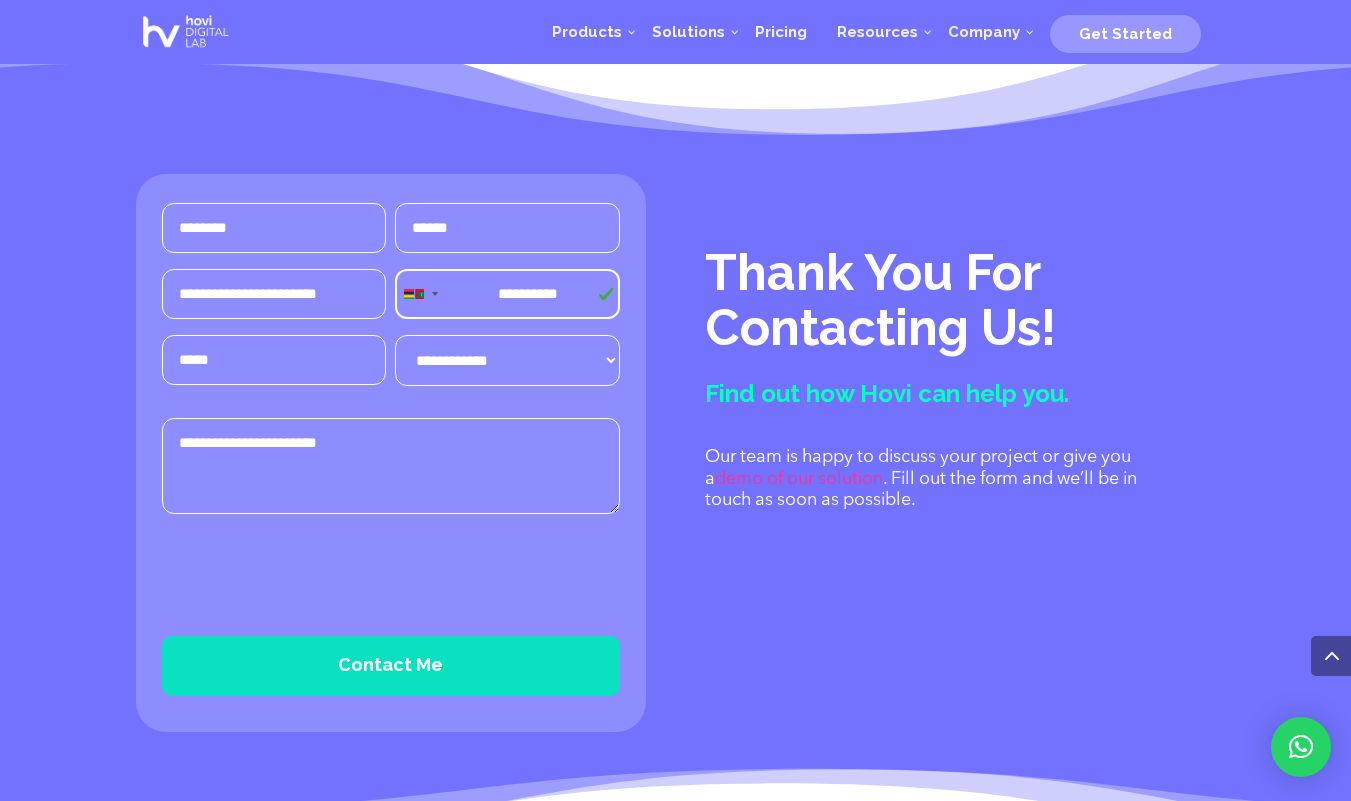 type on "*****" 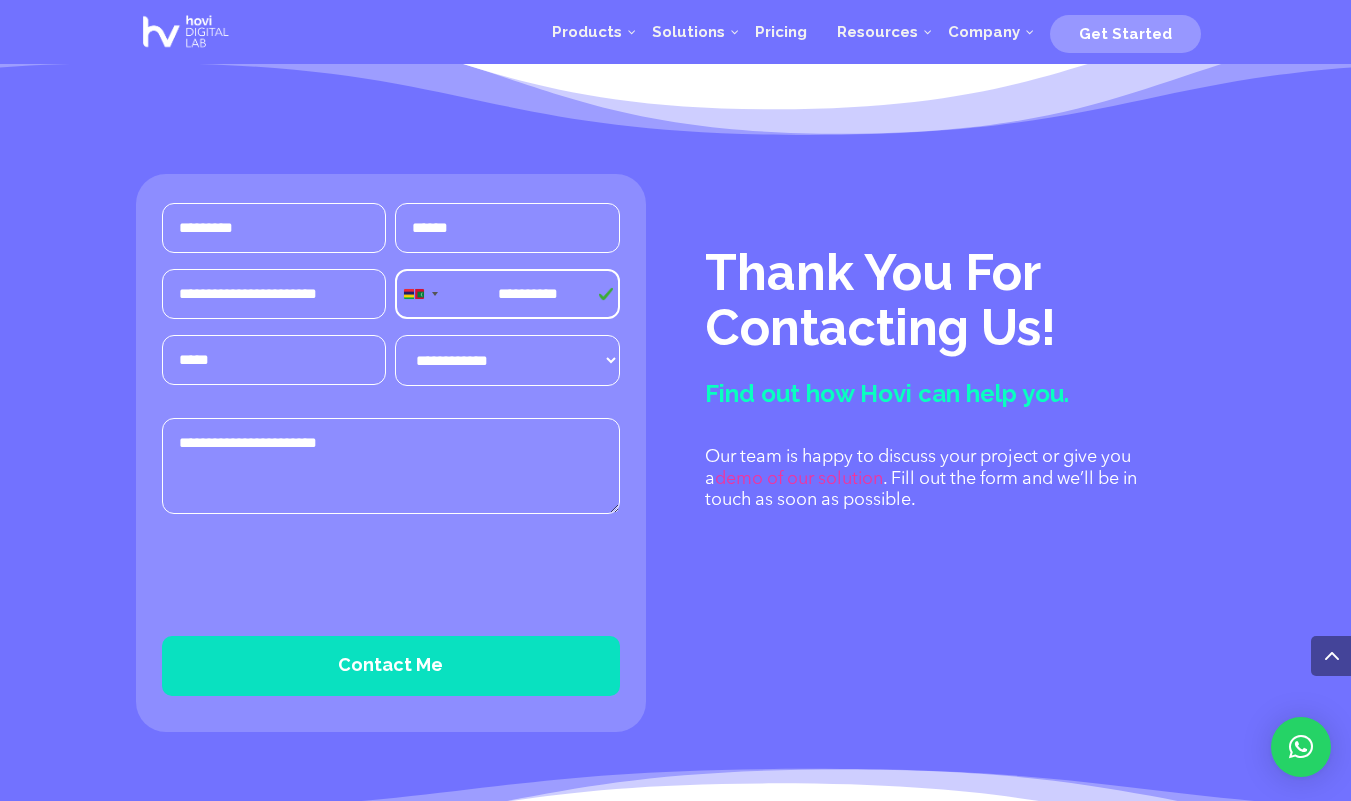 type on "********" 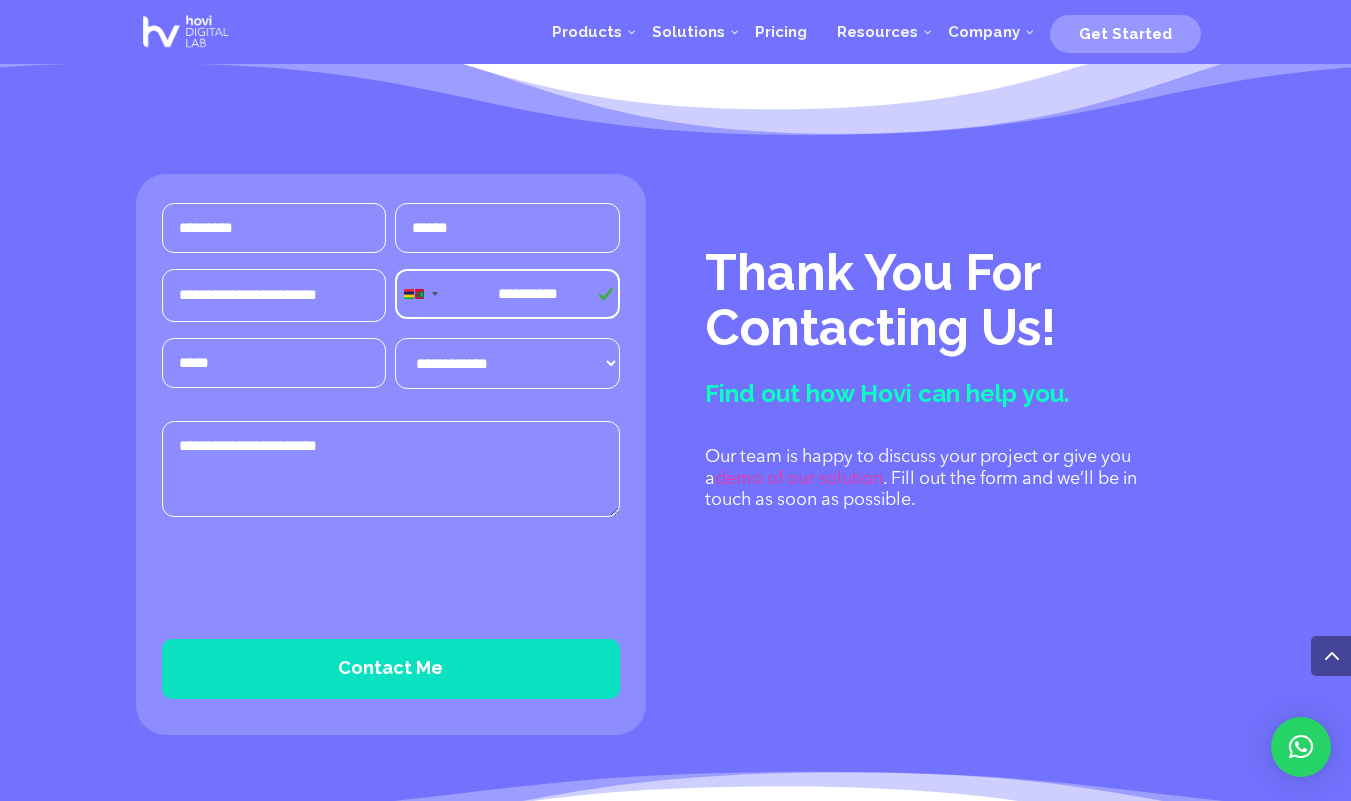 scroll, scrollTop: 0, scrollLeft: 2, axis: horizontal 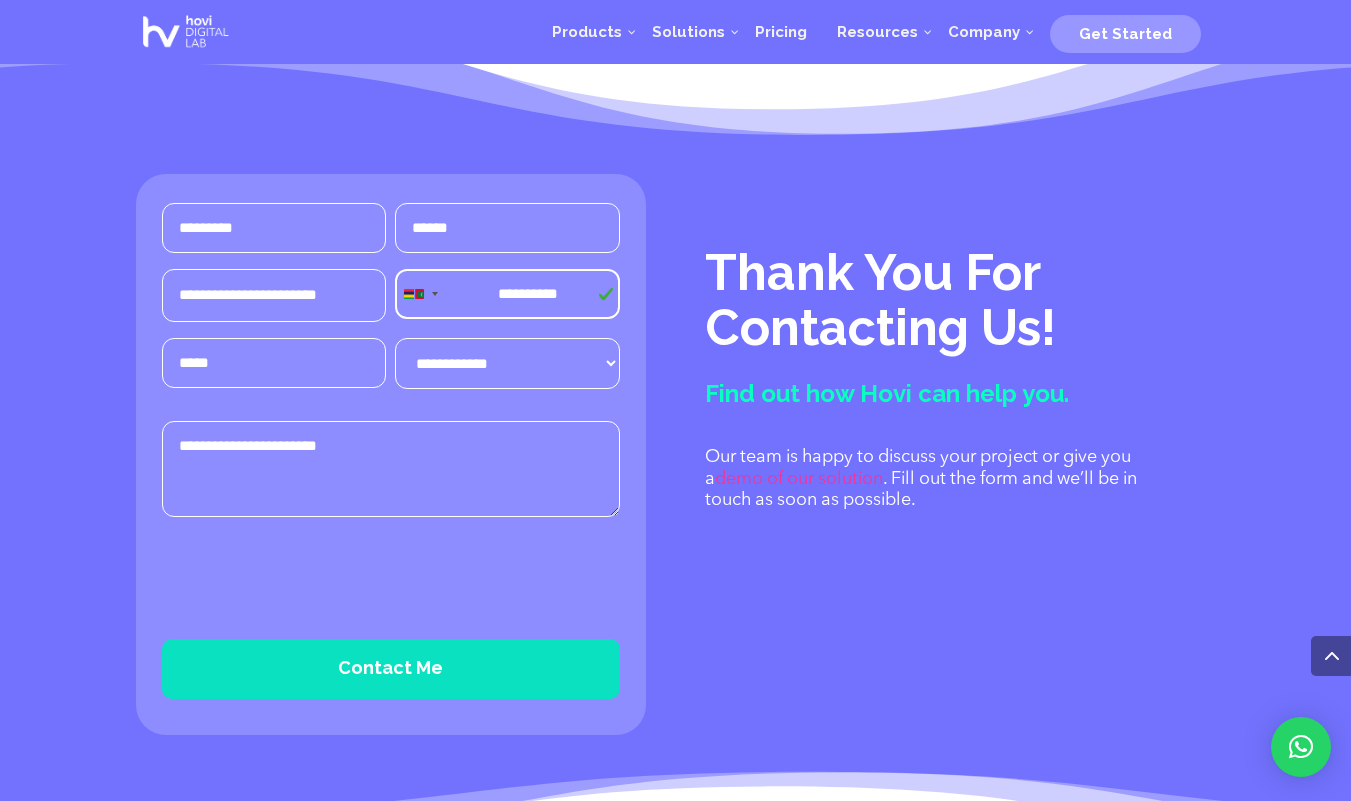 click on "**********" at bounding box center [507, 363] 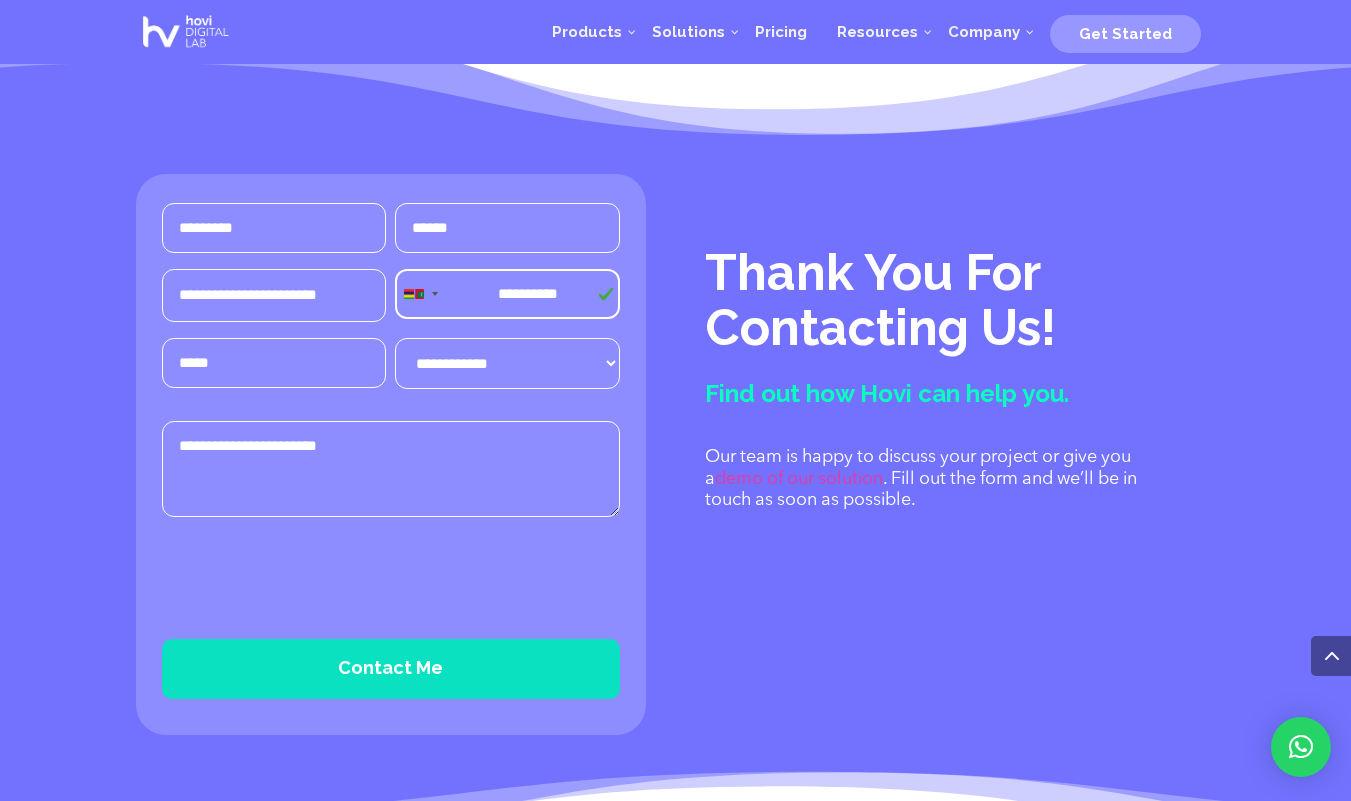 select on "**********" 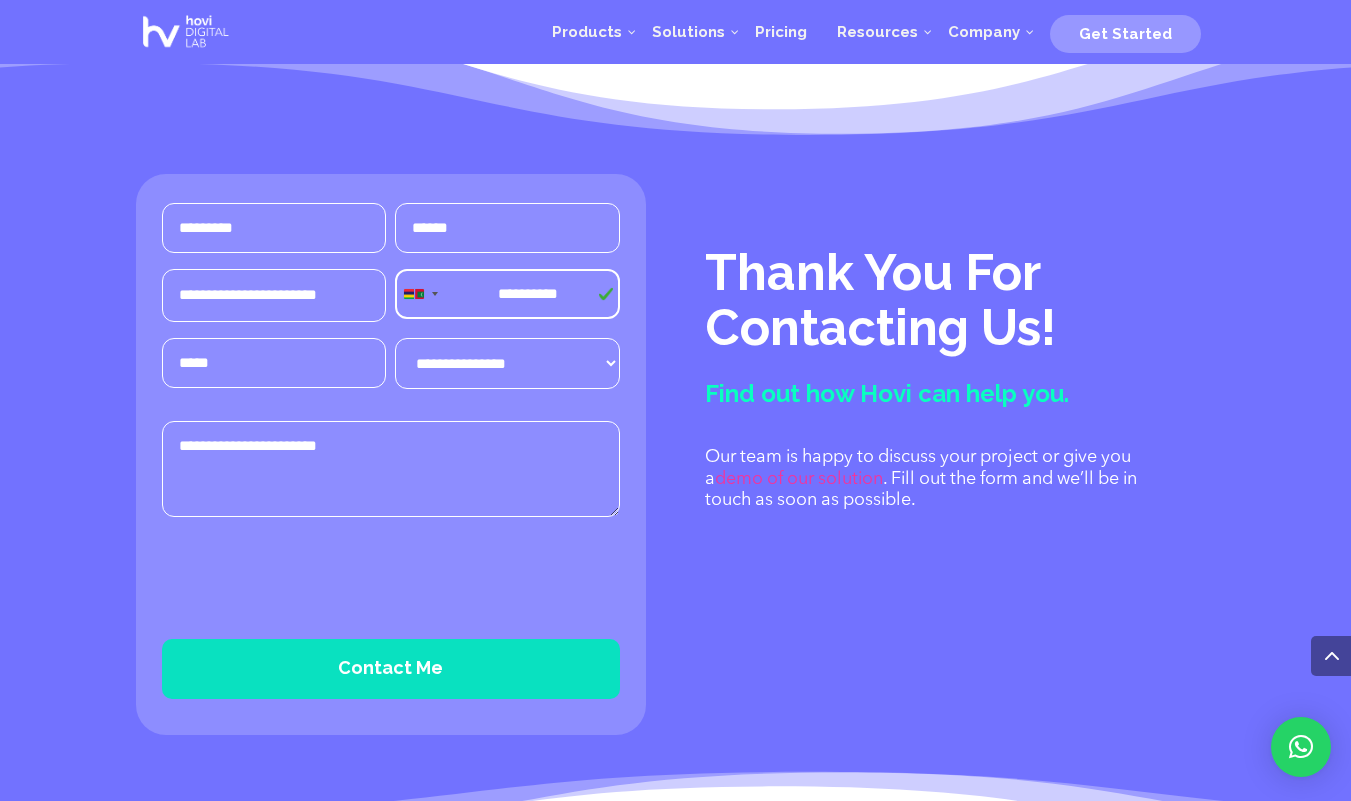 click on "Message (Required)" at bounding box center [391, 469] 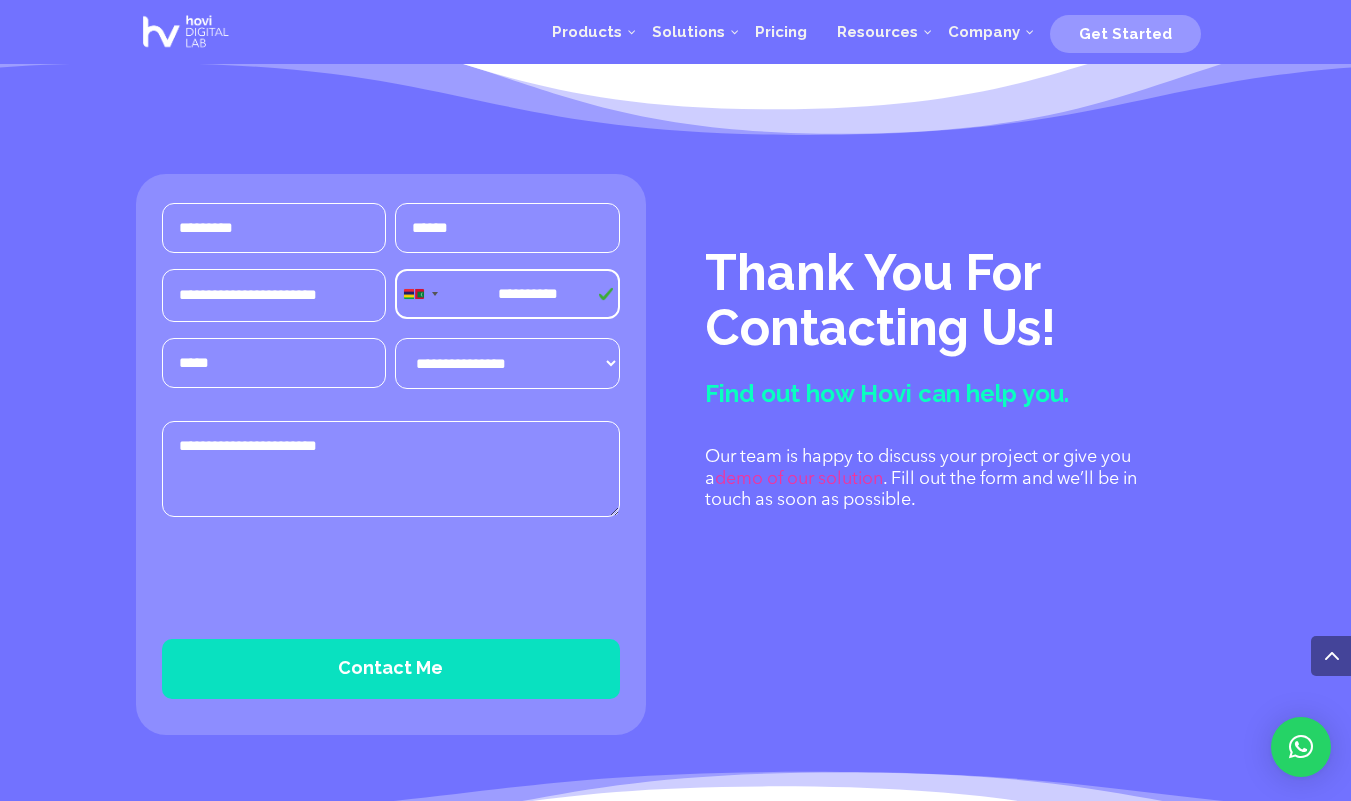 click on "Message (Required)" at bounding box center [391, 469] 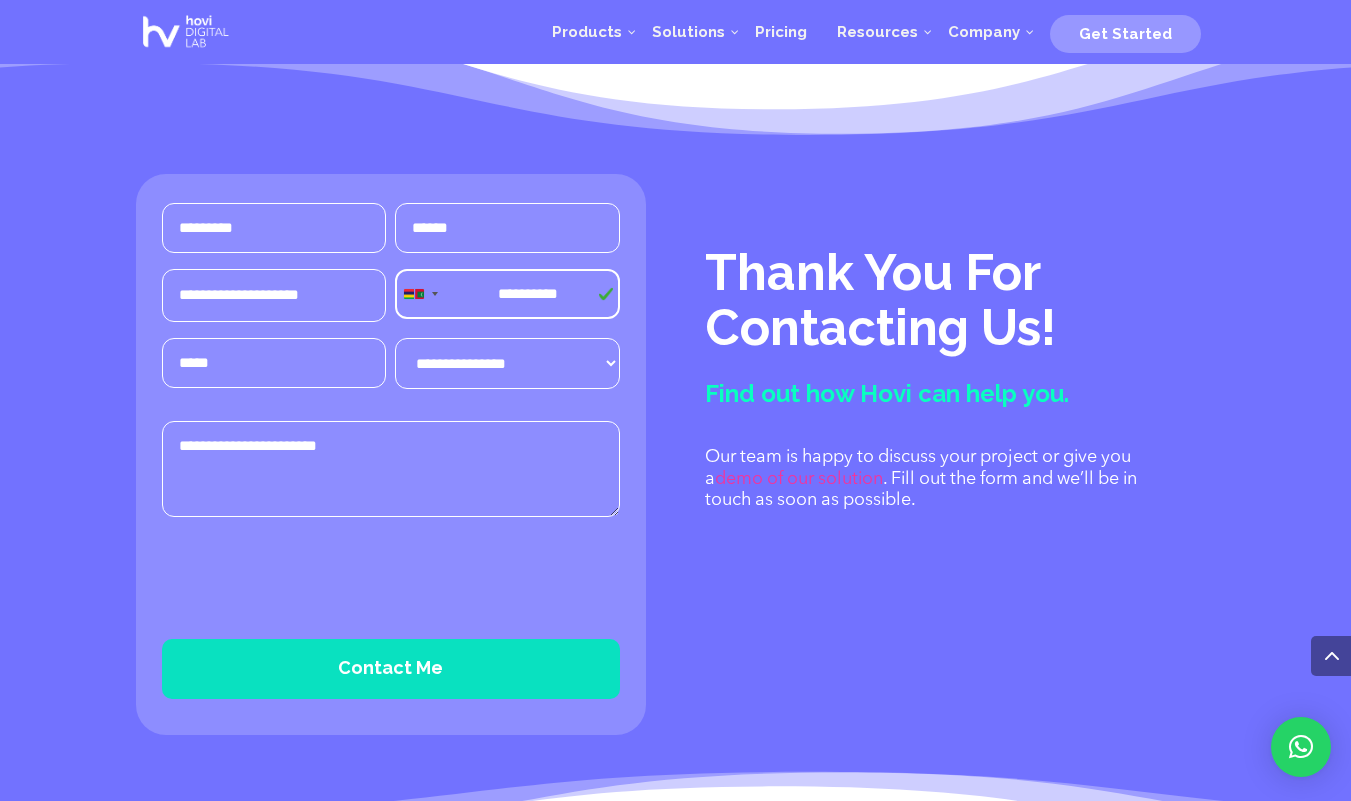 type on "**********" 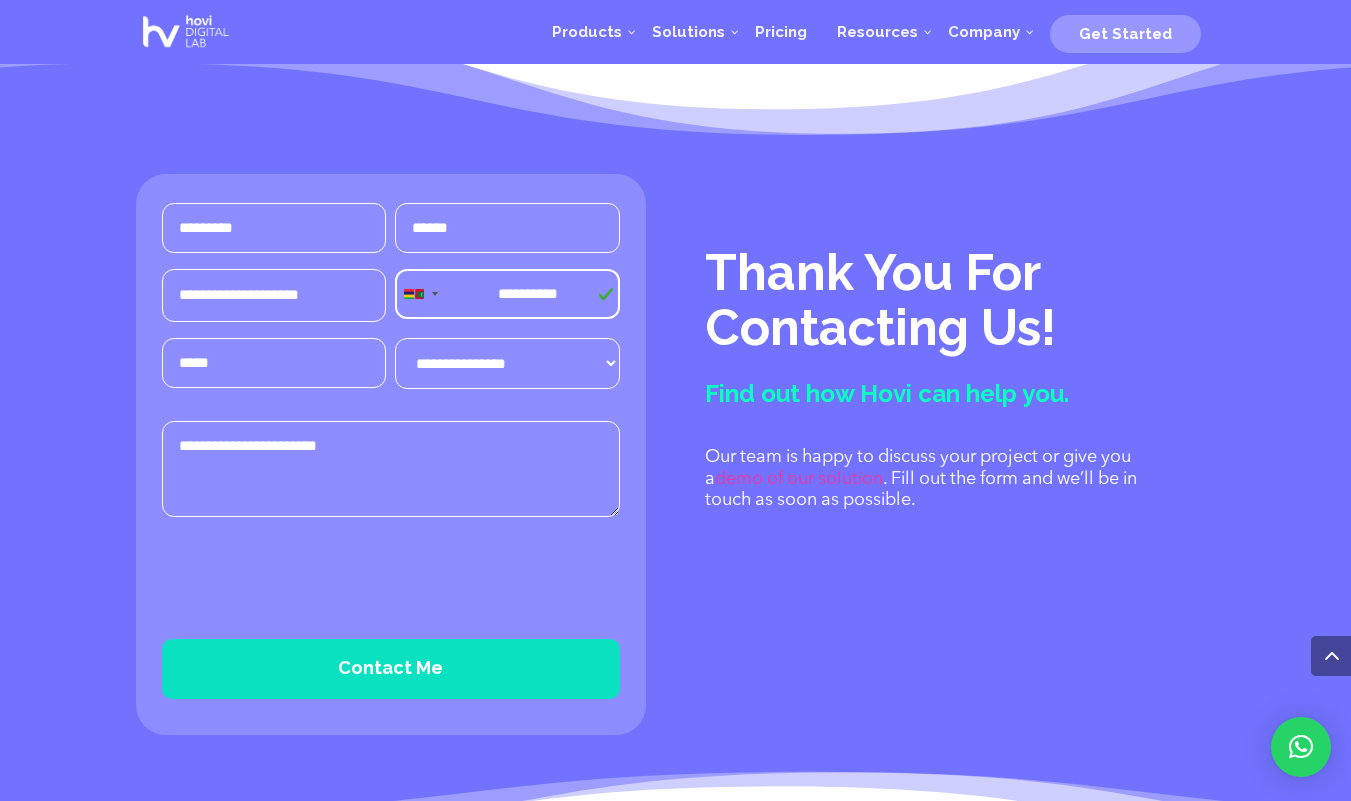 click on "**********" at bounding box center (507, 363) 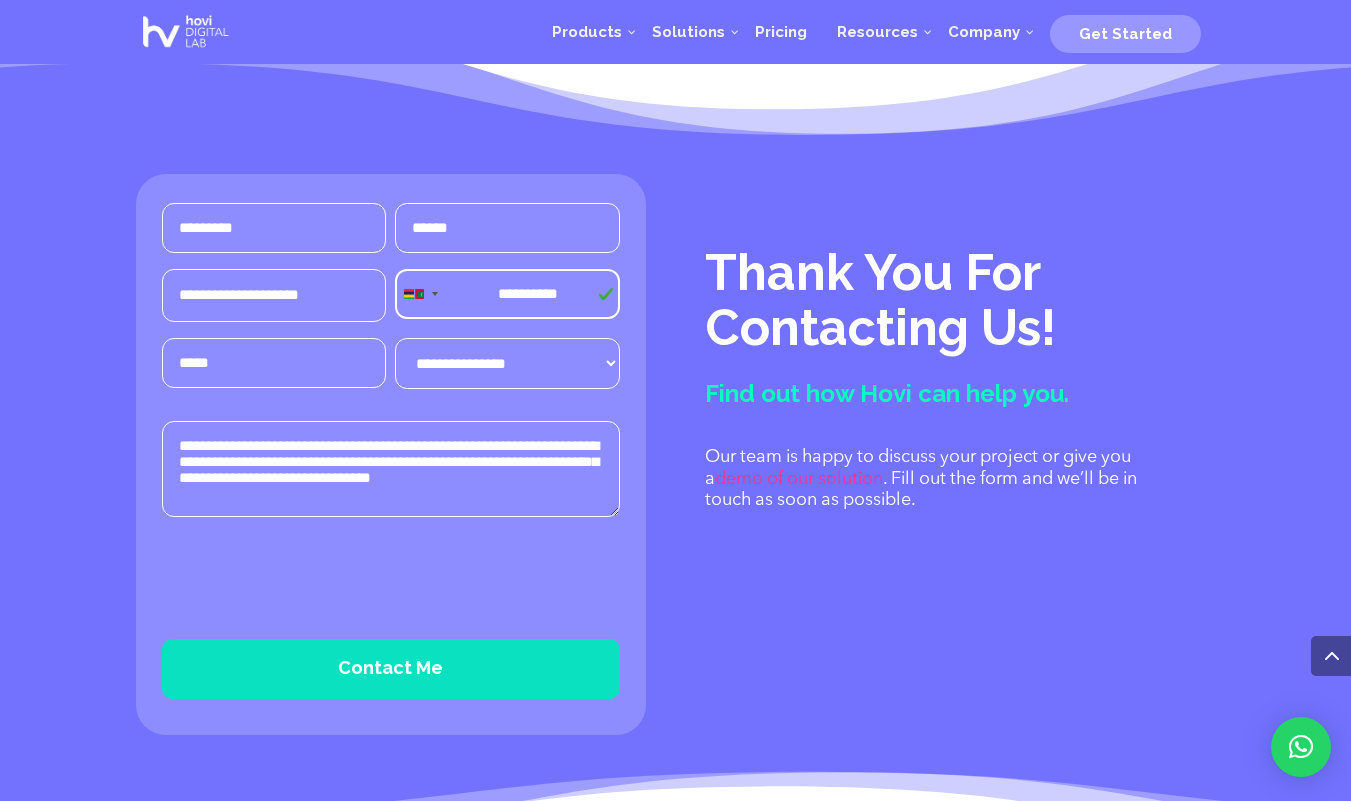 type on "**********" 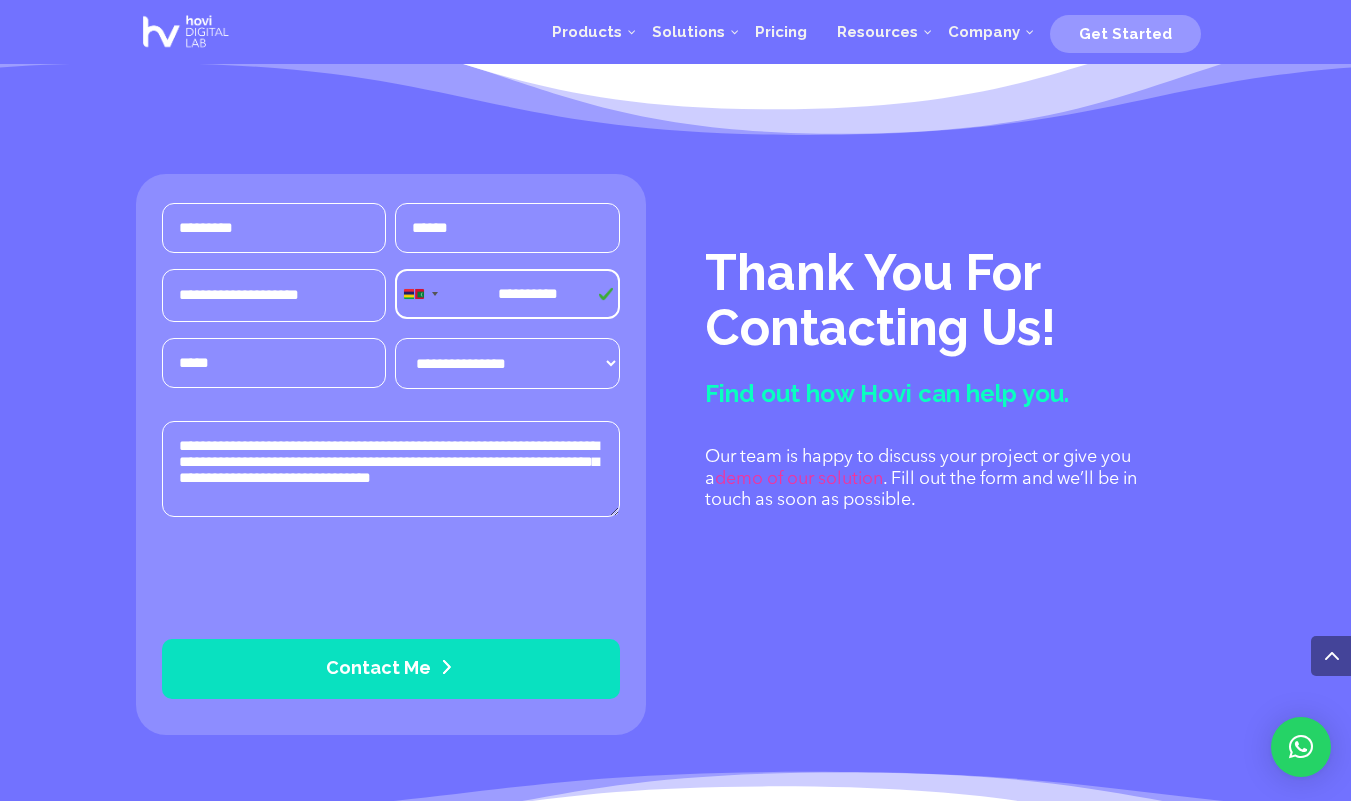 click on "Contact Me" at bounding box center [391, 669] 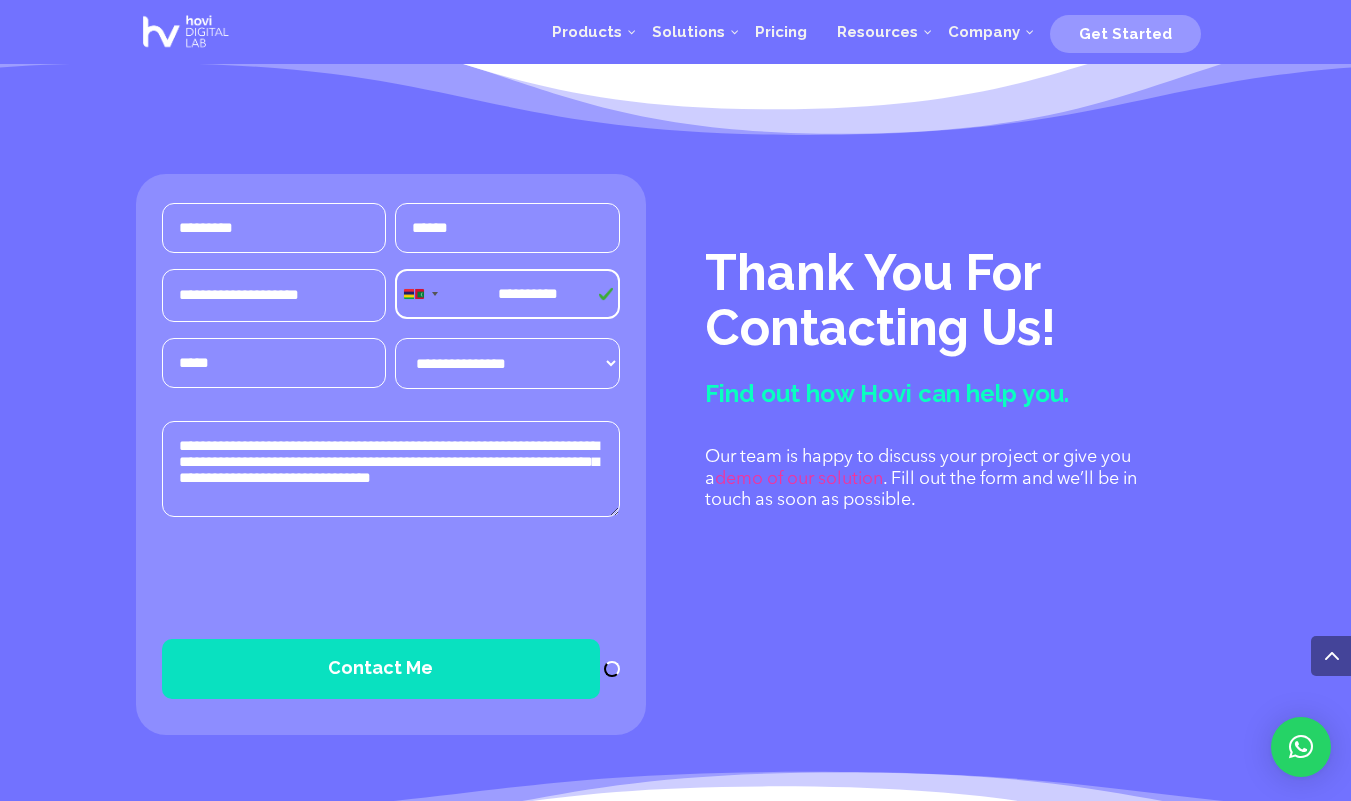 scroll, scrollTop: 0, scrollLeft: 0, axis: both 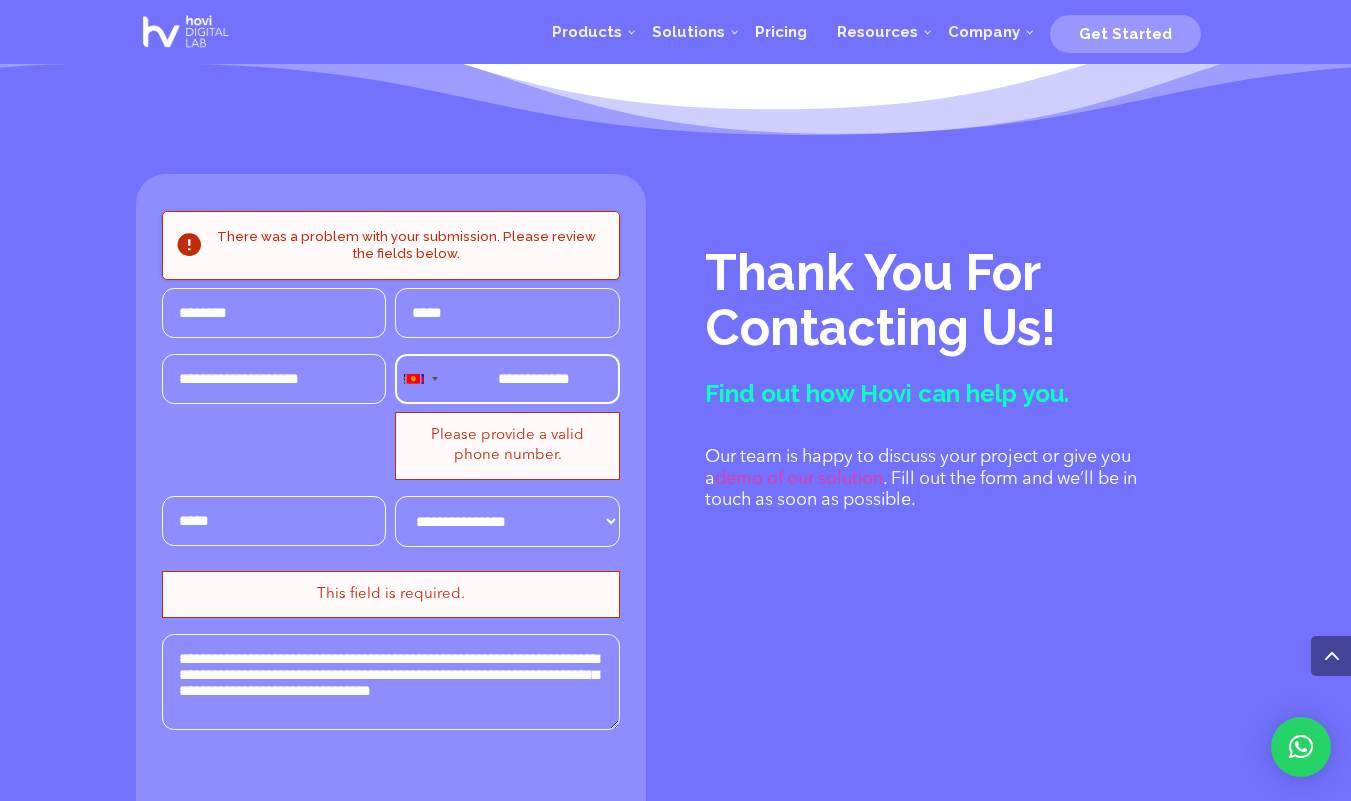 click on "**********" at bounding box center [507, 379] 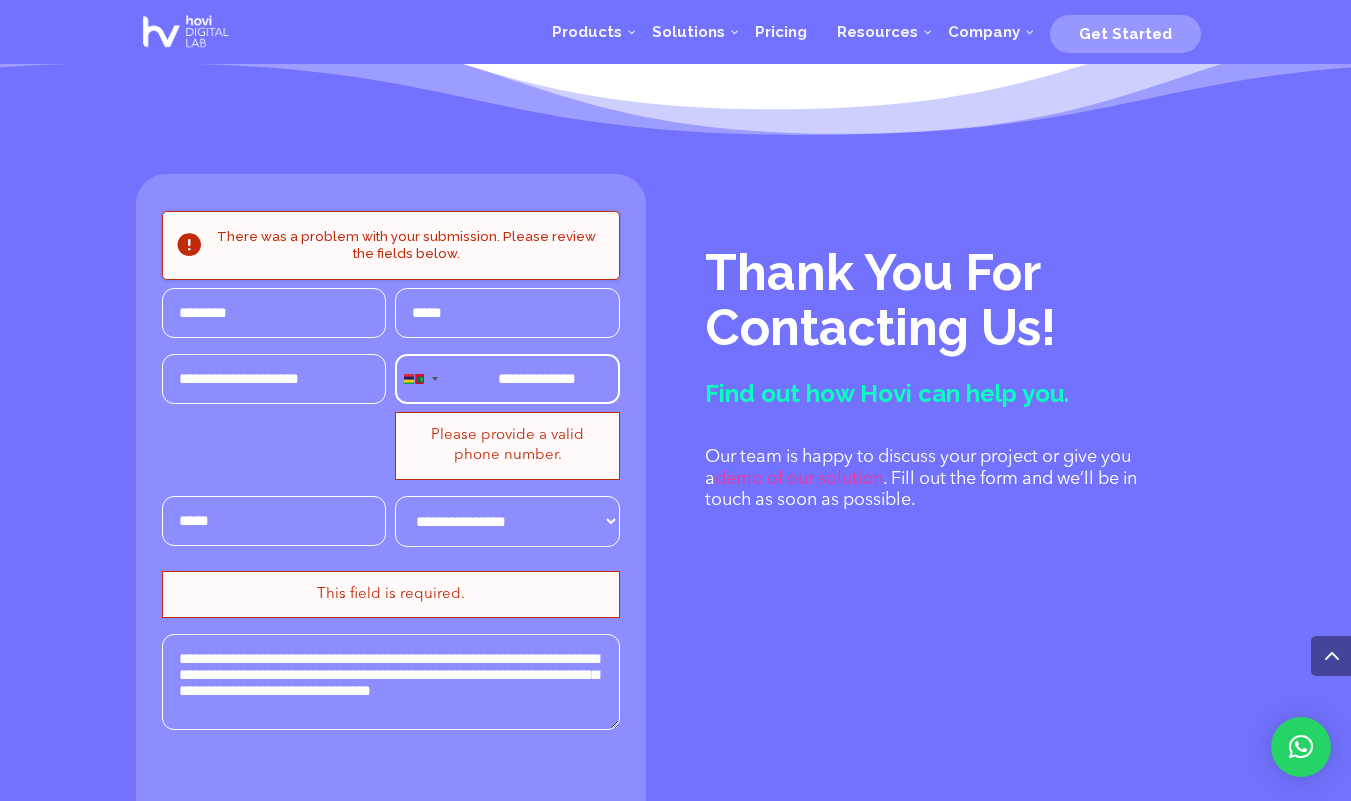 type on "**********" 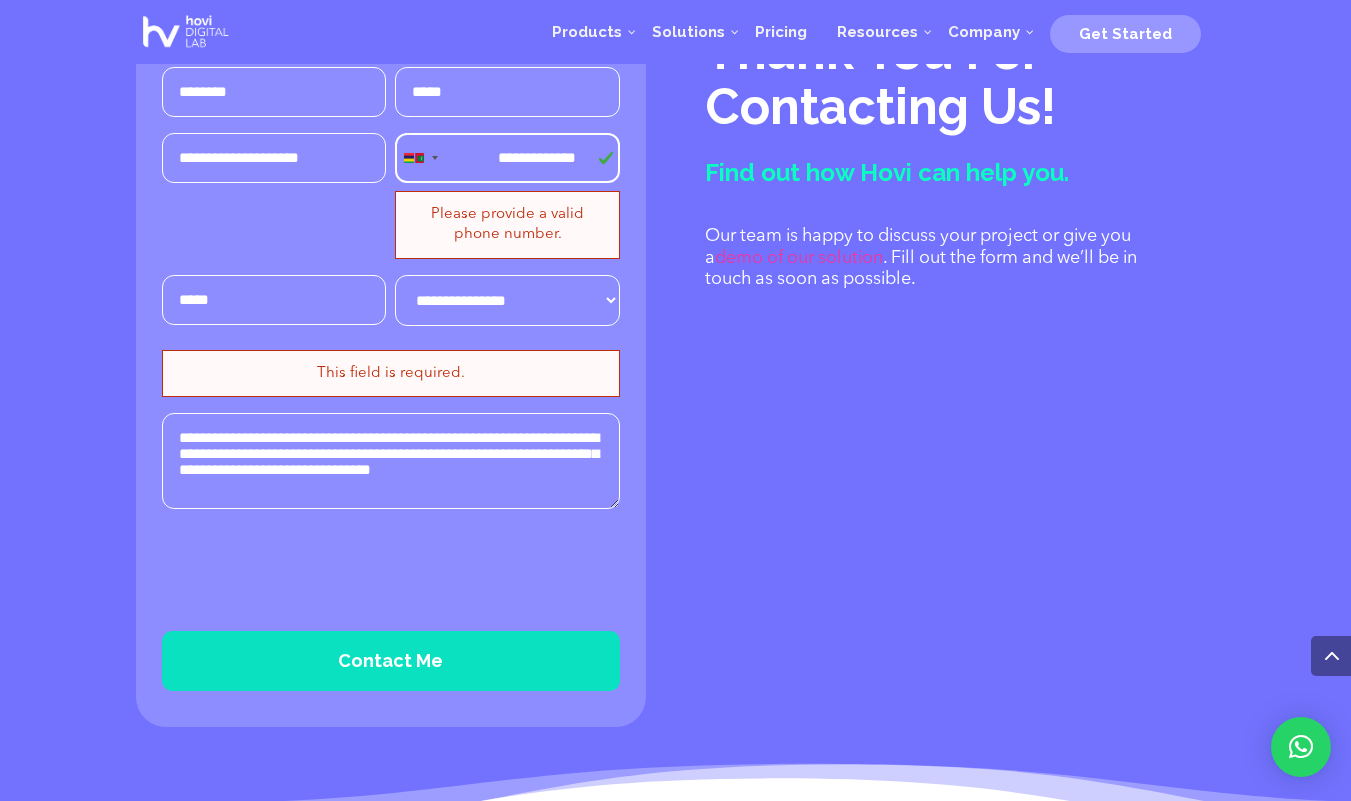 scroll, scrollTop: 1434, scrollLeft: 0, axis: vertical 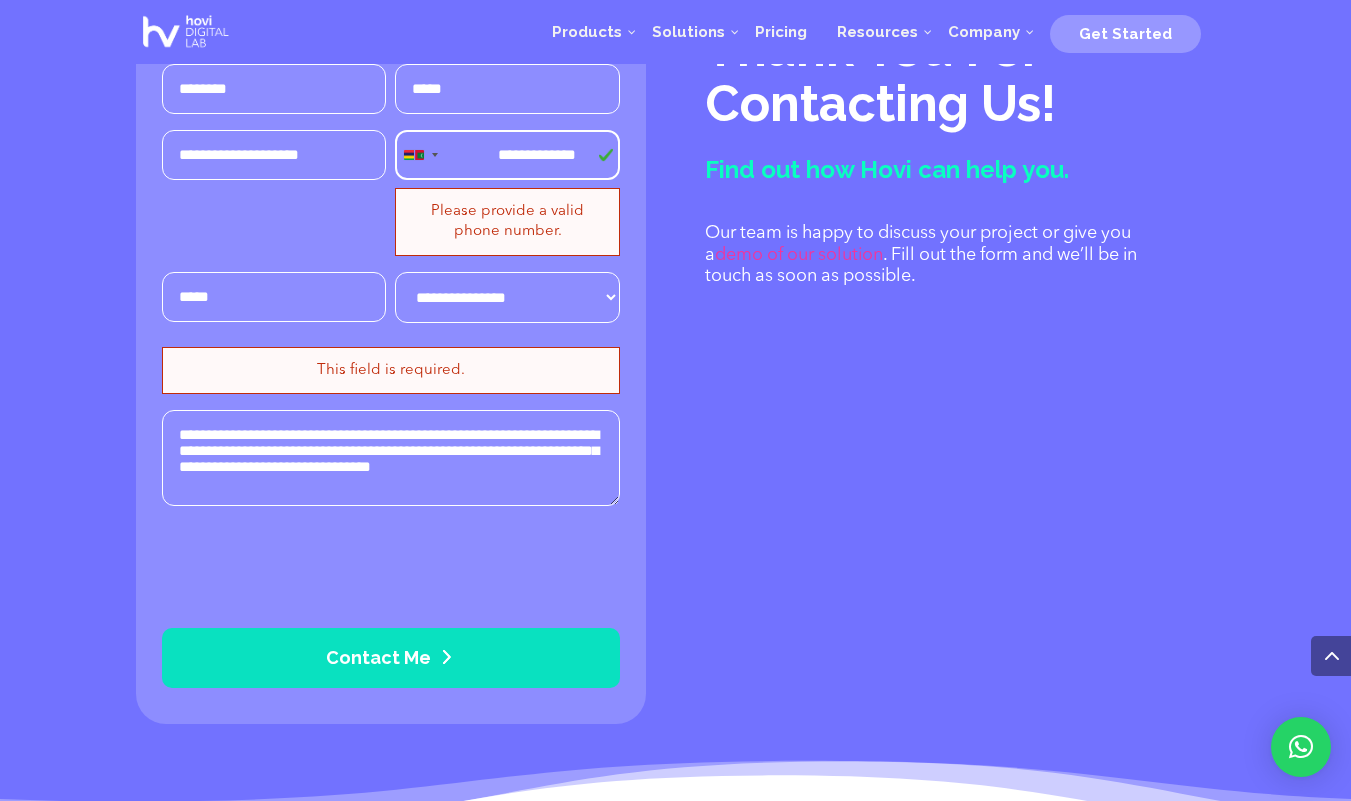 click on "Contact Me" at bounding box center (391, 658) 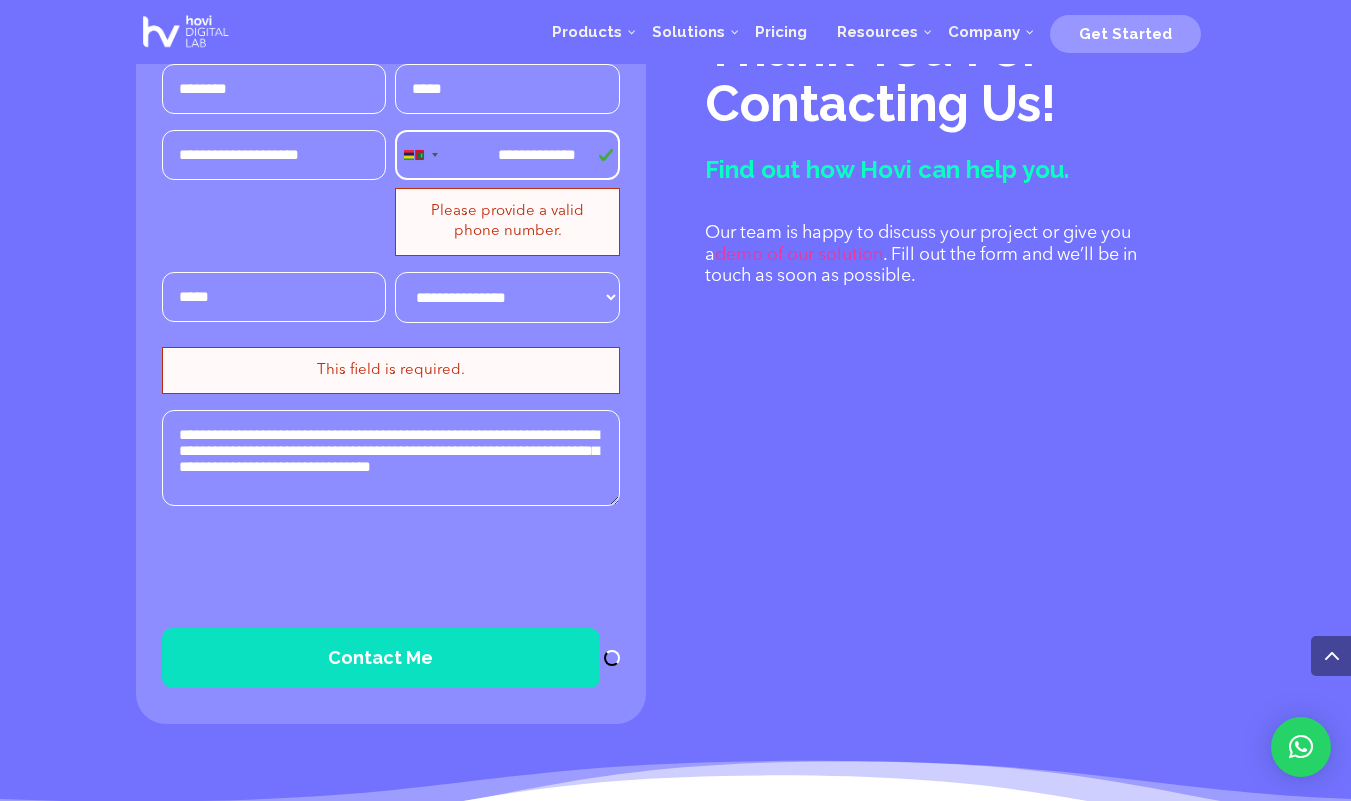 scroll, scrollTop: 1420, scrollLeft: 0, axis: vertical 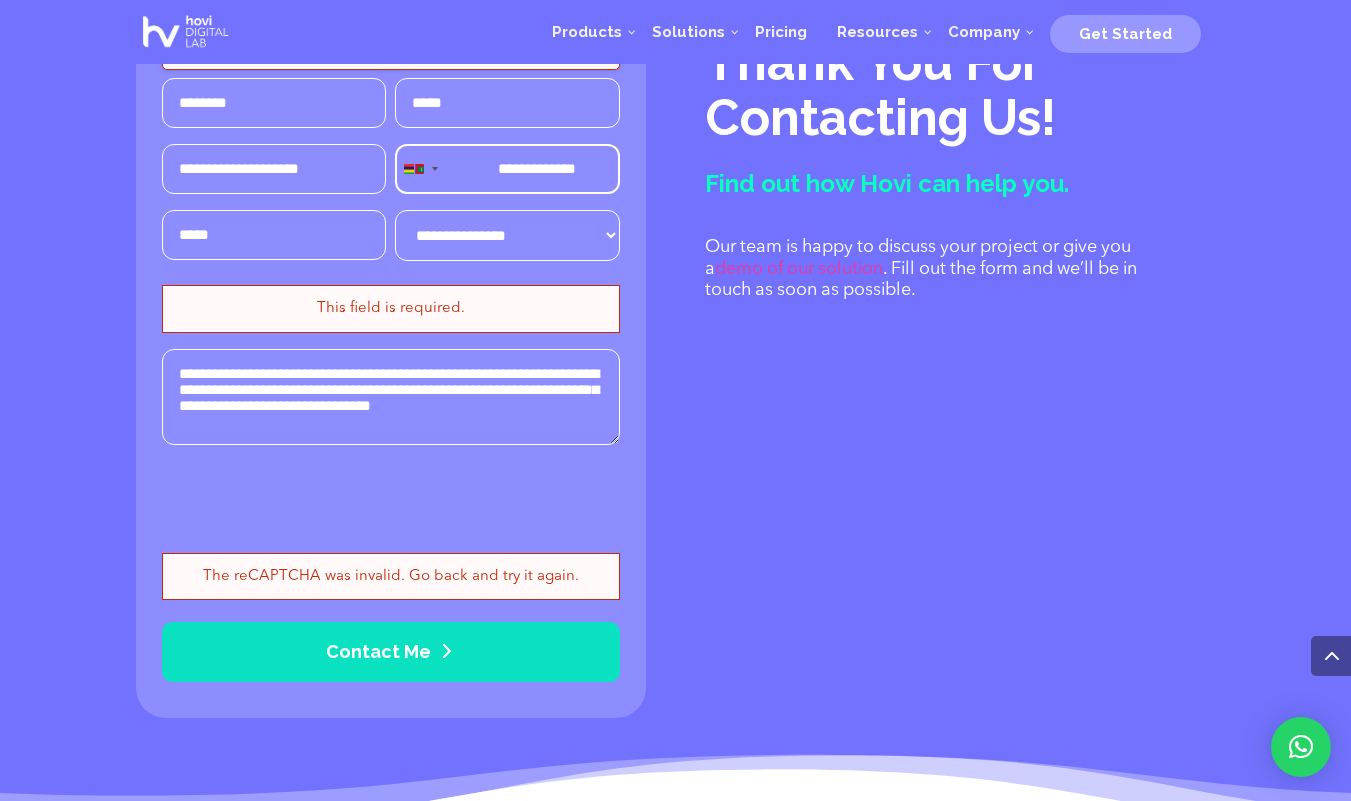 click on "Contact Me" at bounding box center (391, 652) 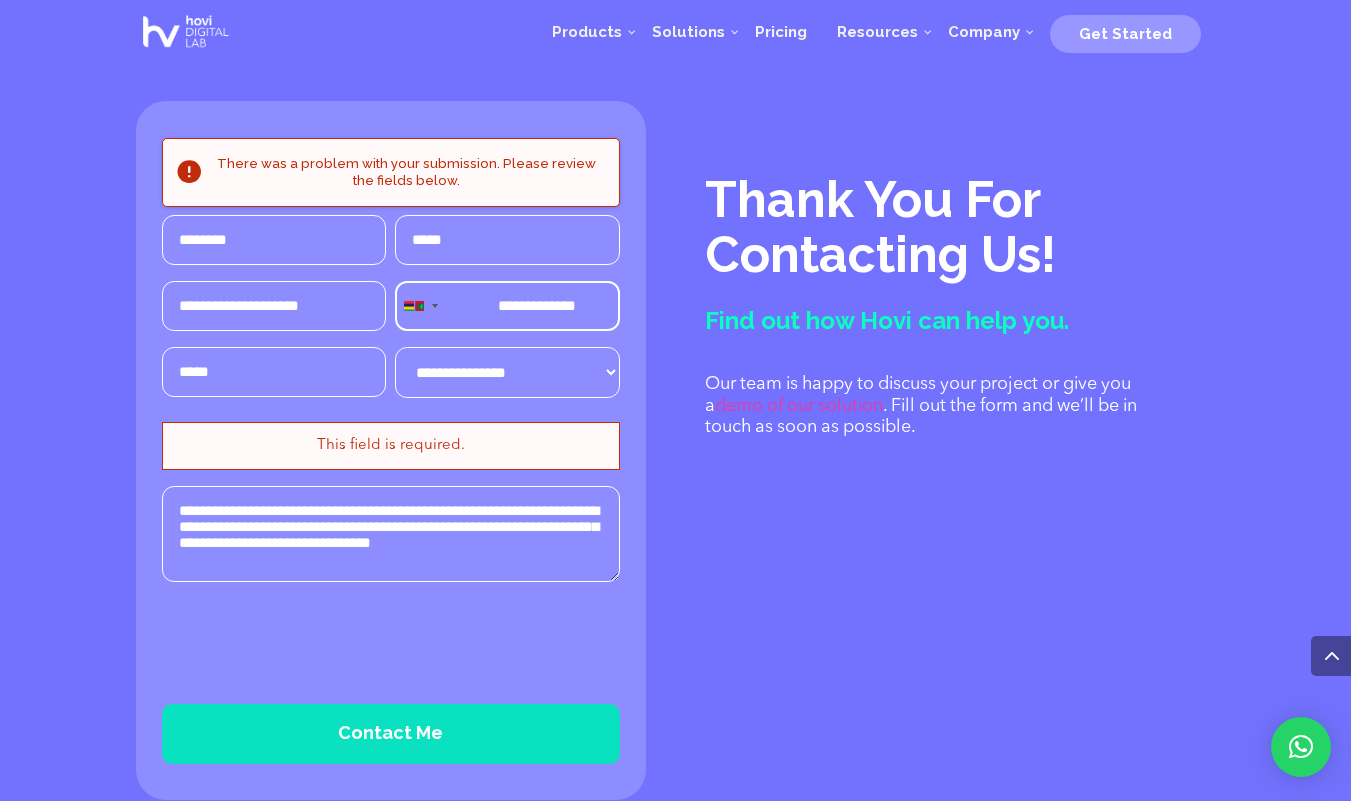 scroll, scrollTop: 1201, scrollLeft: 0, axis: vertical 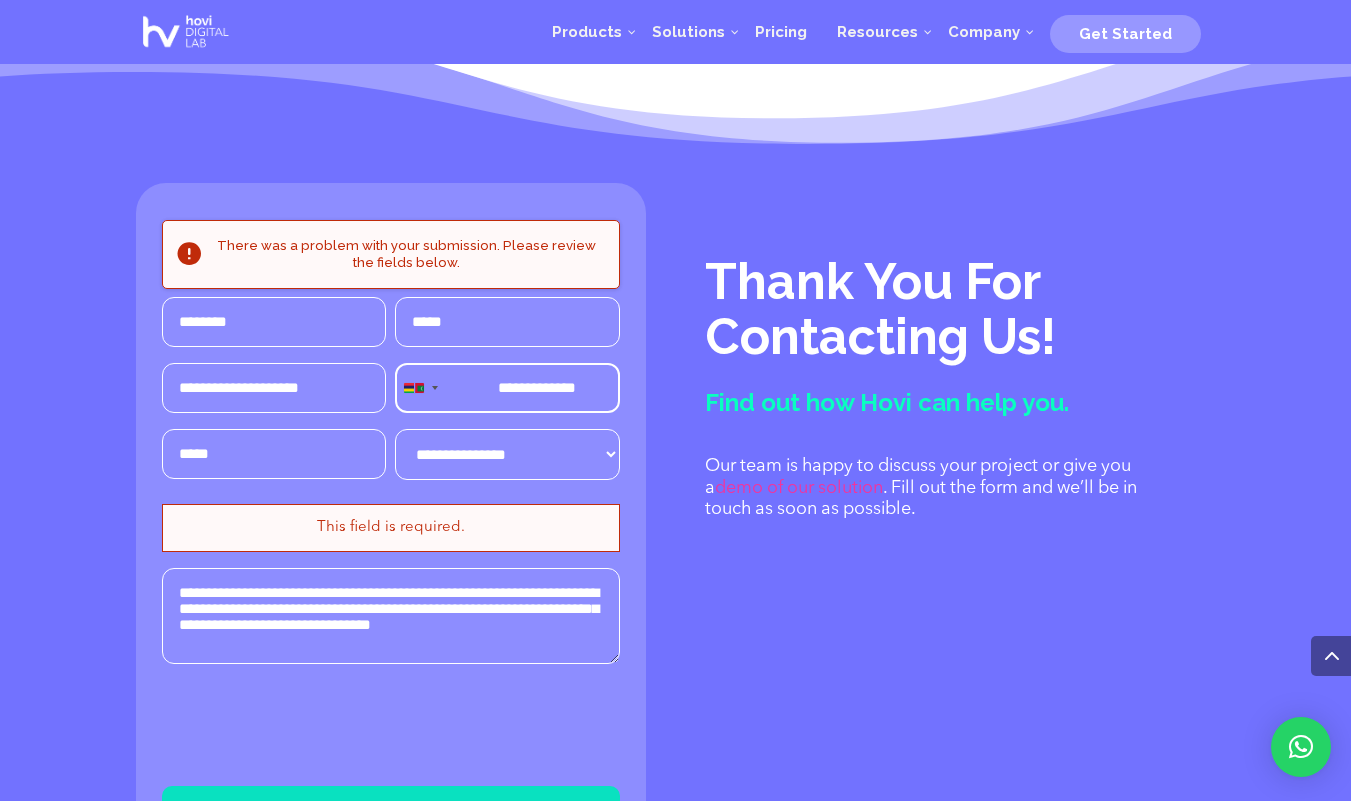 click on "**********" at bounding box center [507, 454] 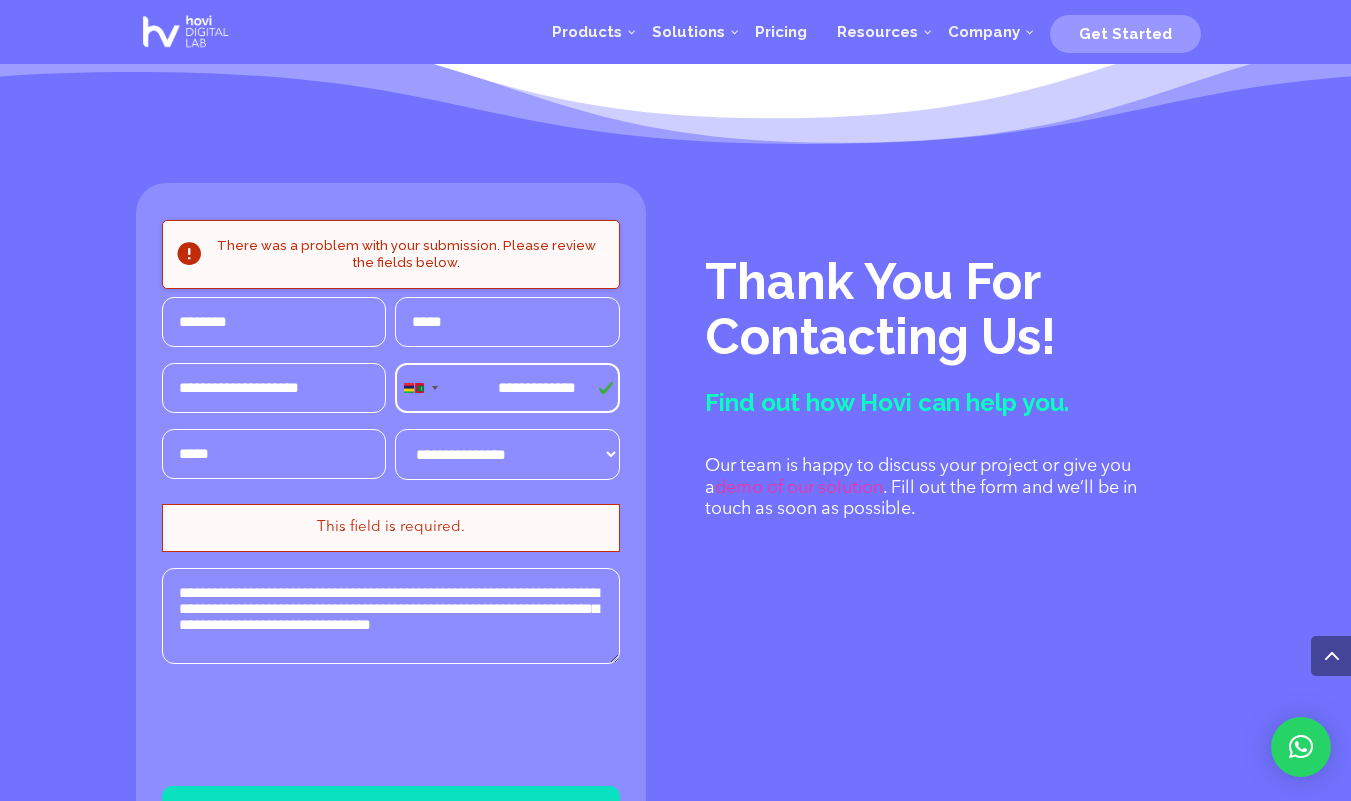 click on "This field is required." at bounding box center [391, 528] 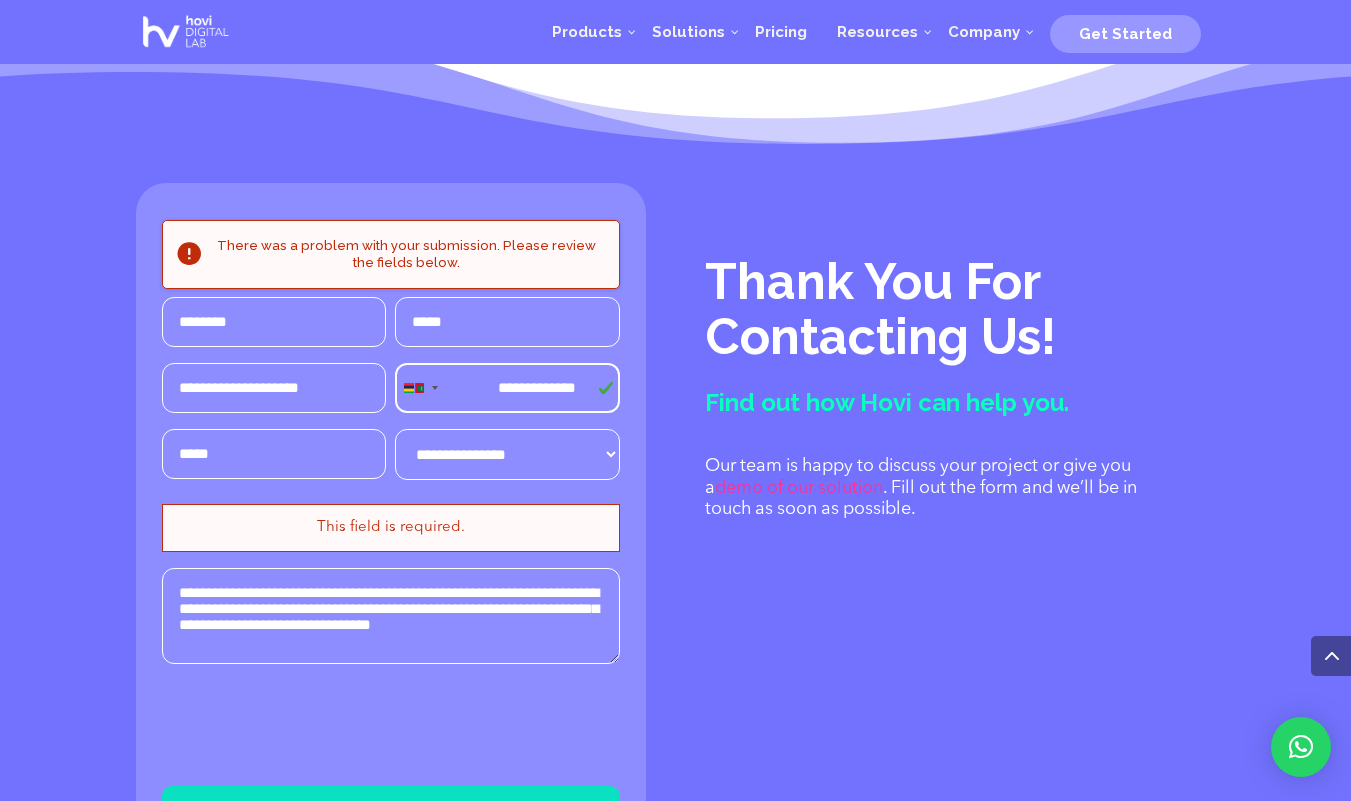 click on "**********" at bounding box center [274, 388] 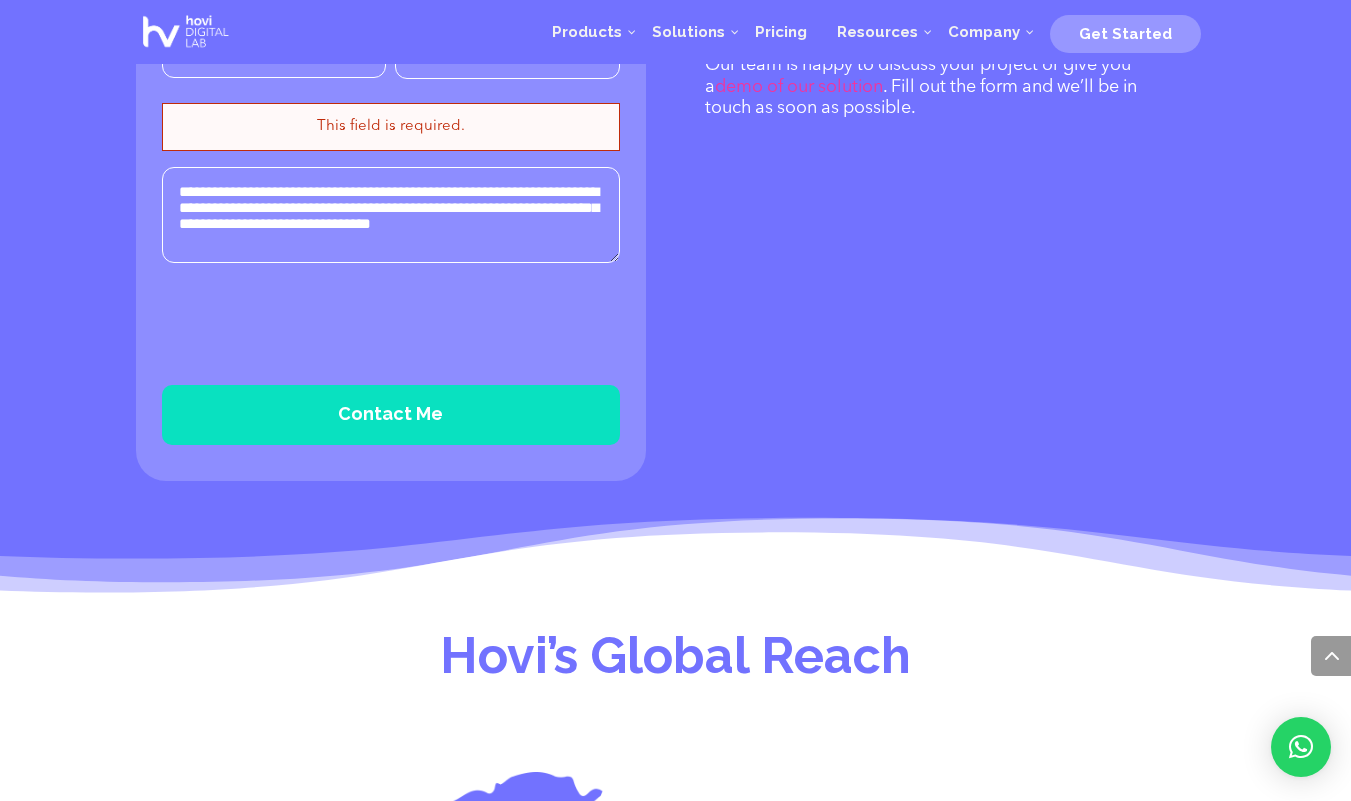 scroll, scrollTop: 1611, scrollLeft: 0, axis: vertical 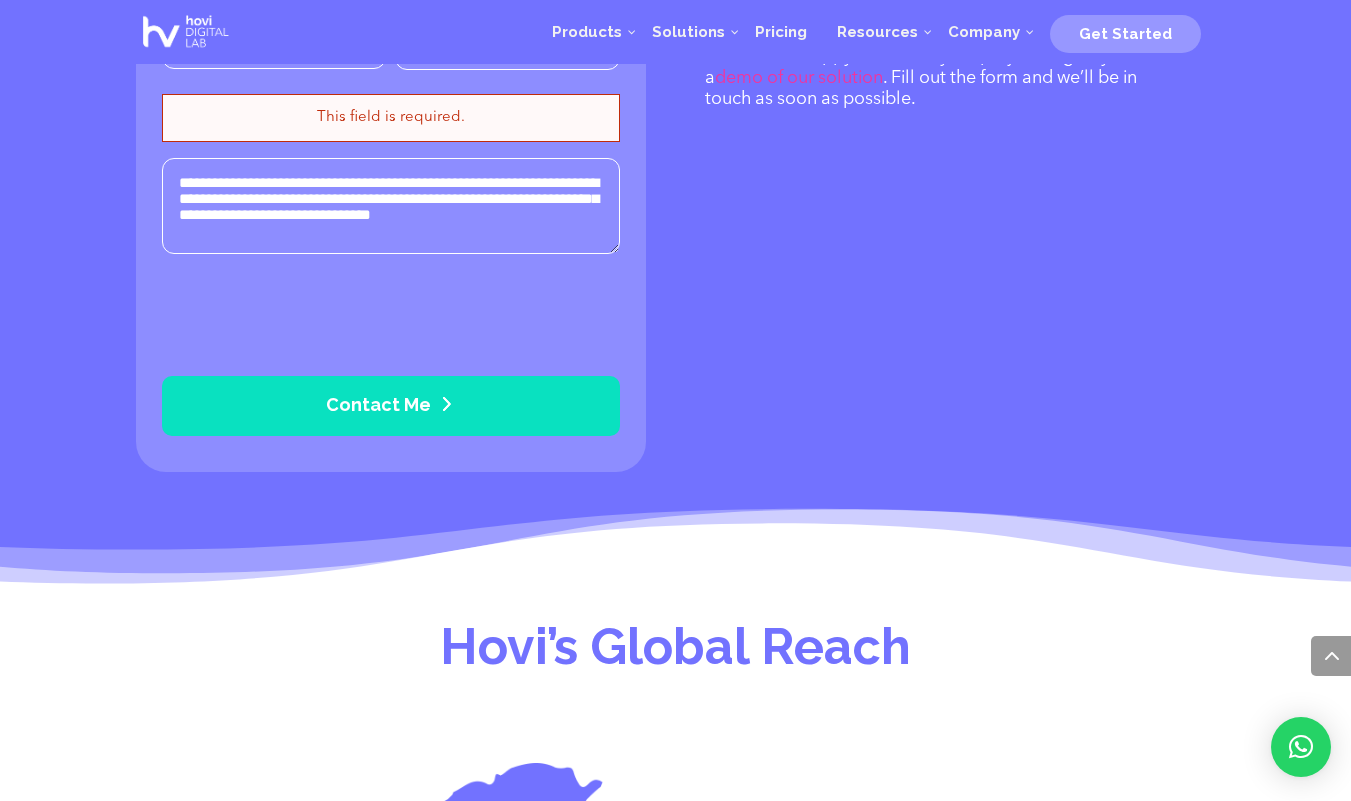 click on "Contact Me" at bounding box center [391, 406] 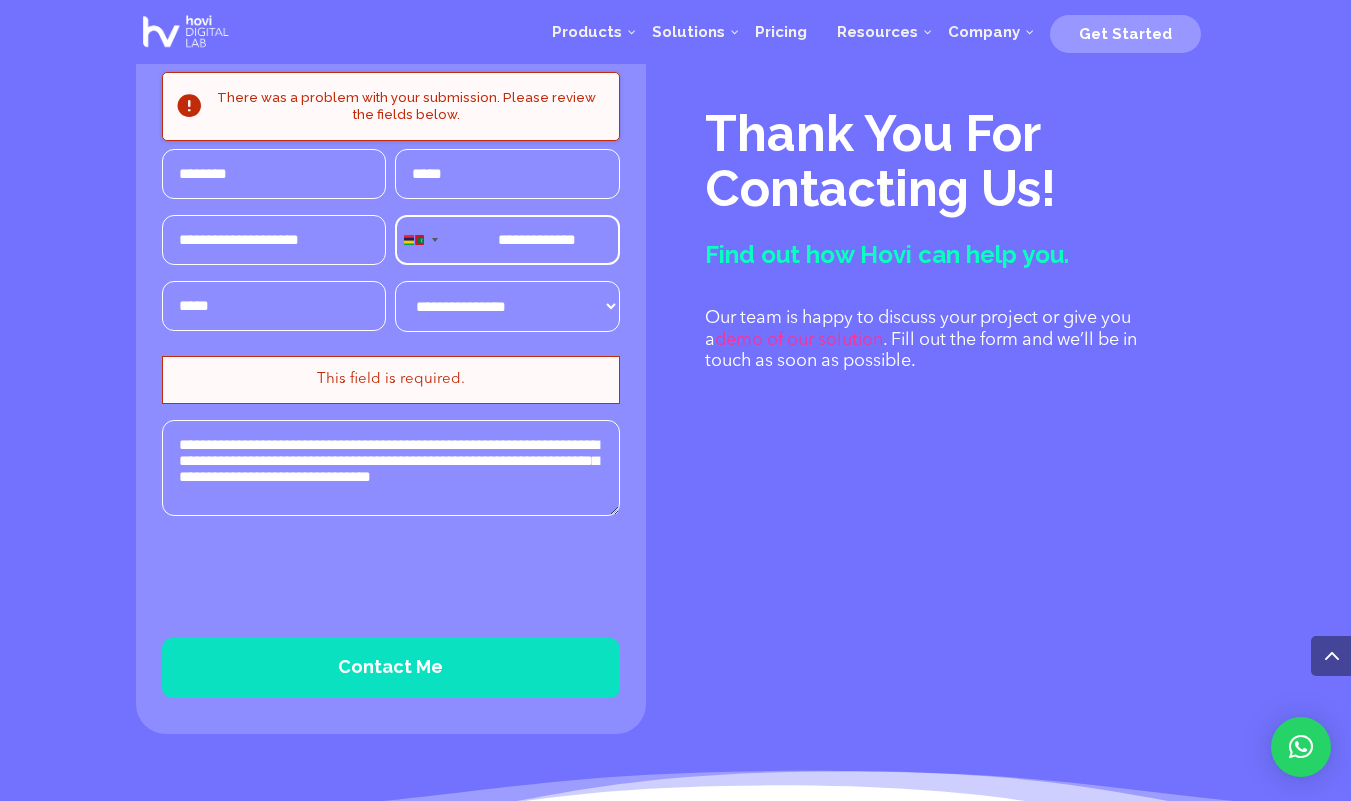 scroll, scrollTop: 1286, scrollLeft: 0, axis: vertical 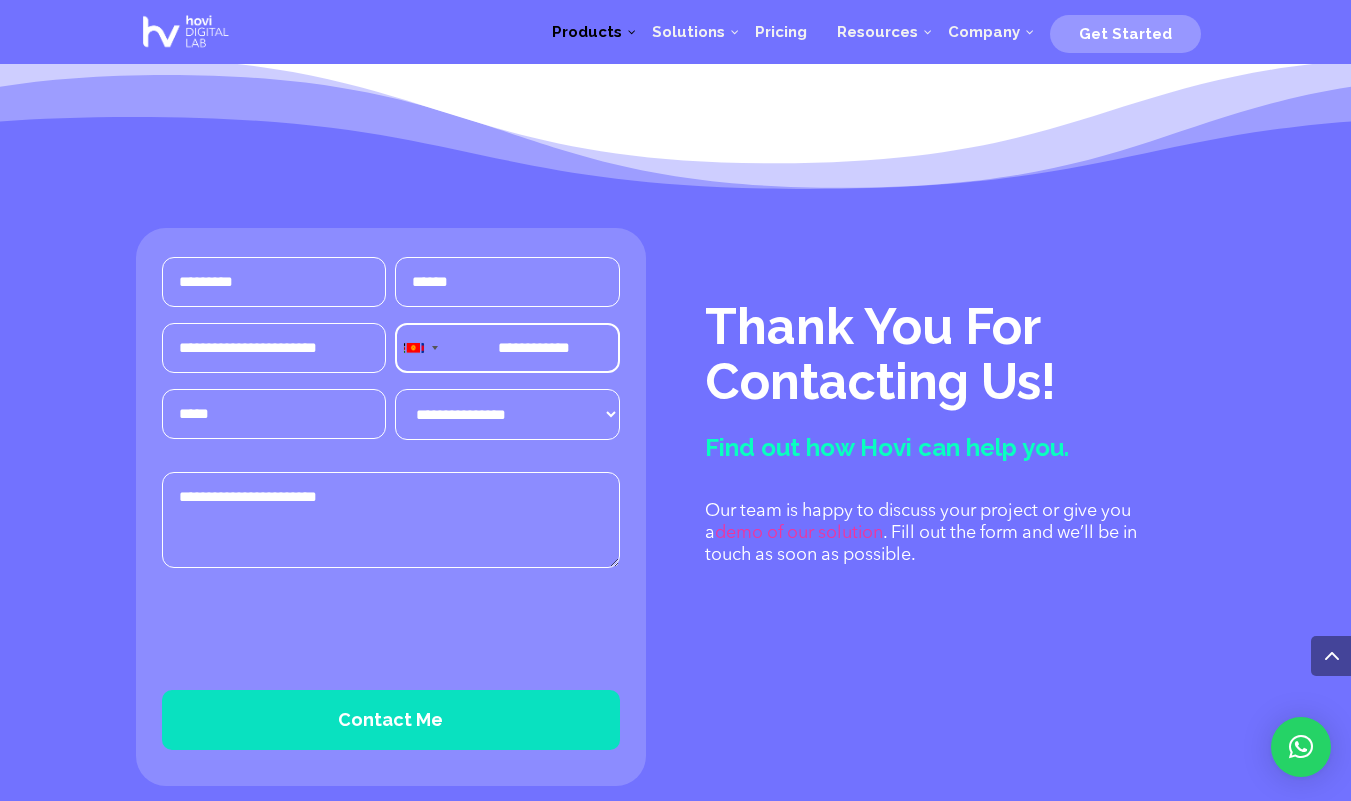 click on "Products" at bounding box center (587, 32) 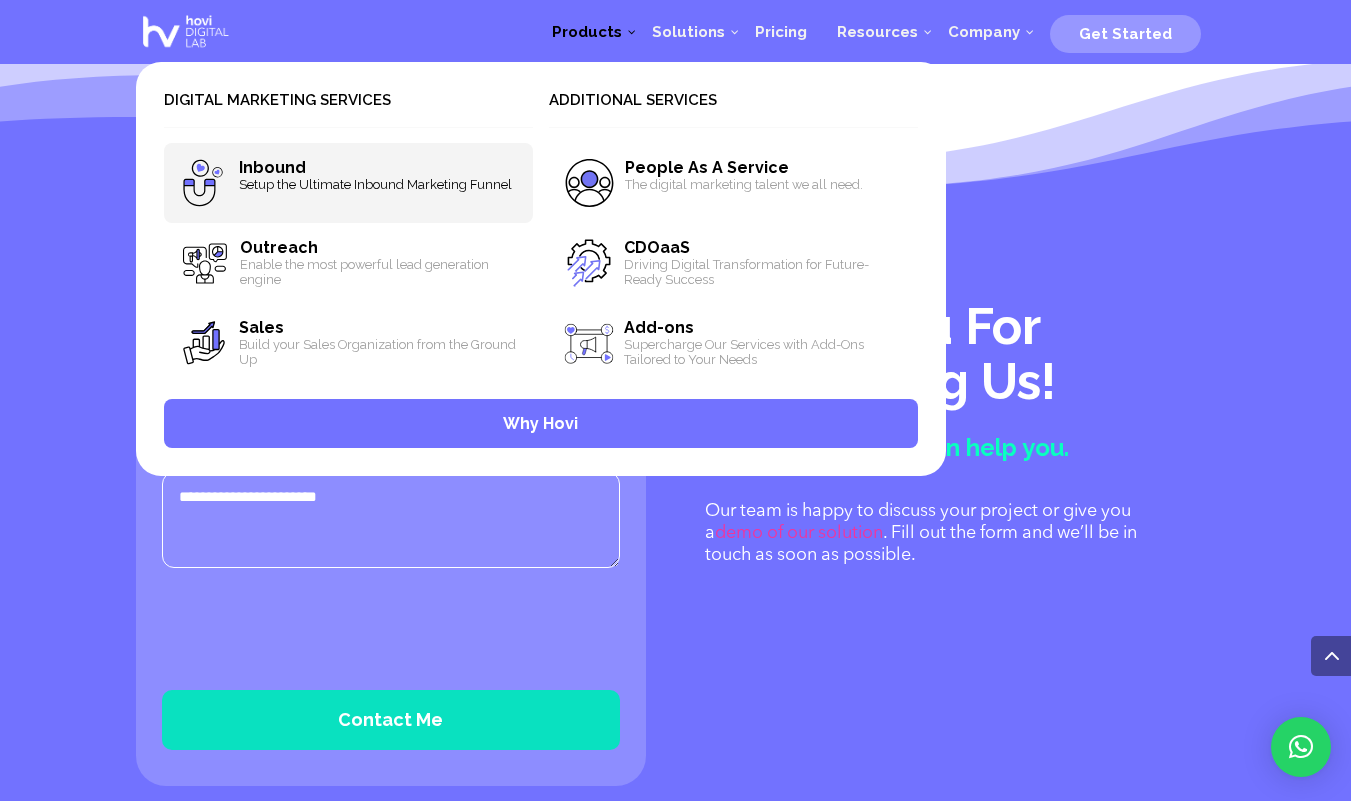 click on "Inbound
Setup the Ultimate Inbound Marketing Funnel" at bounding box center (348, 183) 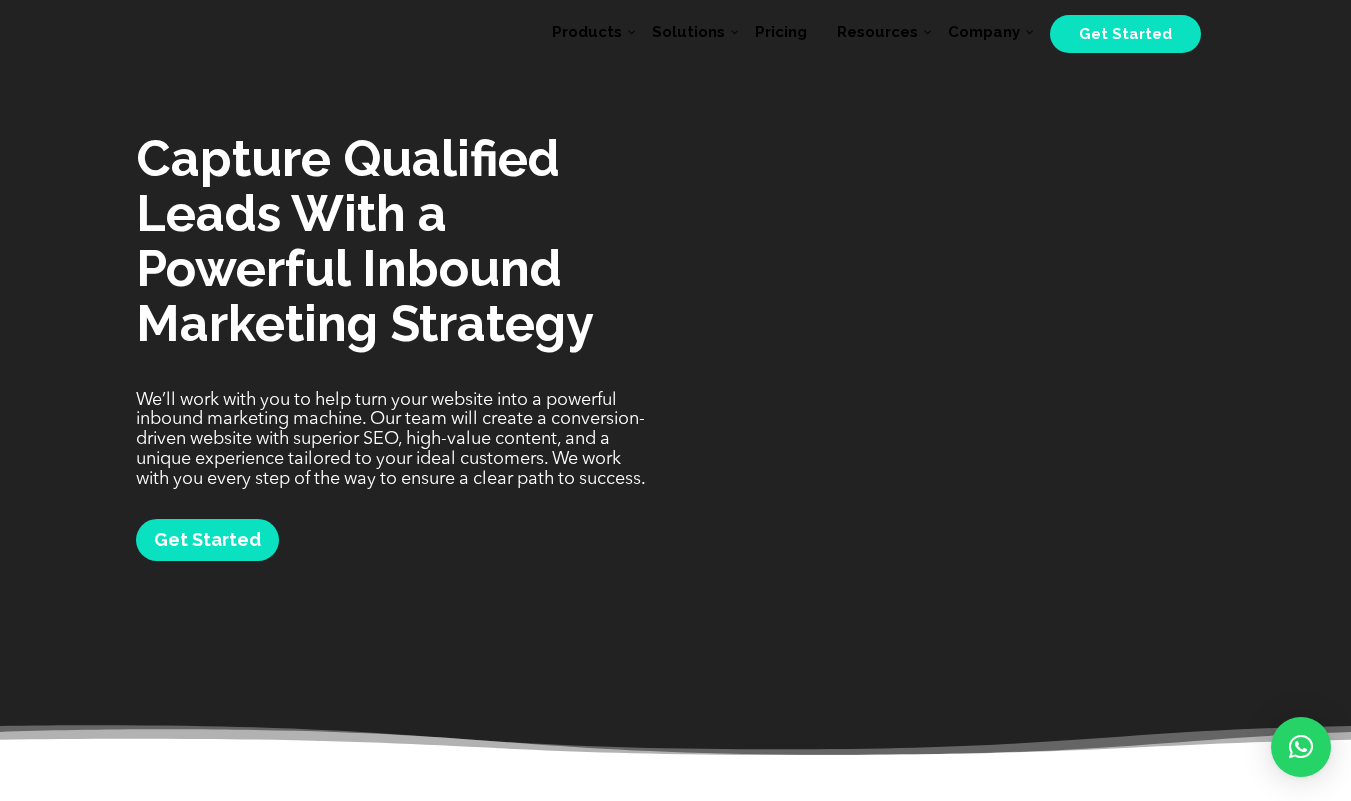 scroll, scrollTop: 0, scrollLeft: 0, axis: both 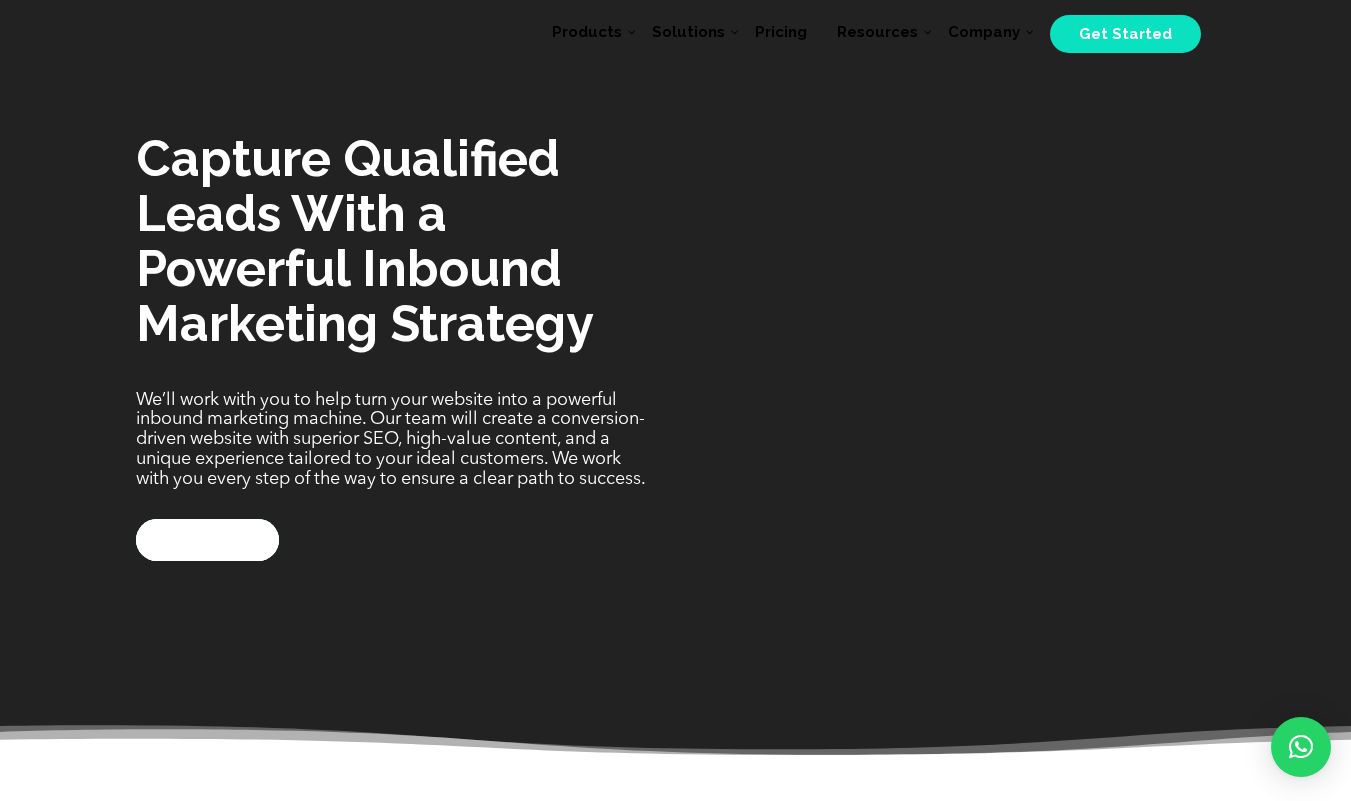 click on "Capture Qualified Leads With a Powerful Inbound Marketing Strategy" at bounding box center (391, 246) 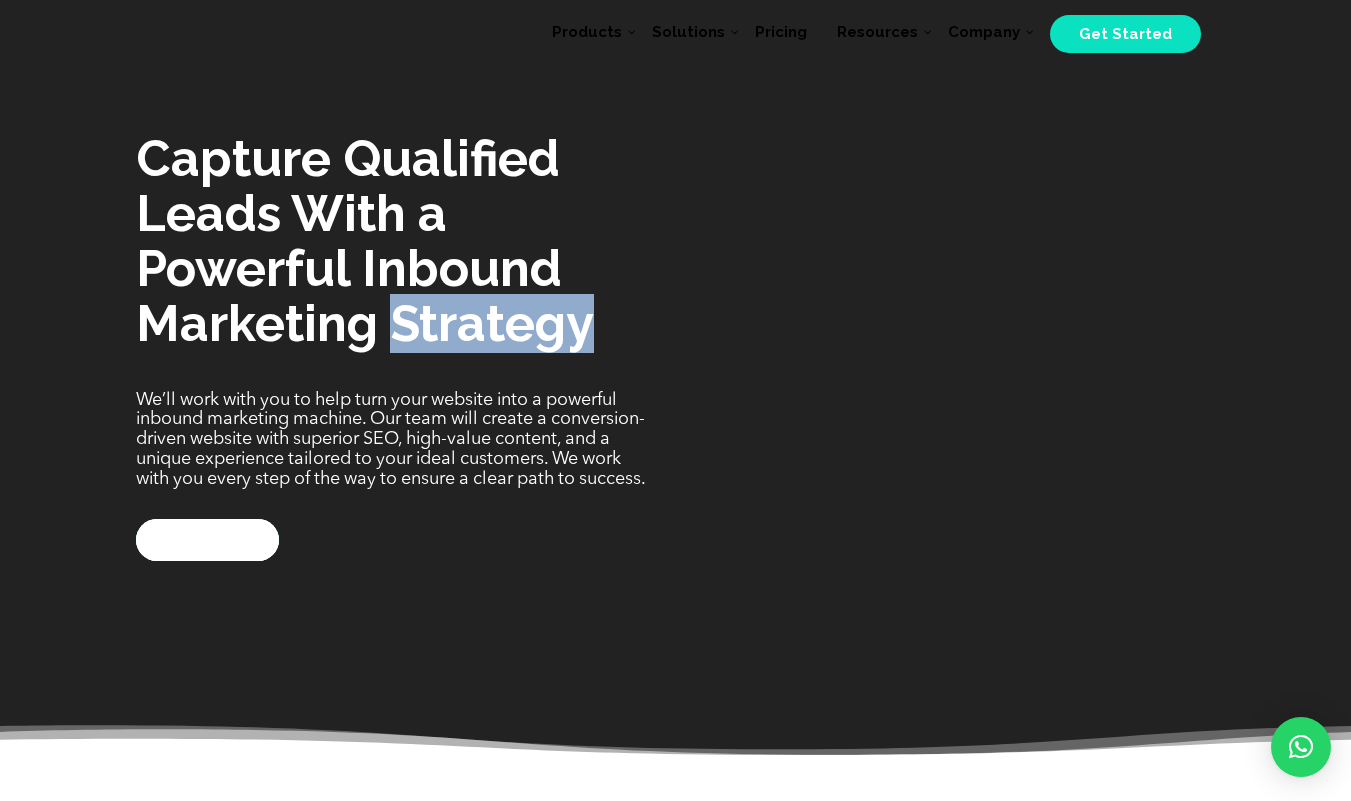 click on "Capture Qualified Leads With a Powerful Inbound Marketing Strategy" at bounding box center [391, 246] 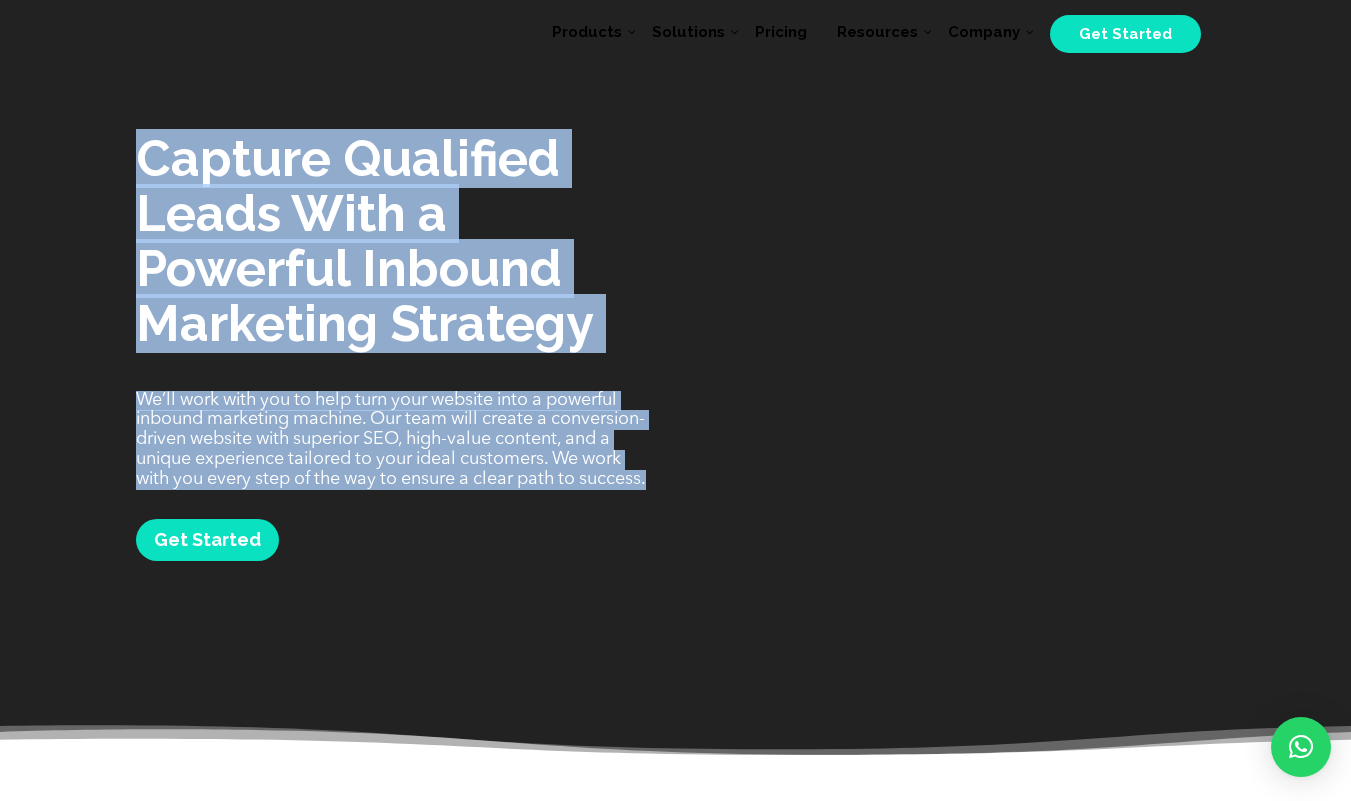 drag, startPoint x: 536, startPoint y: 322, endPoint x: 532, endPoint y: 382, distance: 60.133186 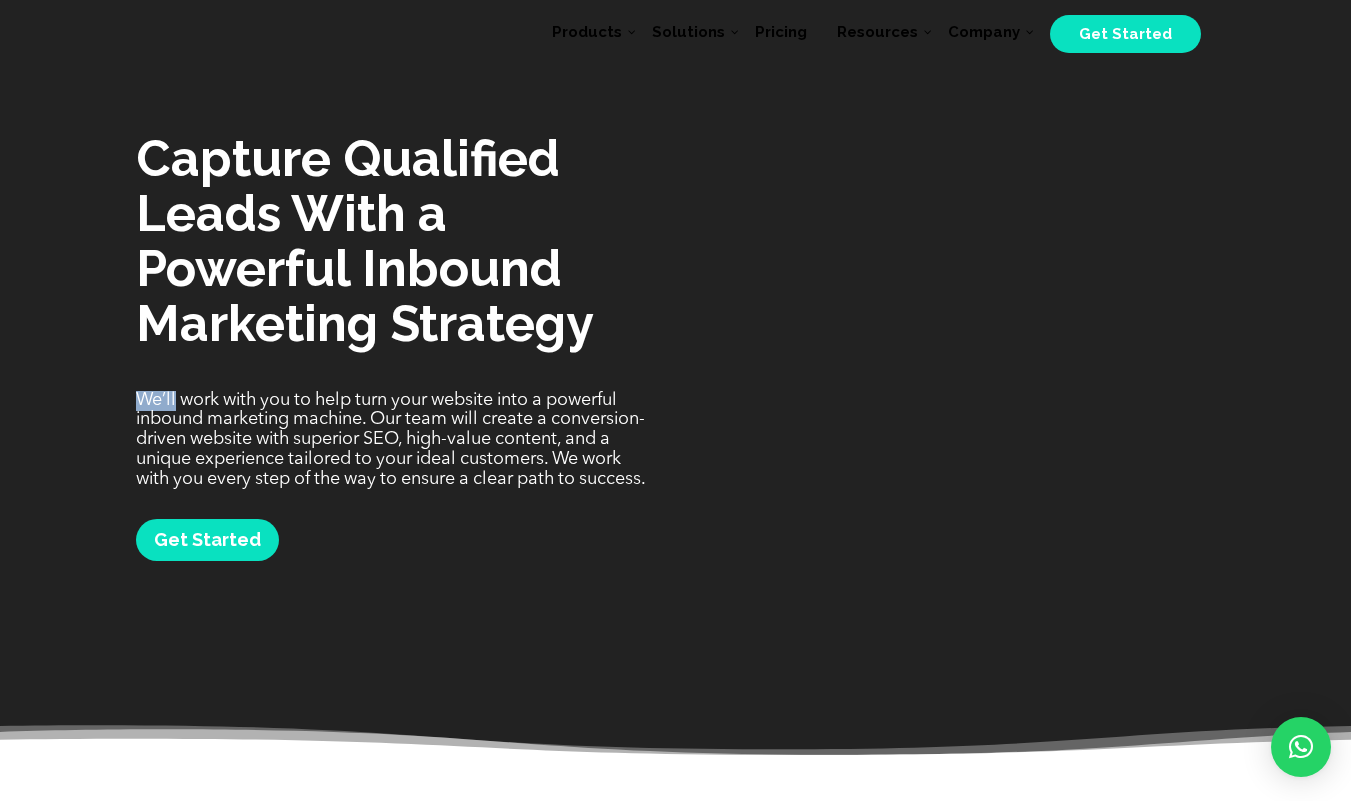 click on "Capture Qualified Leads With a Powerful Inbound Marketing Strategy
We’ll work with you to help turn your website into a powerful inbound marketing machine. Our team will create a conversion-driven website with superior SEO, high-value content, and a unique experience tailored to your ideal customers. We work with you every step of the way to ensure a clear path to success.
Get Started" at bounding box center [391, 341] 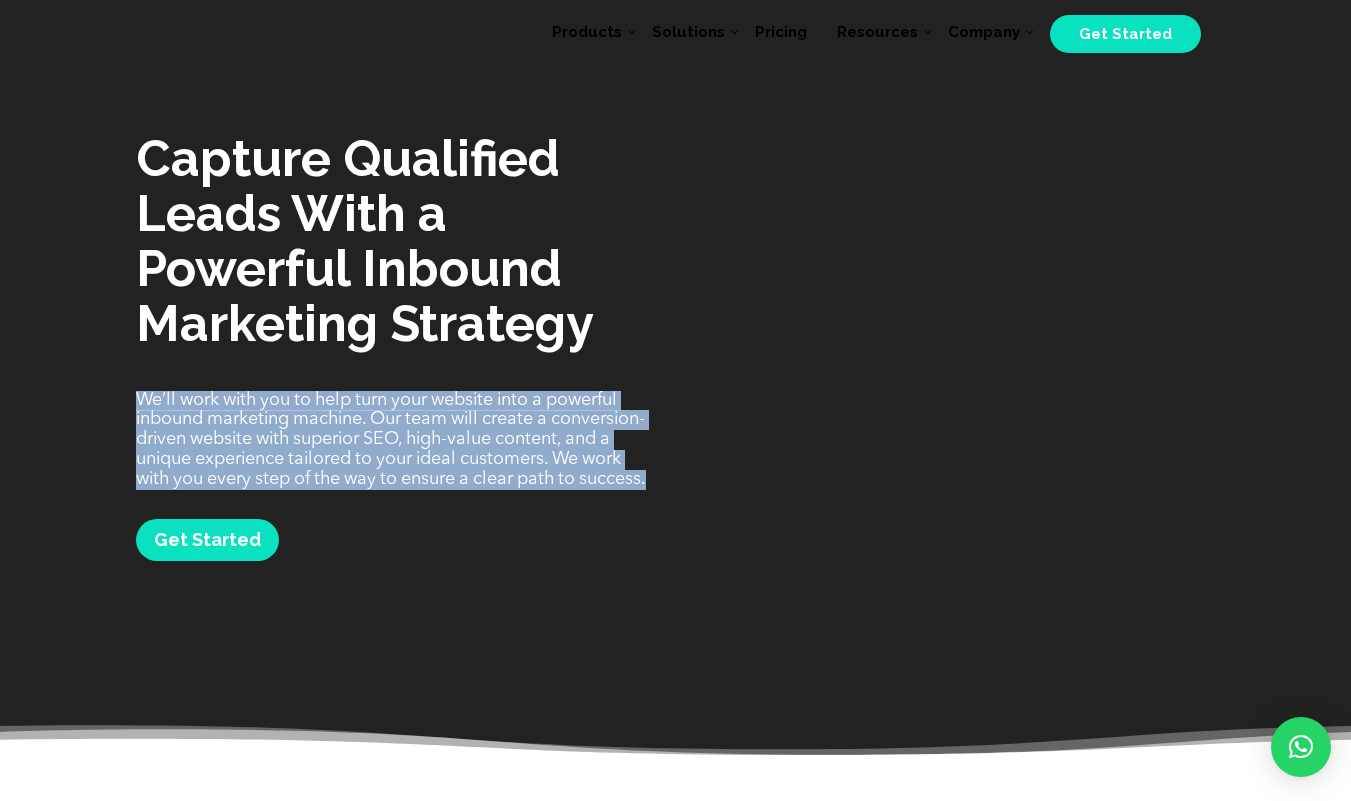 drag, startPoint x: 532, startPoint y: 382, endPoint x: 534, endPoint y: 369, distance: 13.152946 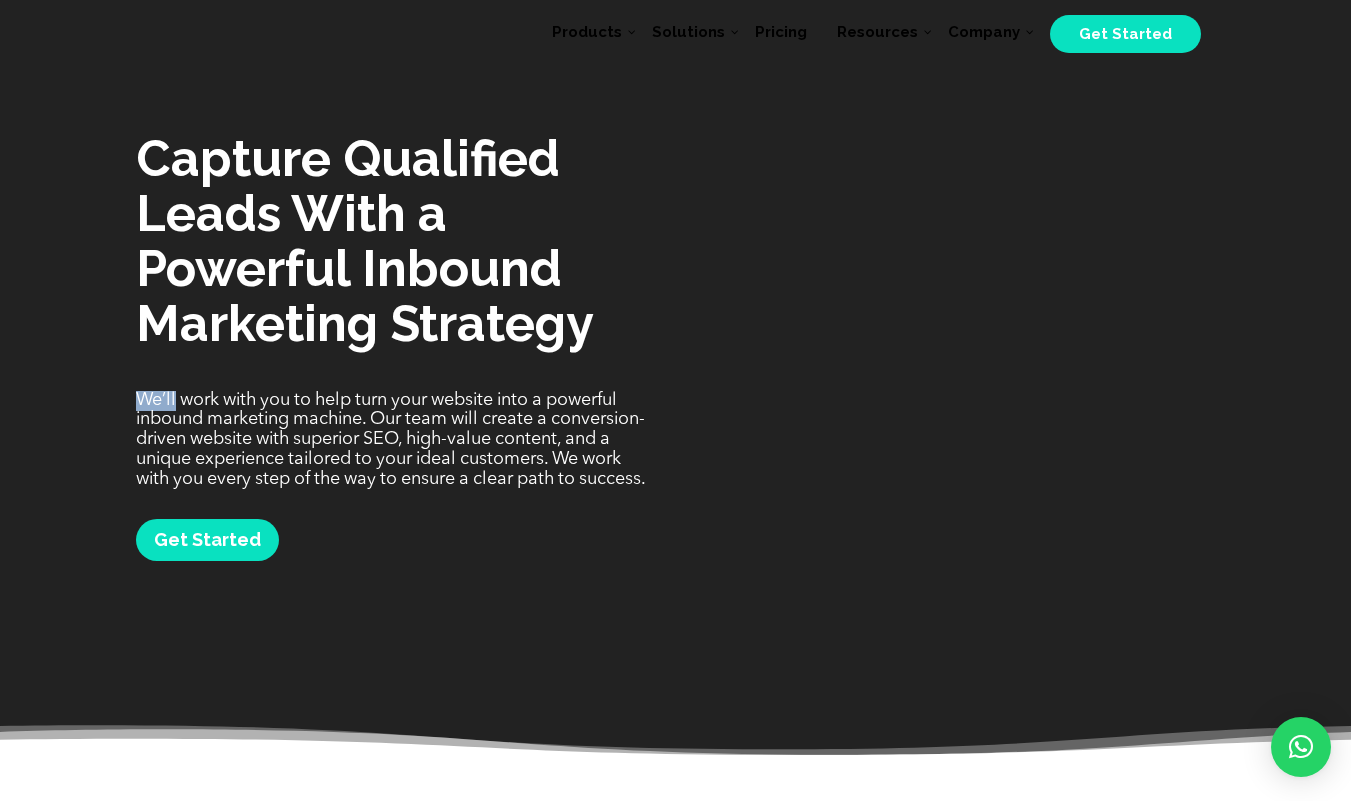click on "Capture Qualified Leads With a Powerful Inbound Marketing Strategy
We’ll work with you to help turn your website into a powerful inbound marketing machine. Our team will create a conversion-driven website with superior SEO, high-value content, and a unique experience tailored to your ideal customers. We work with you every step of the way to ensure a clear path to success.
Get Started" at bounding box center (391, 341) 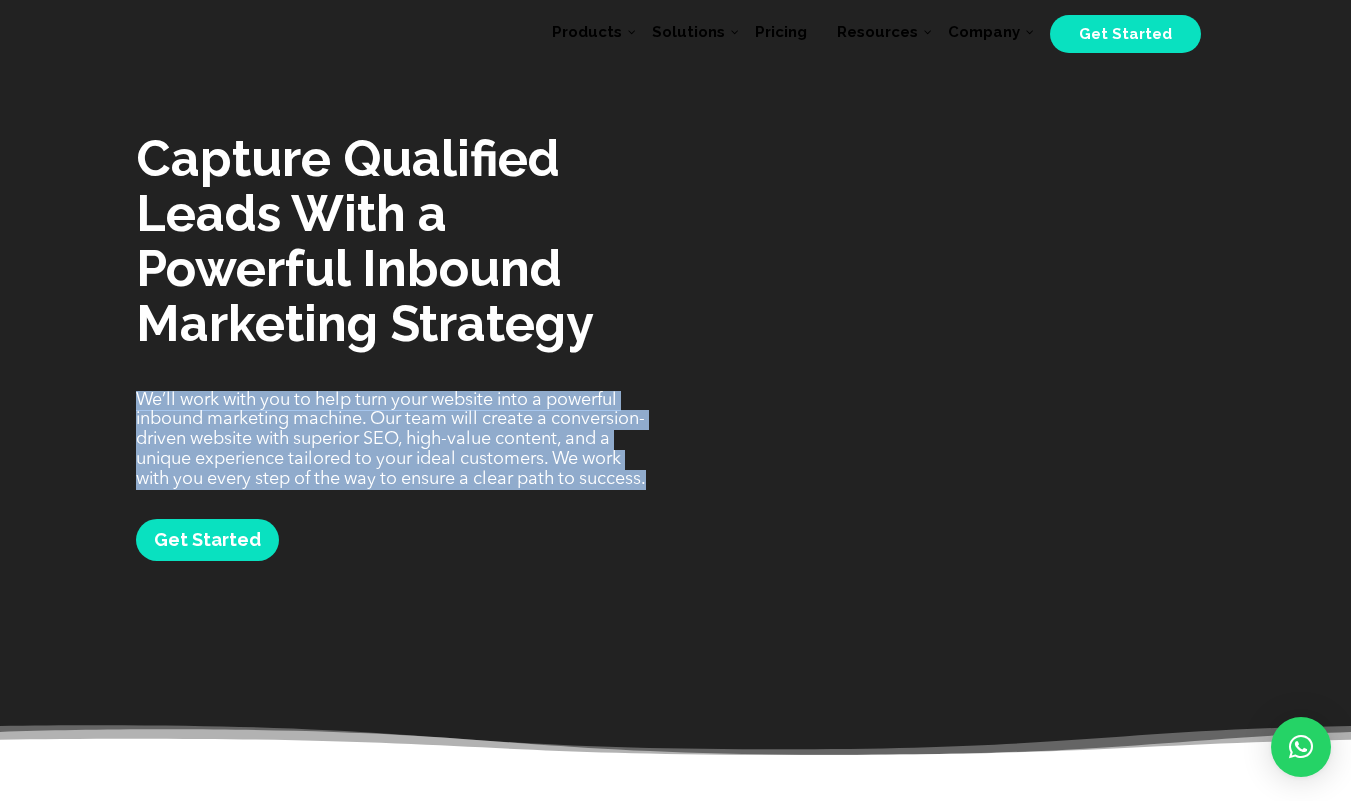 click on "Capture Qualified Leads With a Powerful Inbound Marketing Strategy
We’ll work with you to help turn your website into a powerful inbound marketing machine. Our team will create a conversion-driven website with superior SEO, high-value content, and a unique experience tailored to your ideal customers. We work with you every step of the way to ensure a clear path to success.
Get Started" at bounding box center [391, 341] 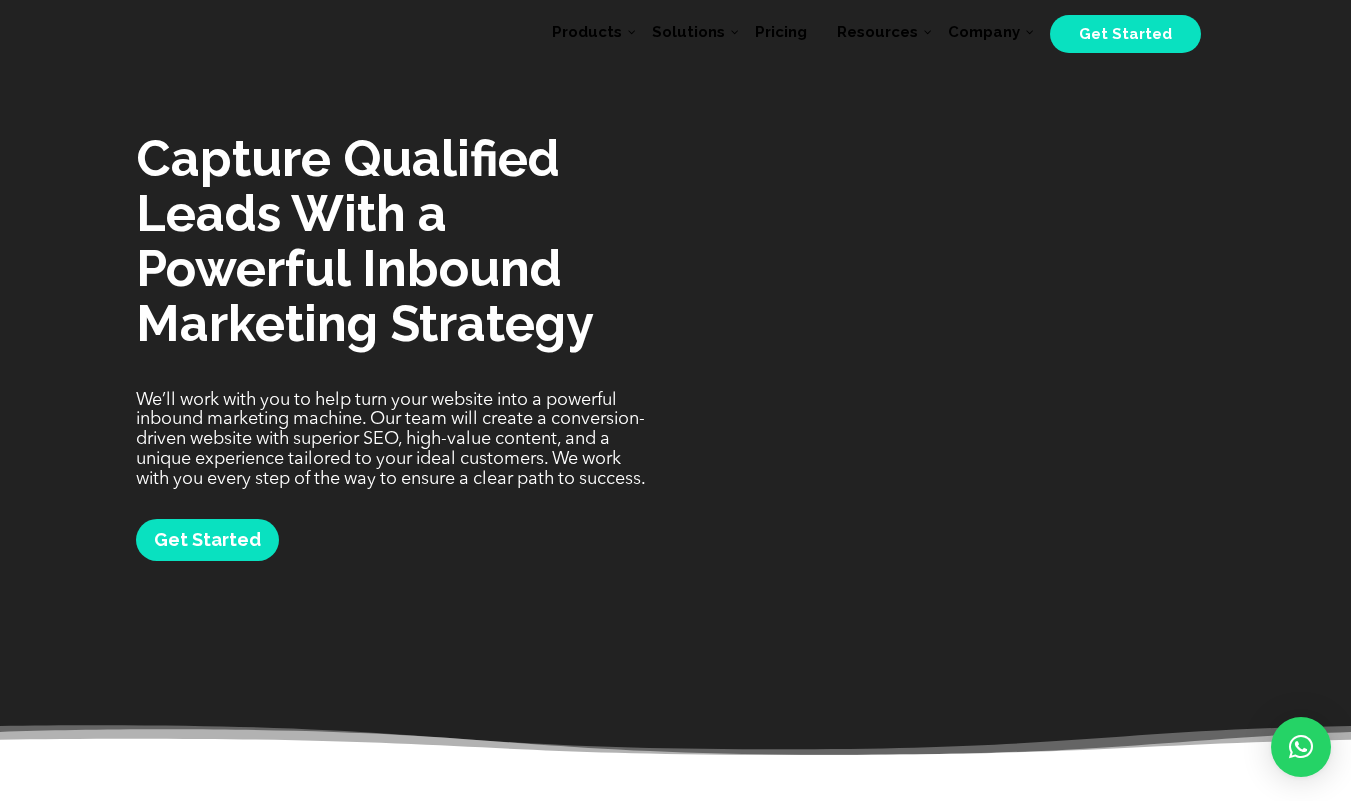 click on "Capture Qualified Leads With a Powerful Inbound Marketing Strategy" at bounding box center (391, 246) 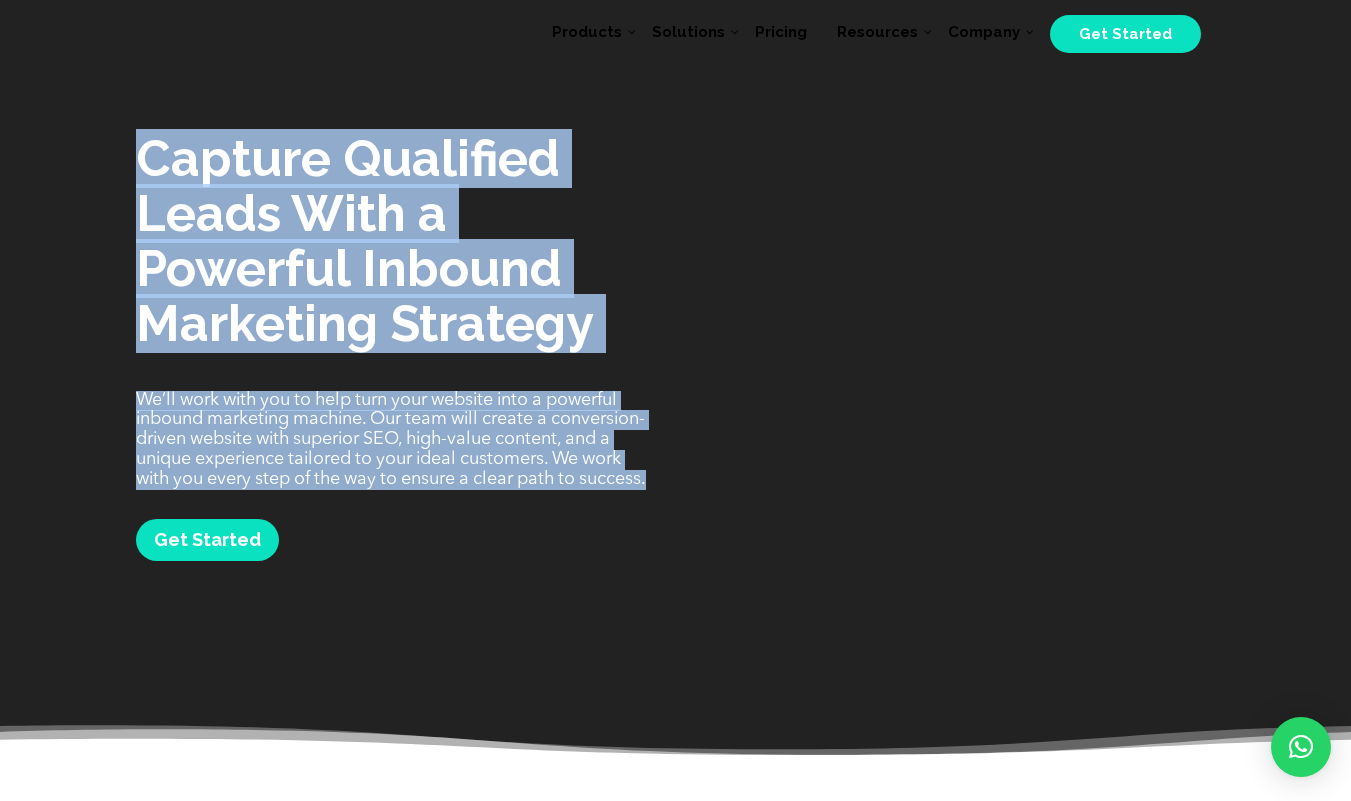 drag, startPoint x: 534, startPoint y: 354, endPoint x: 534, endPoint y: 375, distance: 21 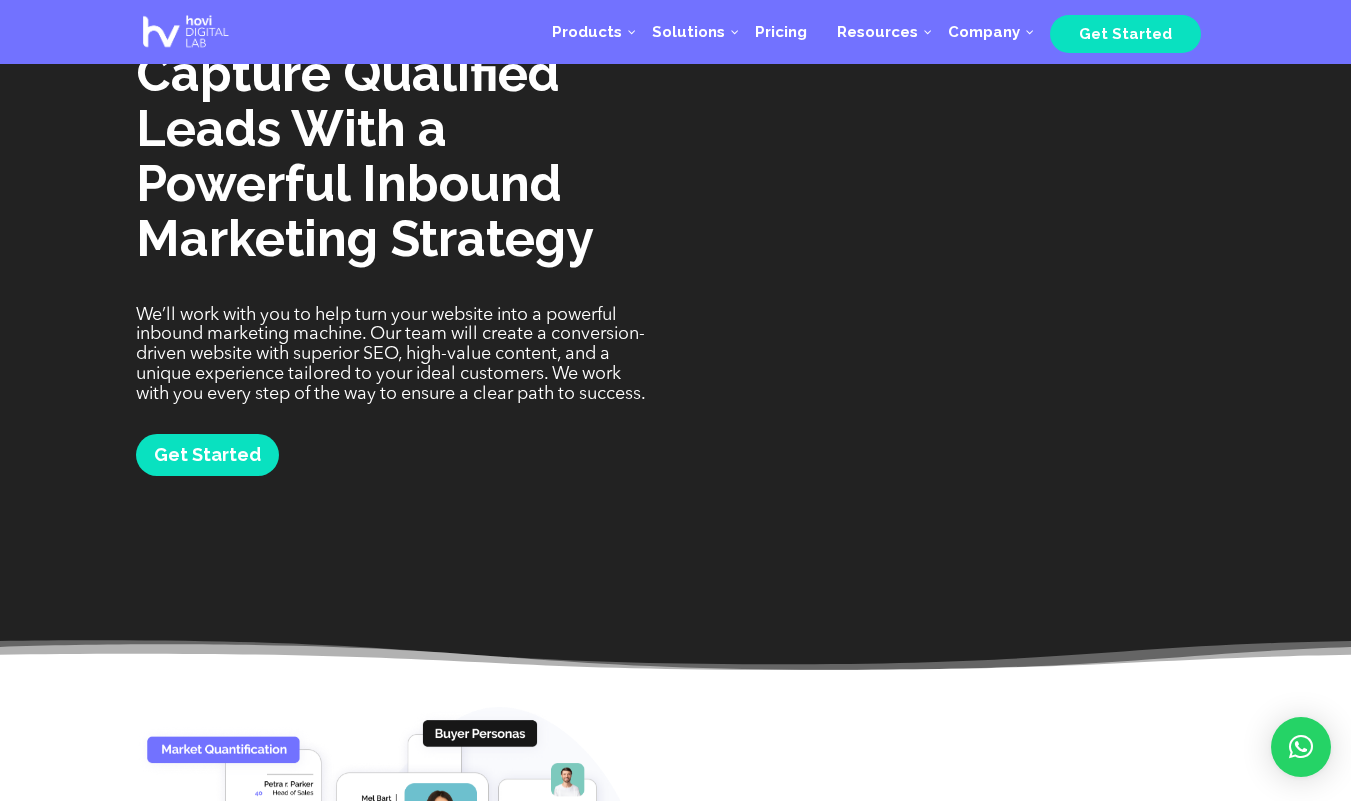 scroll, scrollTop: 138, scrollLeft: 0, axis: vertical 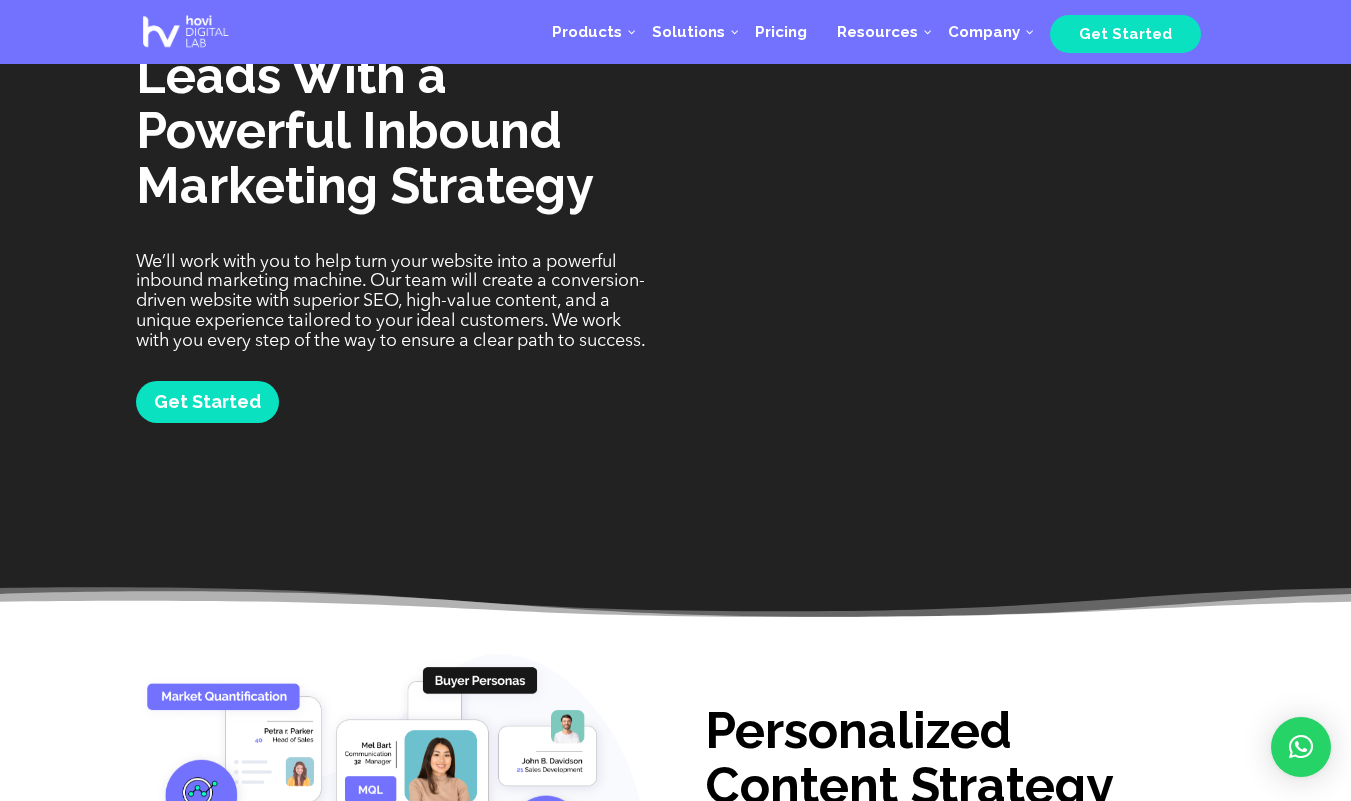 click on "We’ll work with you to help turn your website into a powerful inbound marketing machine. Our team will create a conversion-driven website with superior SEO, high-value content, and a unique experience tailored to your ideal customers. We work with you every step of the way to ensure a clear path to success." at bounding box center (391, 302) 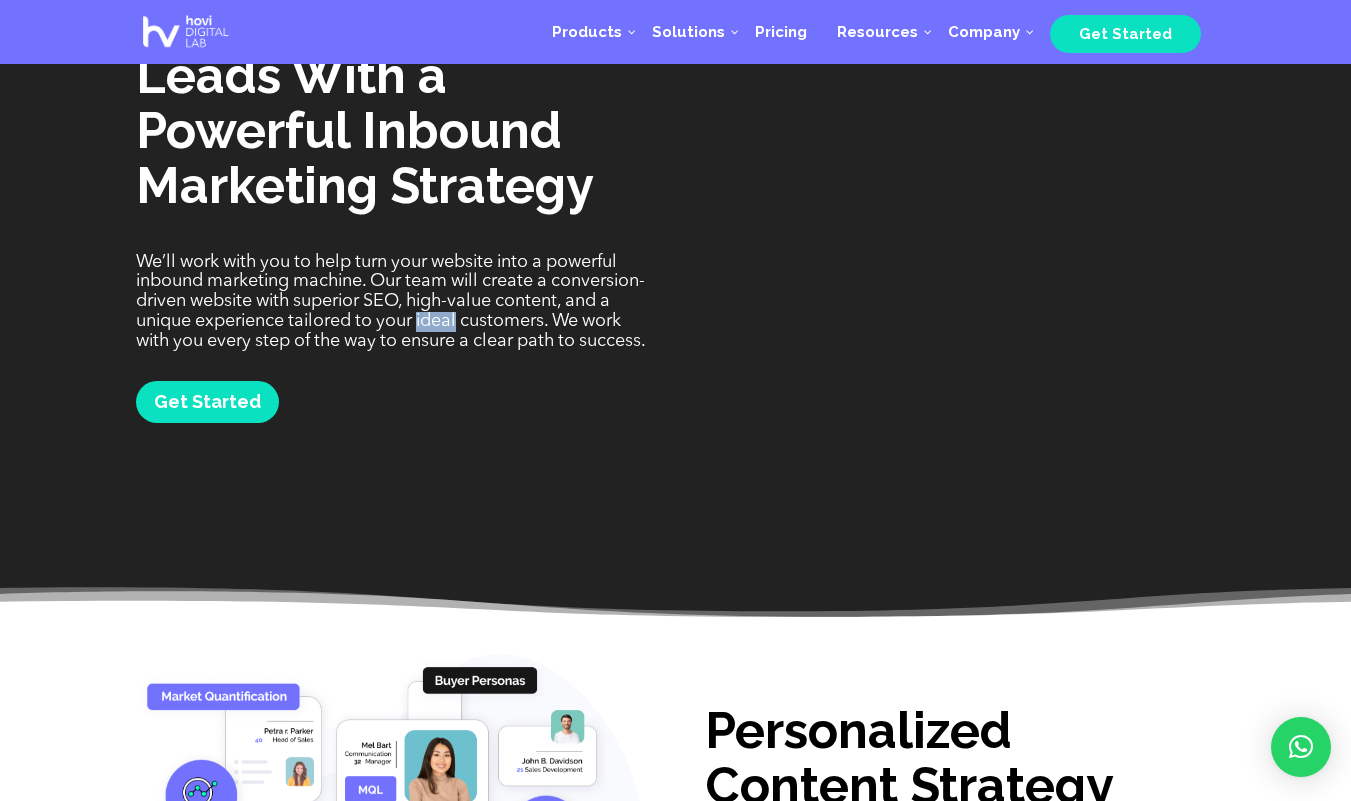 click on "We’ll work with you to help turn your website into a powerful inbound marketing machine. Our team will create a conversion-driven website with superior SEO, high-value content, and a unique experience tailored to your ideal customers. We work with you every step of the way to ensure a clear path to success." at bounding box center (391, 302) 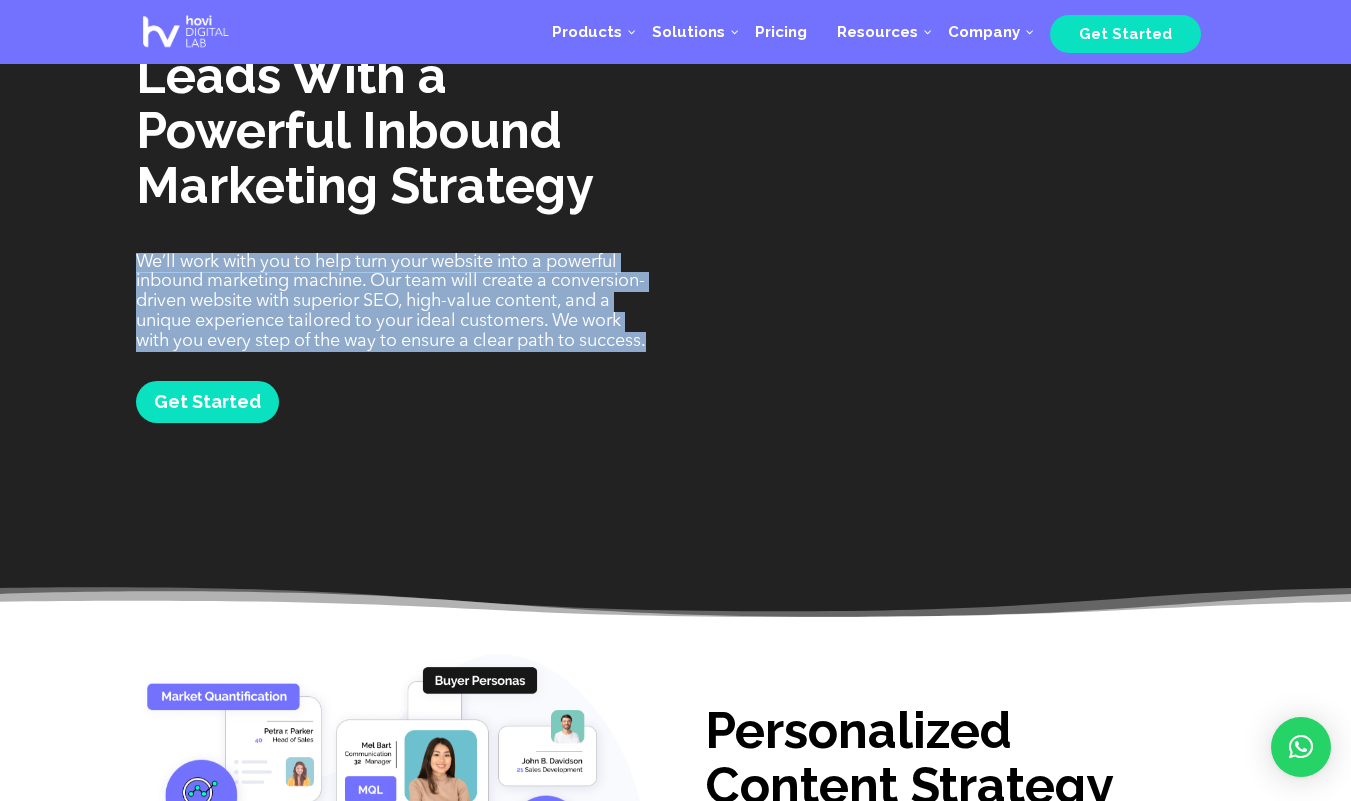 click on "We’ll work with you to help turn your website into a powerful inbound marketing machine. Our team will create a conversion-driven website with superior SEO, high-value content, and a unique experience tailored to your ideal customers. We work with you every step of the way to ensure a clear path to success." at bounding box center [391, 302] 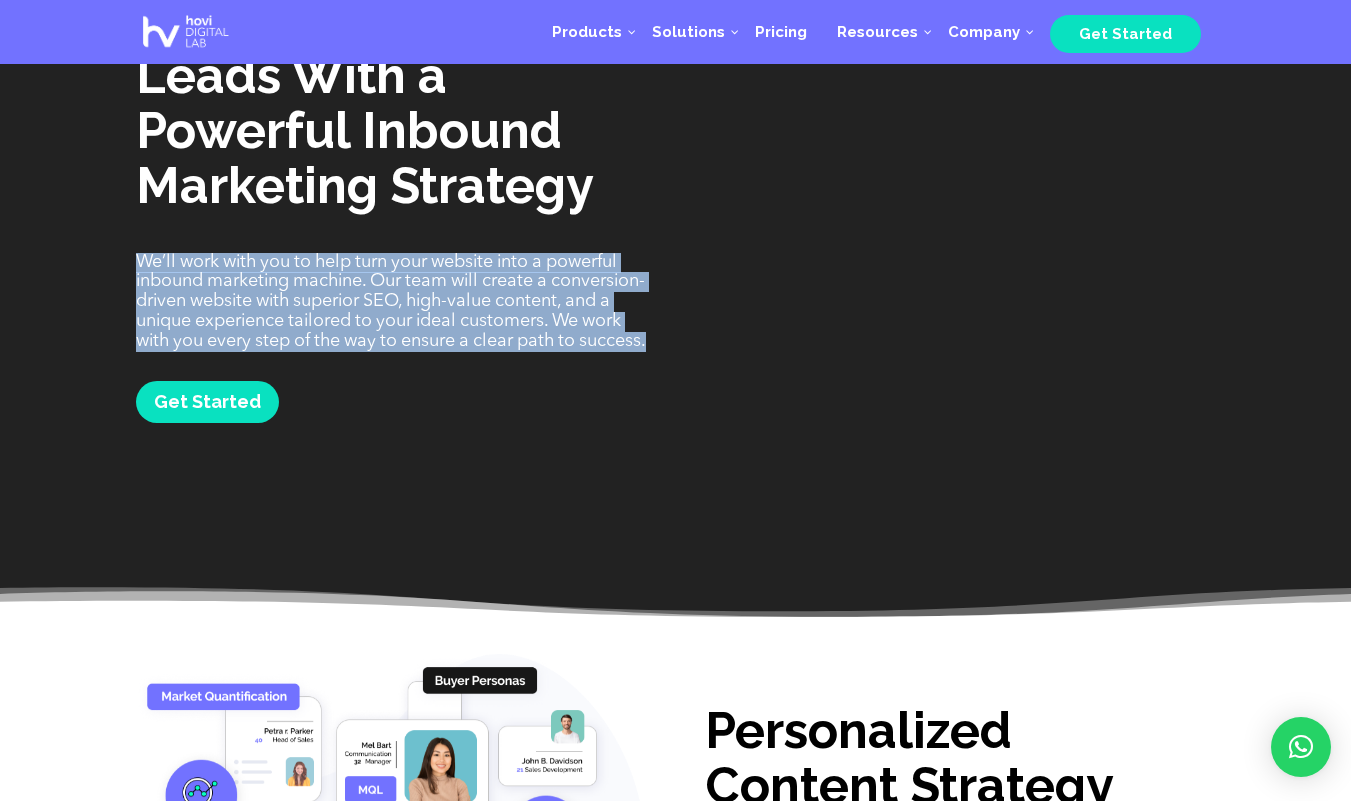 click on "Capture Qualified Leads With a Powerful Inbound Marketing Strategy
We’ll work with you to help turn your website into a powerful inbound marketing machine. Our team will create a conversion-driven website with superior SEO, high-value content, and a unique experience tailored to your ideal customers. We work with you every step of the way to ensure a clear path to success.
Get Started" at bounding box center (676, 203) 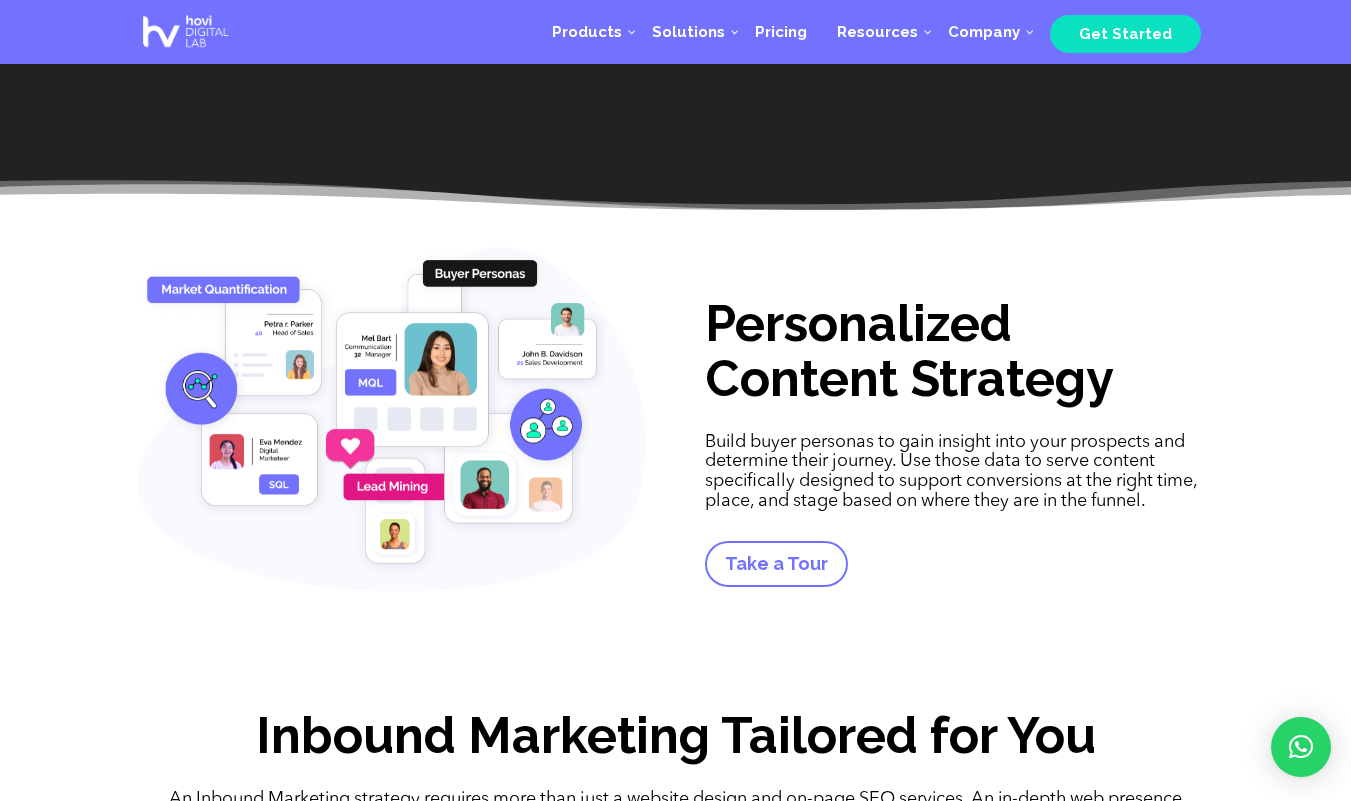 scroll, scrollTop: 622, scrollLeft: 0, axis: vertical 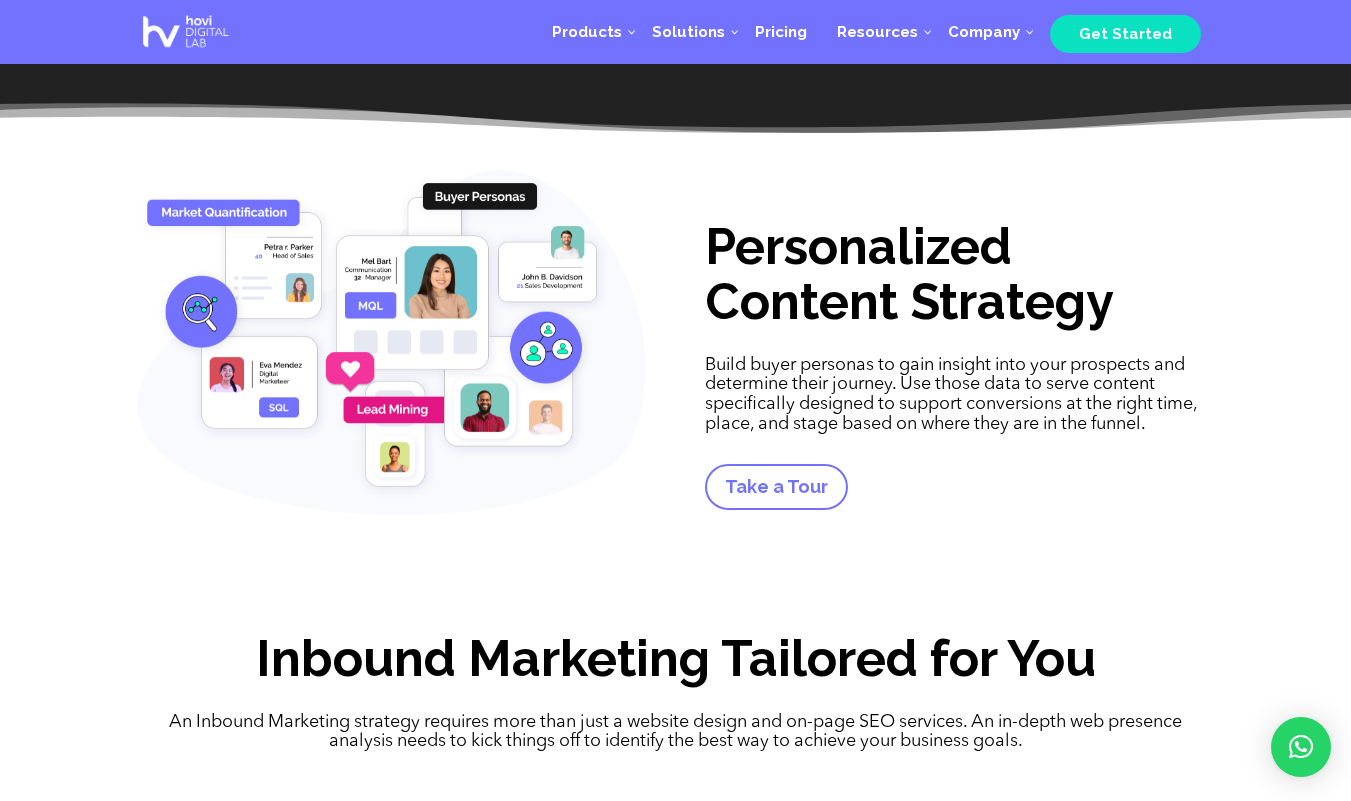 click on "Personalized Content Strategy" at bounding box center (960, 279) 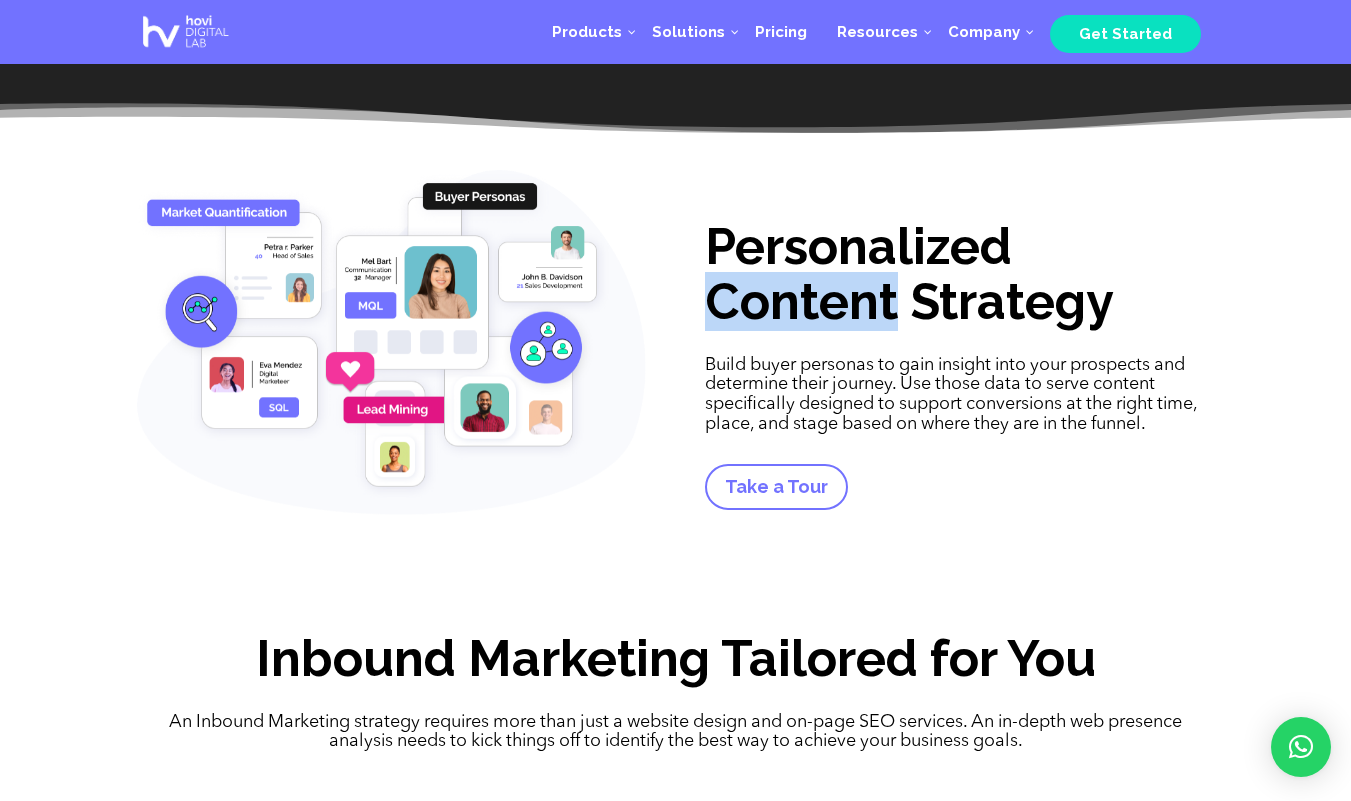 click on "Personalized Content Strategy" at bounding box center [960, 279] 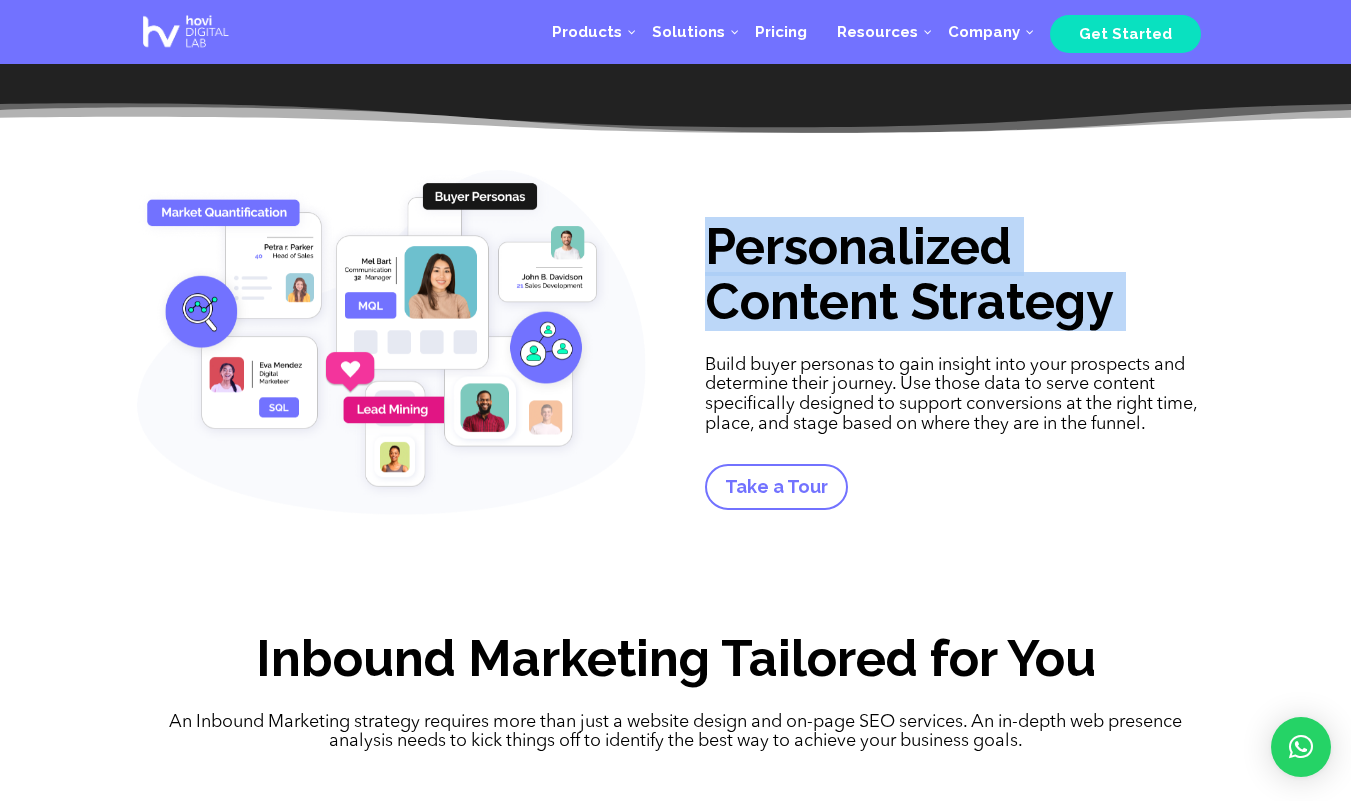 click on "Personalized Content Strategy" at bounding box center (960, 279) 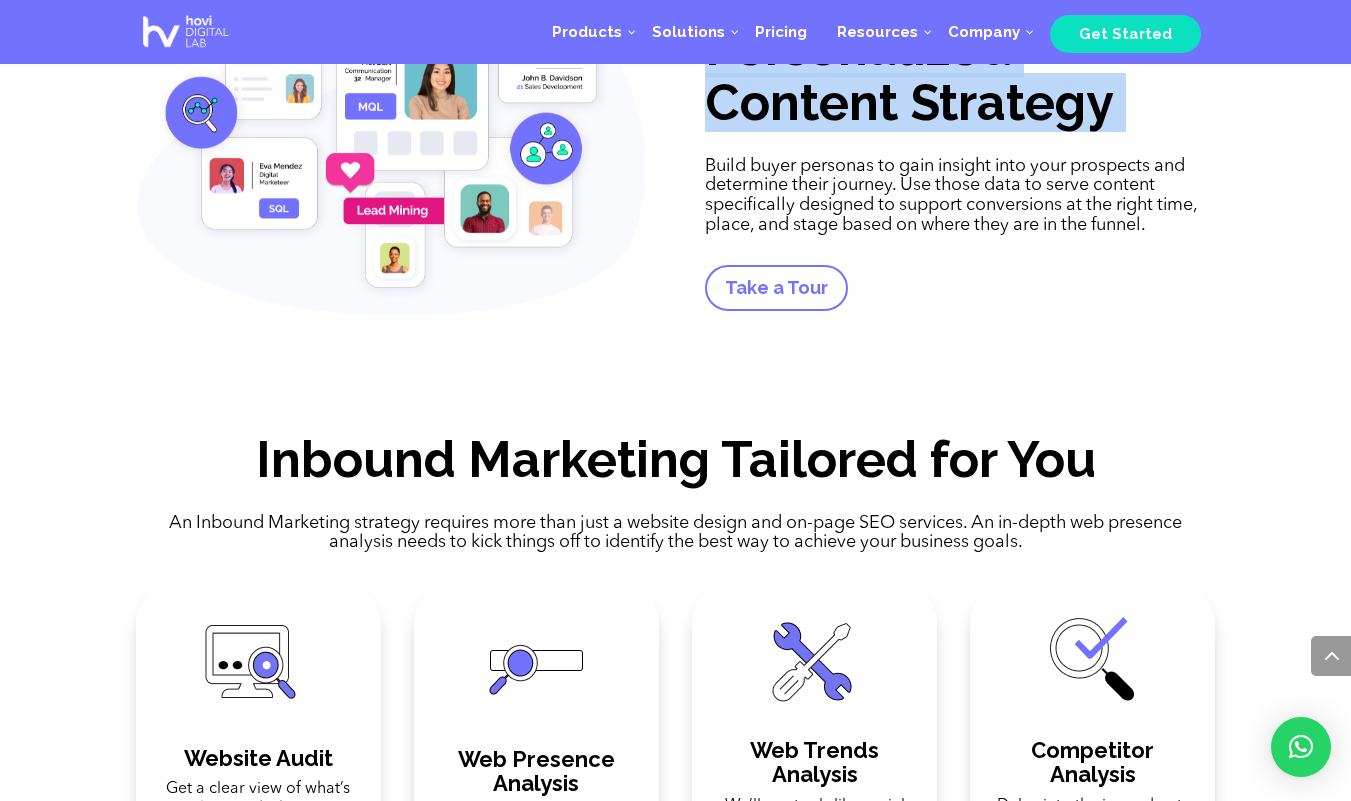 scroll, scrollTop: 823, scrollLeft: 0, axis: vertical 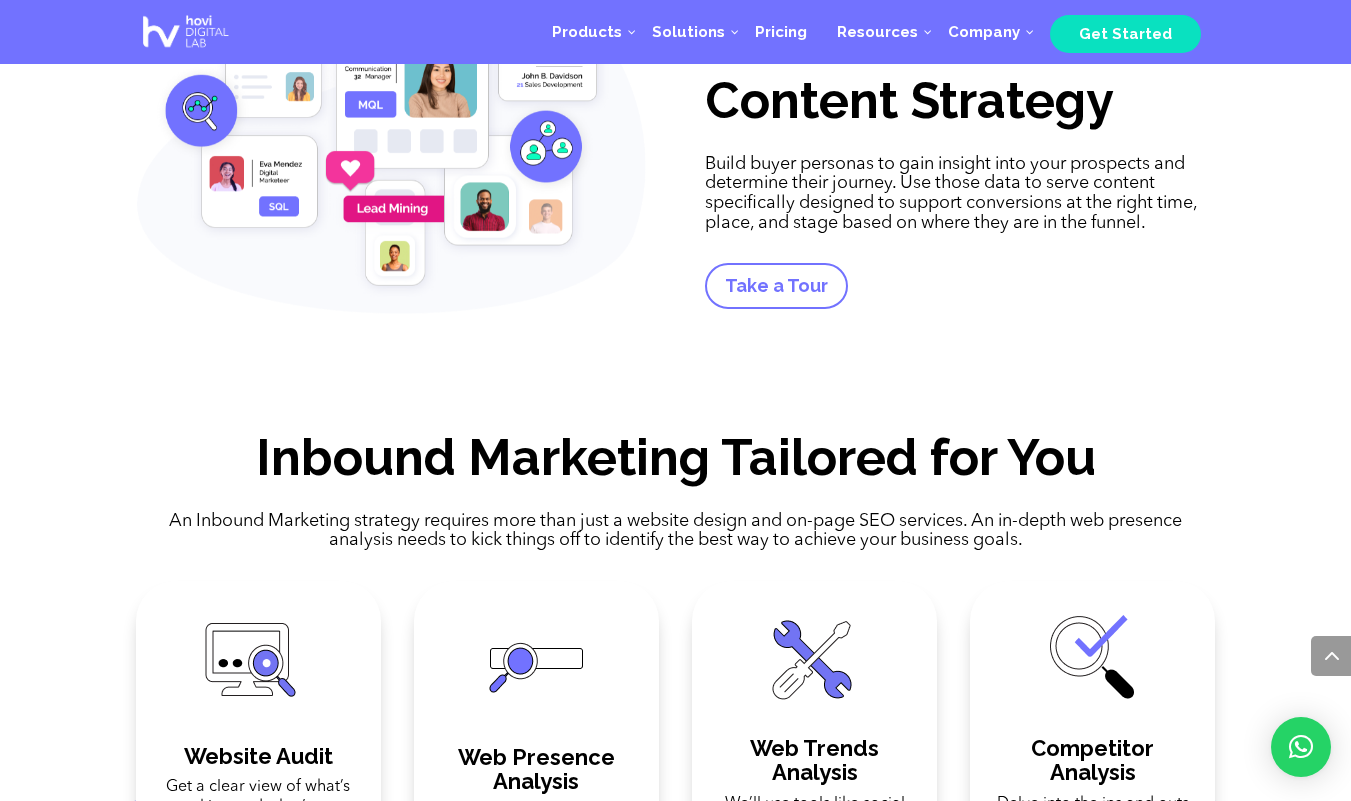 click on "Inbound Marketing Tailored for You" at bounding box center (676, 462) 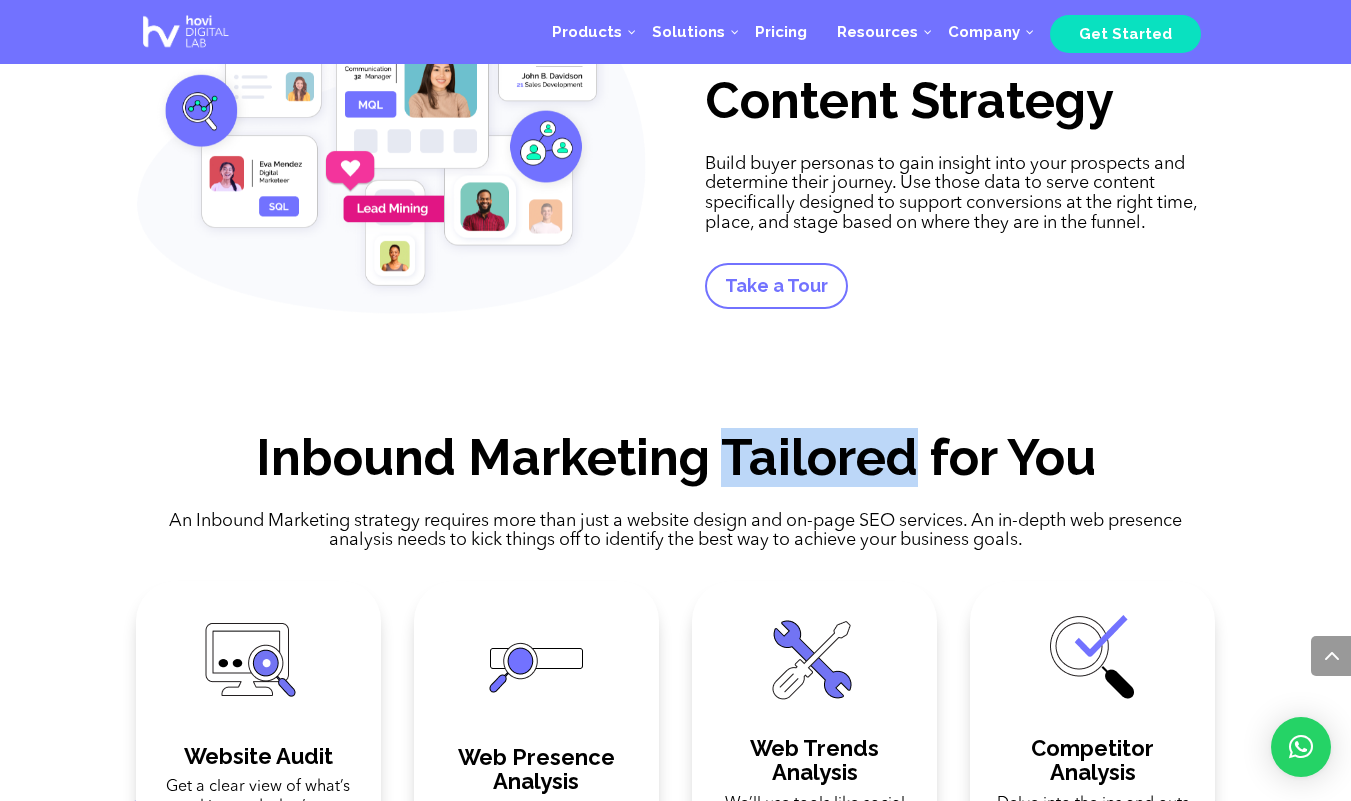 click on "Inbound Marketing Tailored for You" at bounding box center [676, 462] 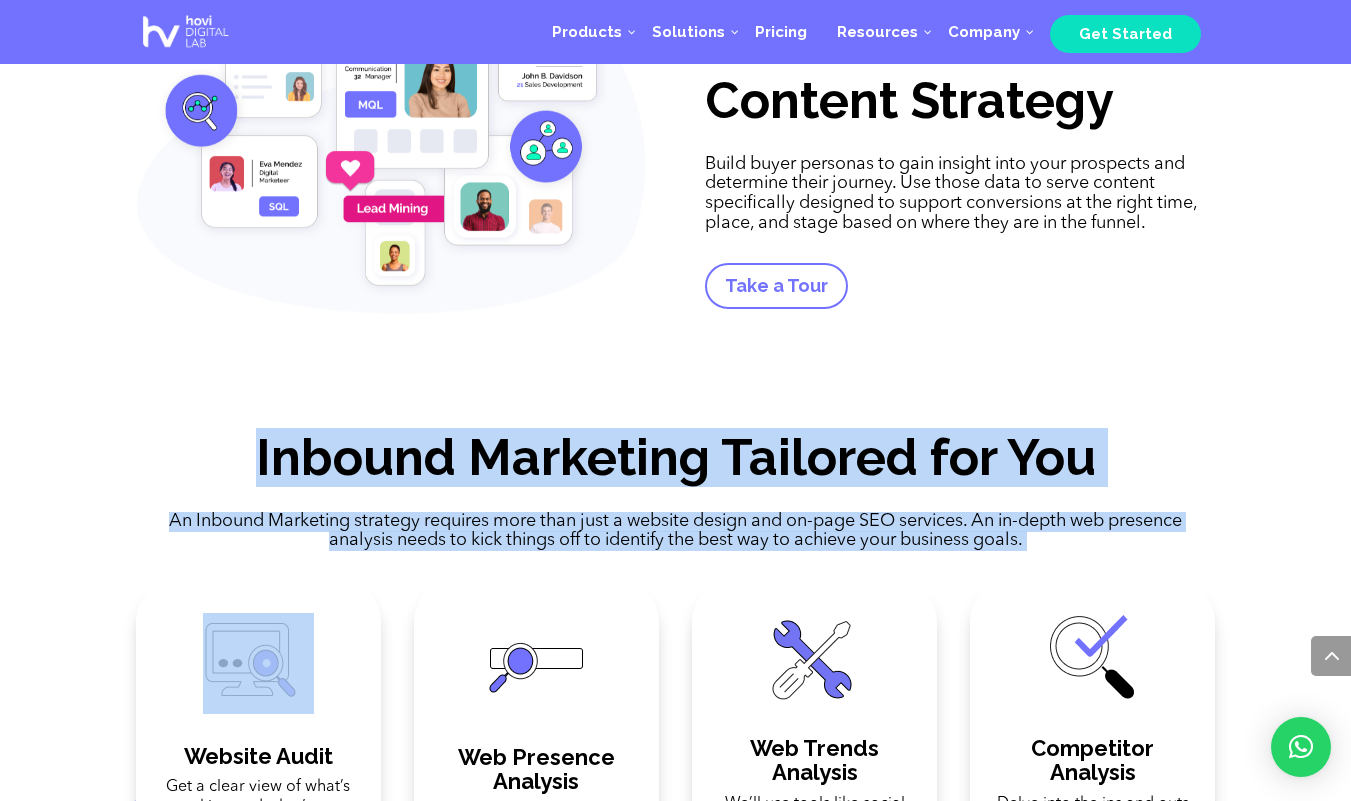 drag, startPoint x: 820, startPoint y: 499, endPoint x: 820, endPoint y: 557, distance: 58 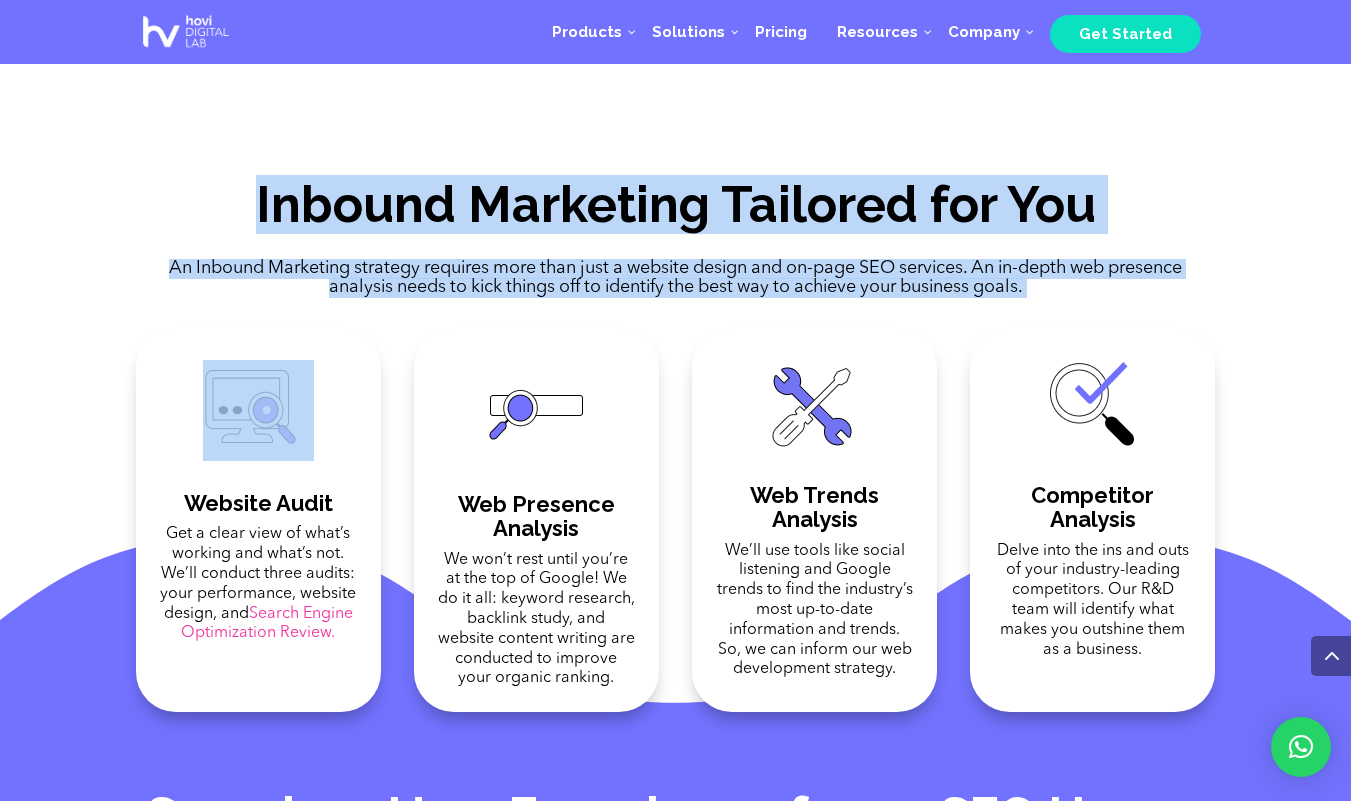 scroll, scrollTop: 1105, scrollLeft: 0, axis: vertical 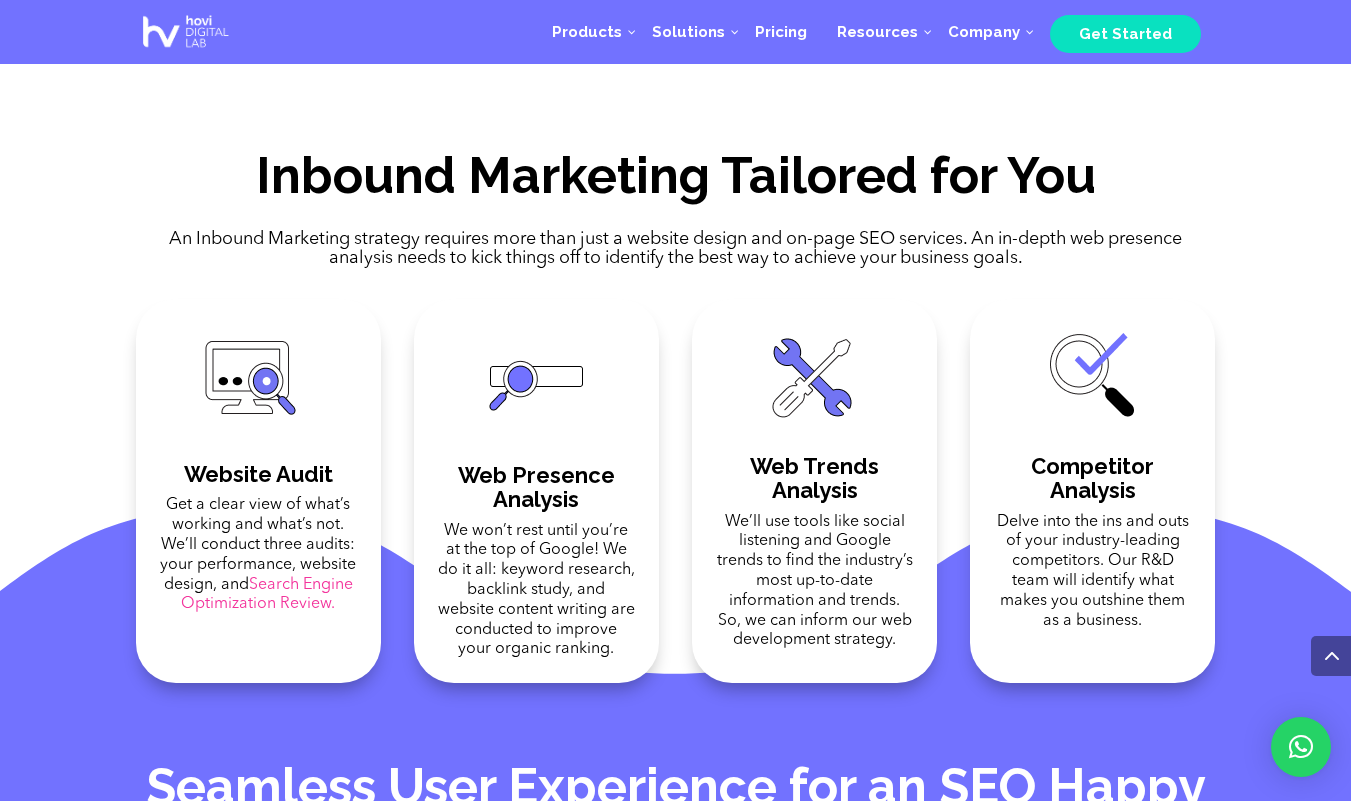 click on "An Inbound Marketing strategy requires more than just a website design and on-page SEO services. An in-depth web presence analysis needs to kick things off to identify the best way to achieve your business goals." at bounding box center (676, 250) 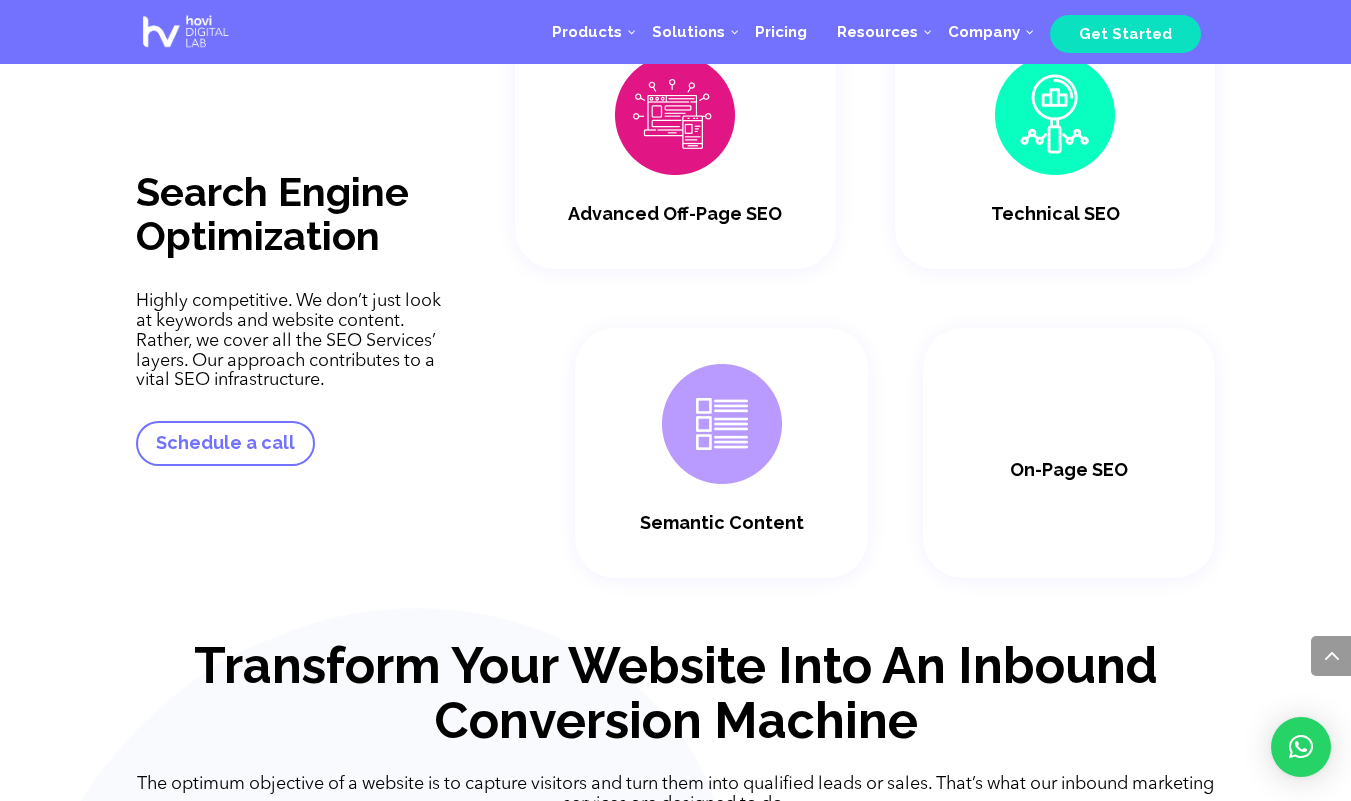scroll, scrollTop: 2703, scrollLeft: 0, axis: vertical 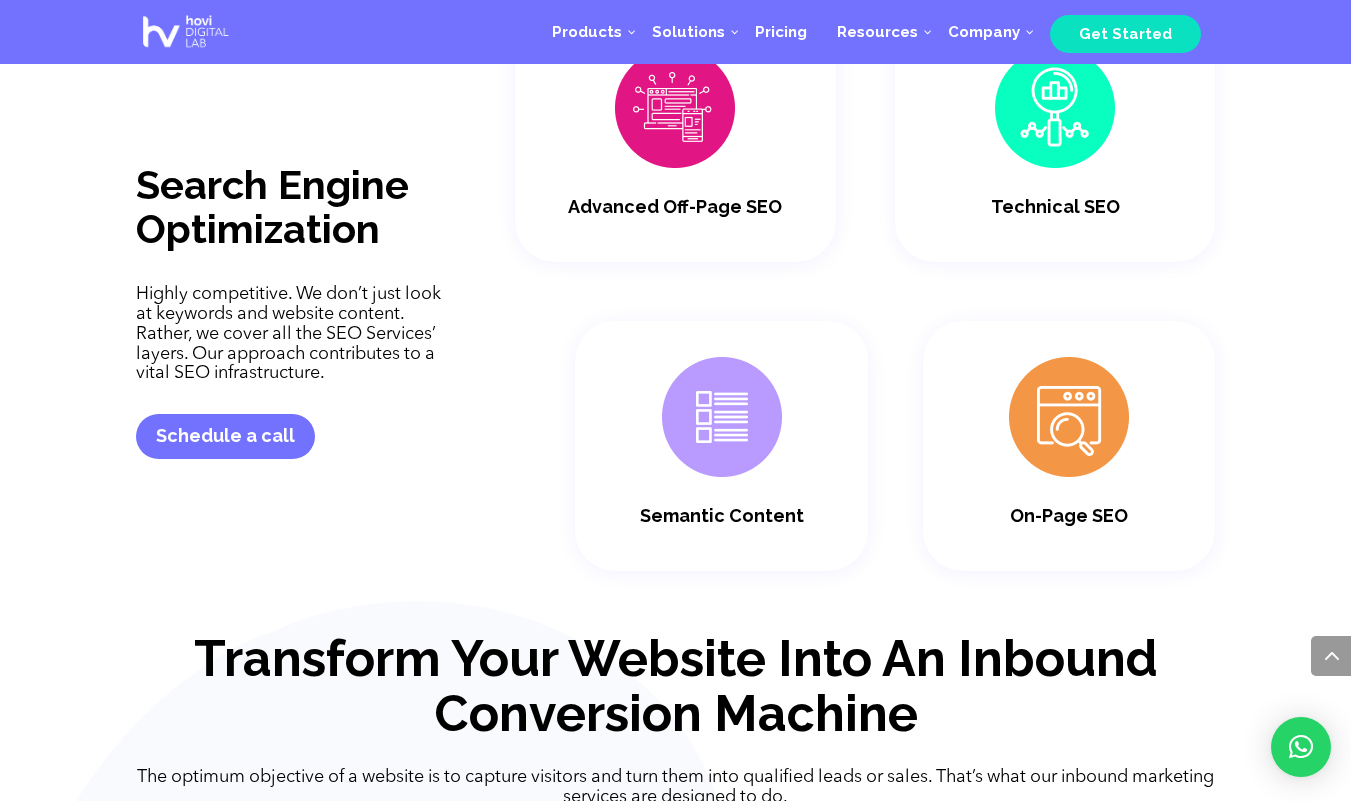 click on "Schedule a call" at bounding box center (225, 436) 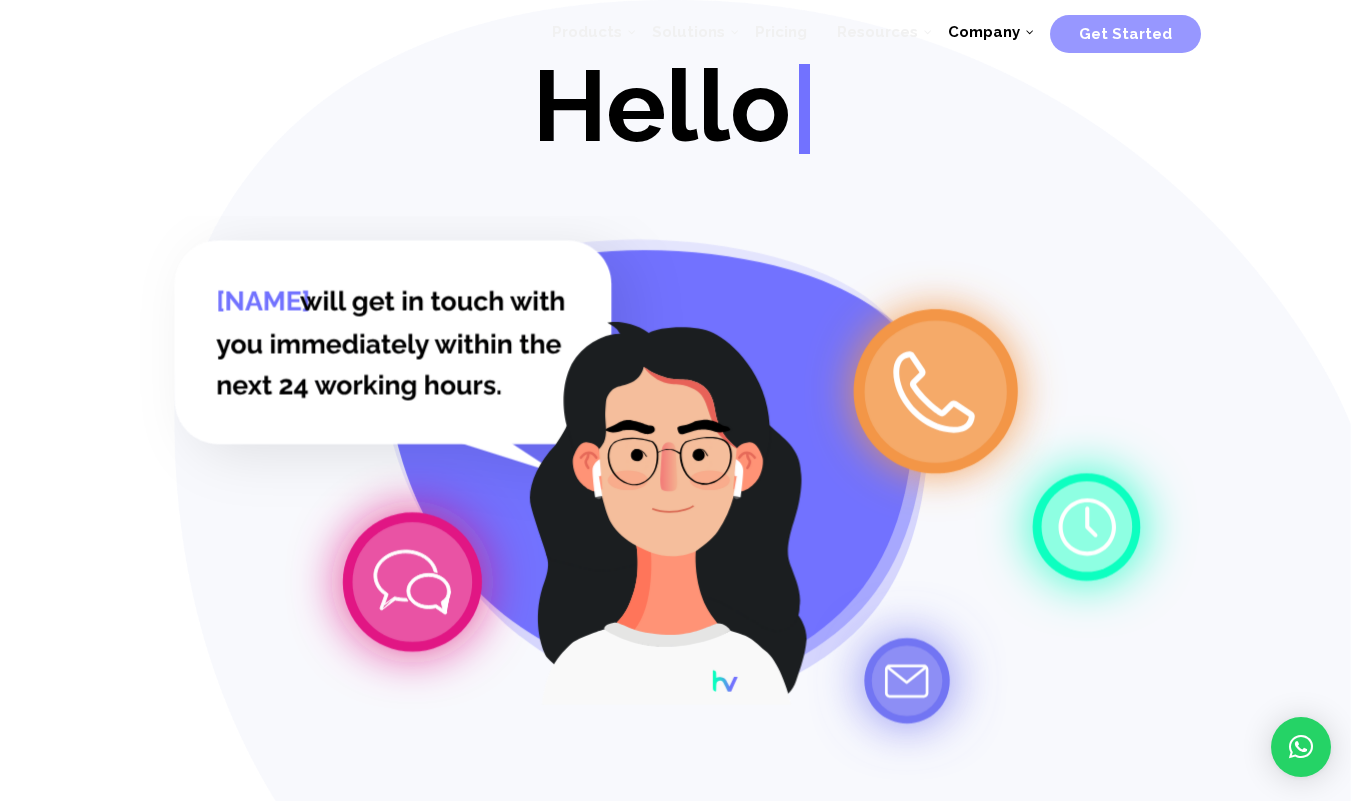 scroll, scrollTop: 0, scrollLeft: 0, axis: both 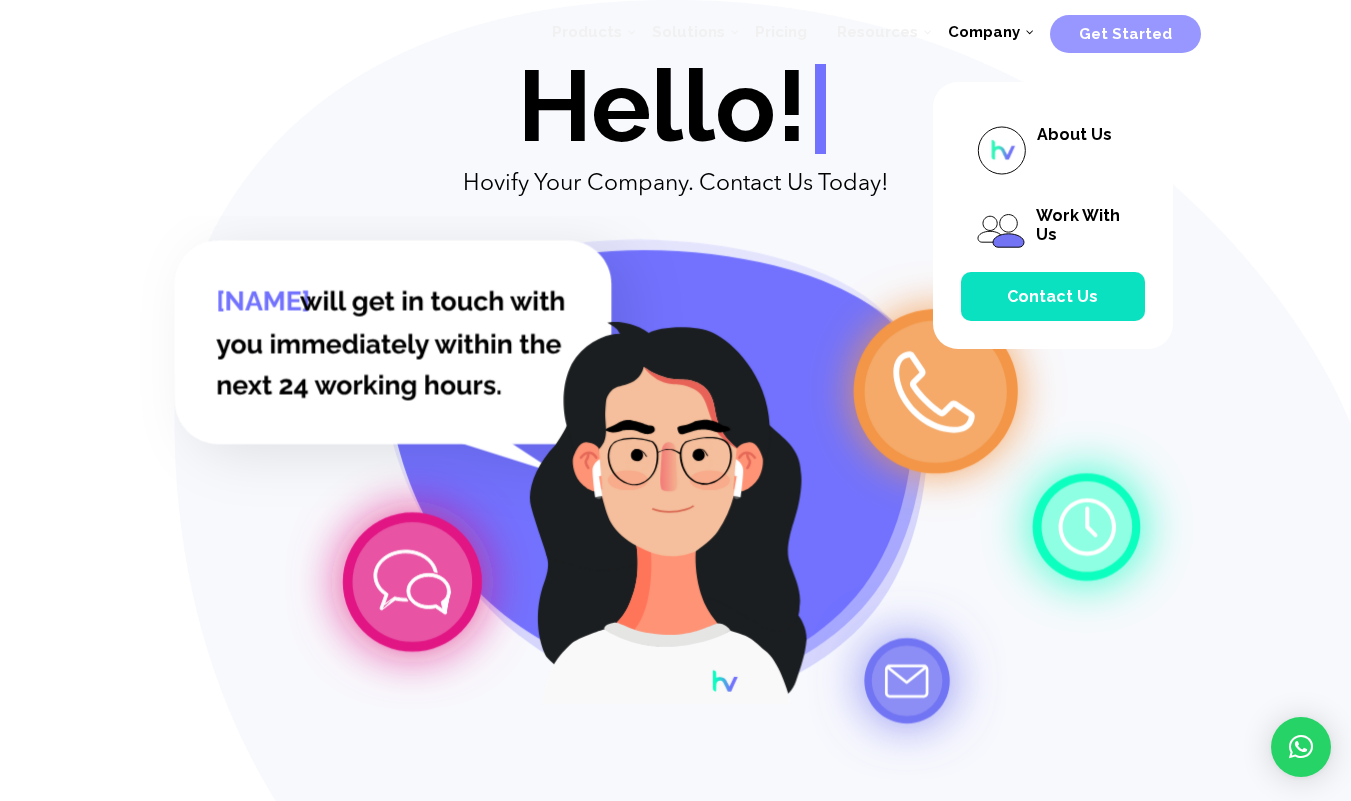 click on "Contact Us" at bounding box center (1052, 296) 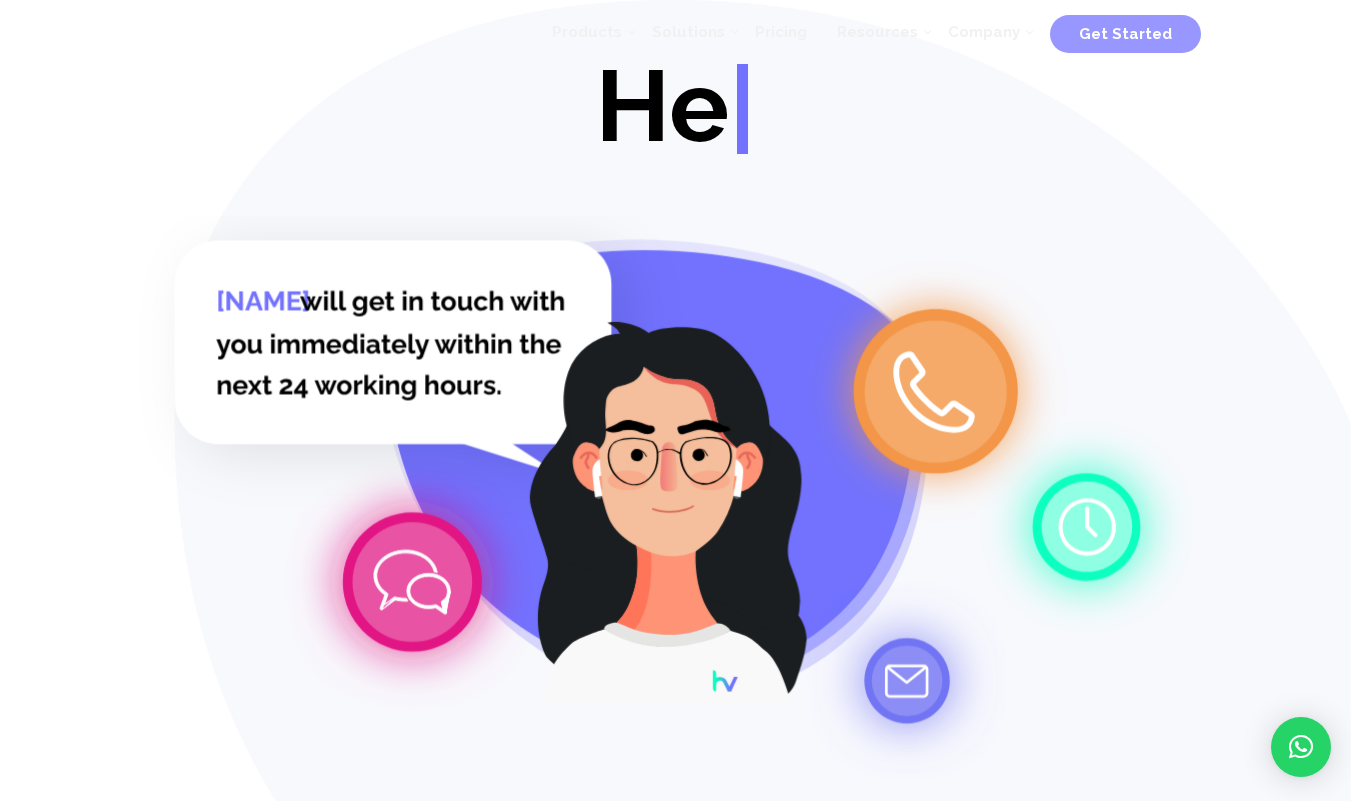 scroll, scrollTop: 0, scrollLeft: 0, axis: both 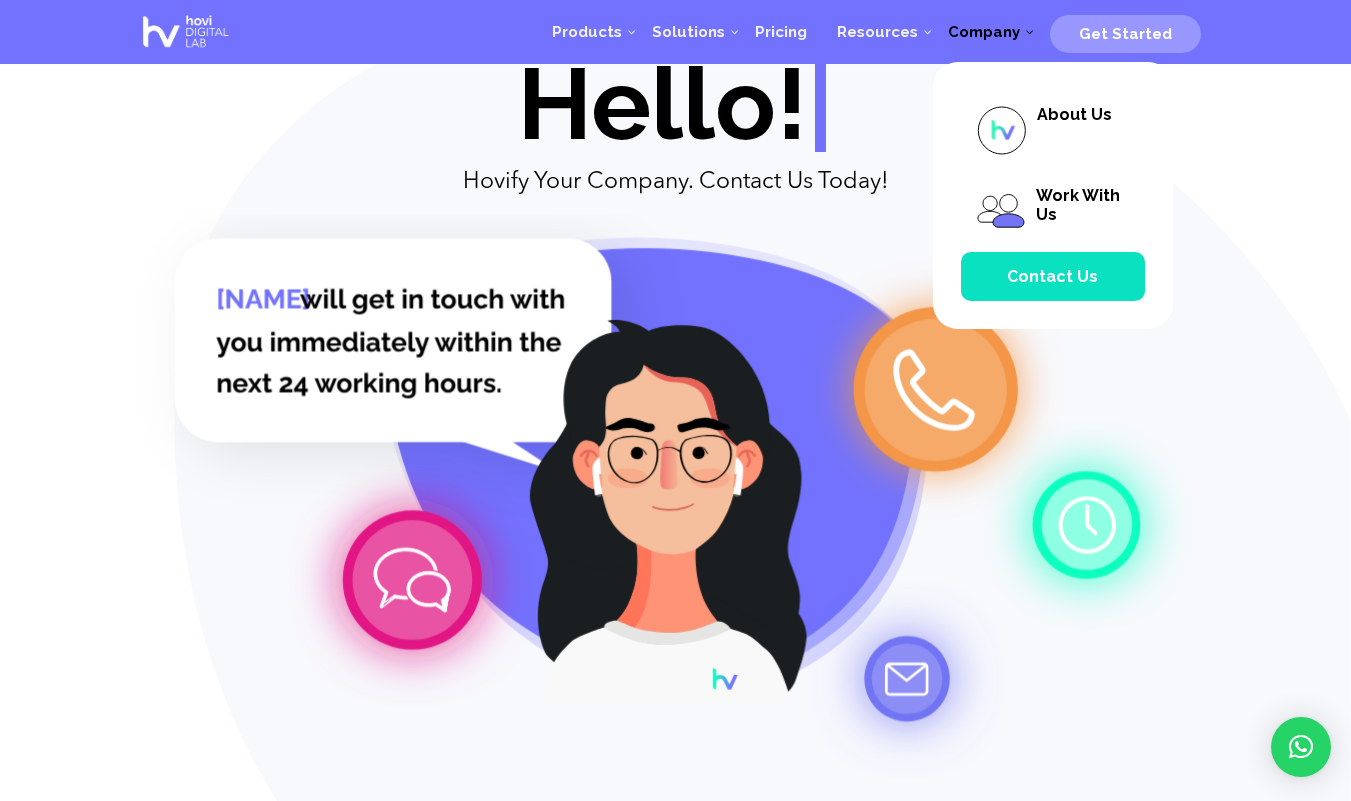 click on "Contact Us" at bounding box center (1052, 276) 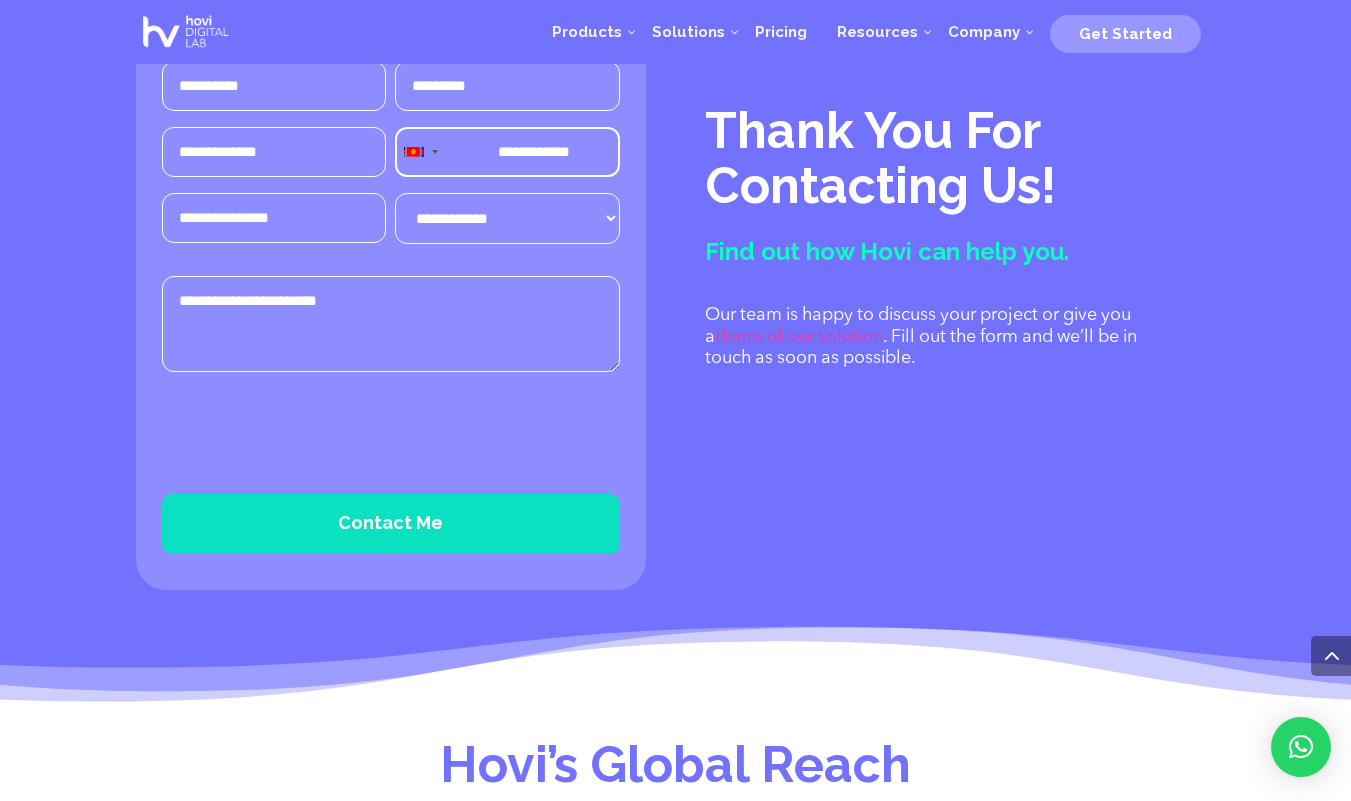 scroll, scrollTop: 1364, scrollLeft: 0, axis: vertical 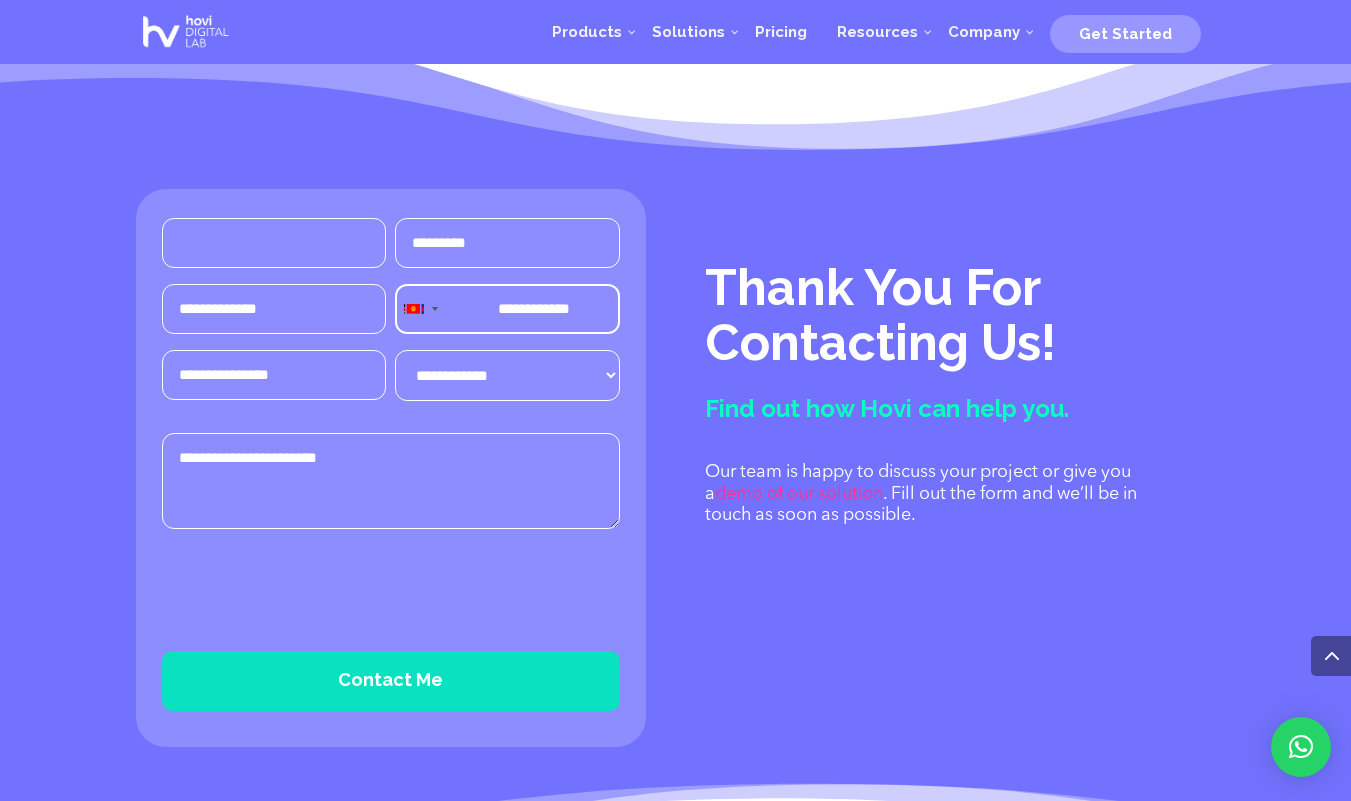 click on "First" at bounding box center (274, 243) 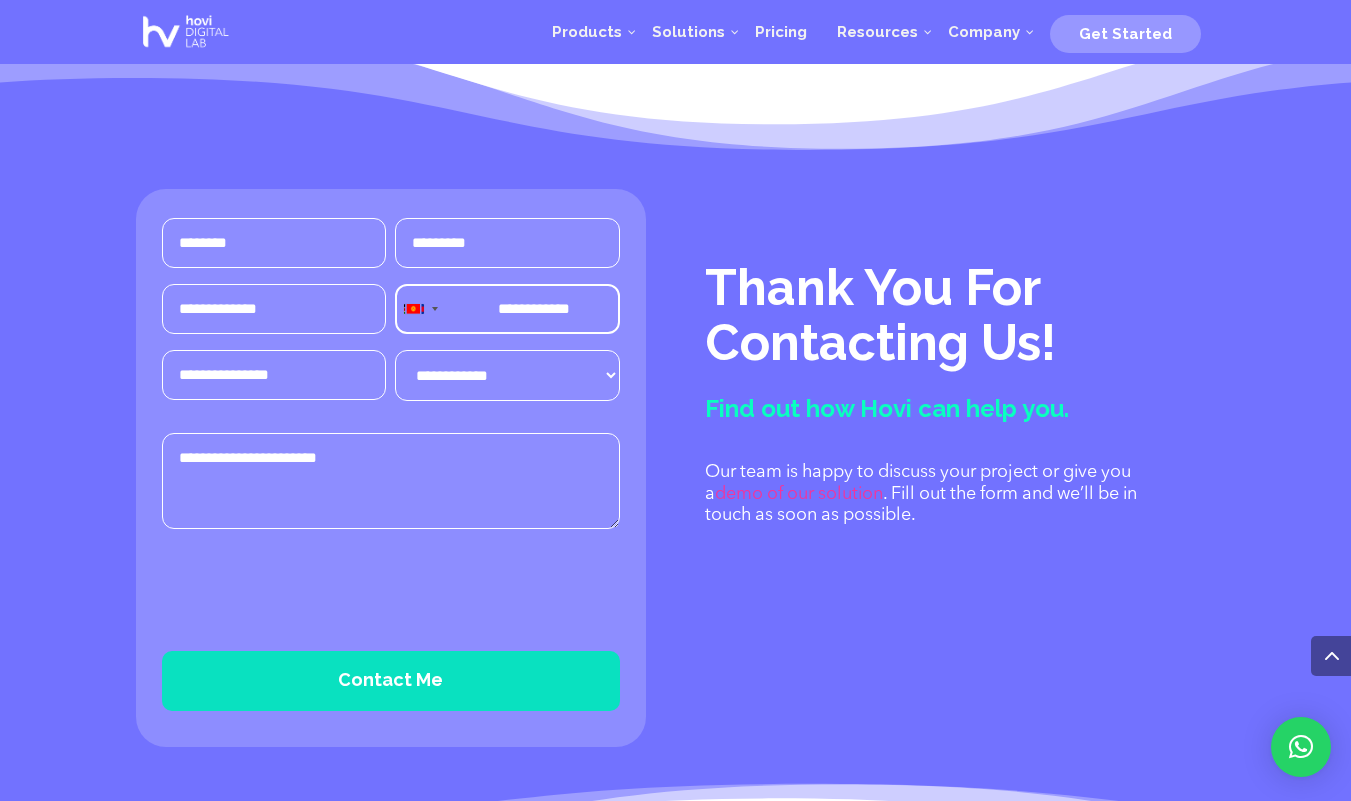 type on "********" 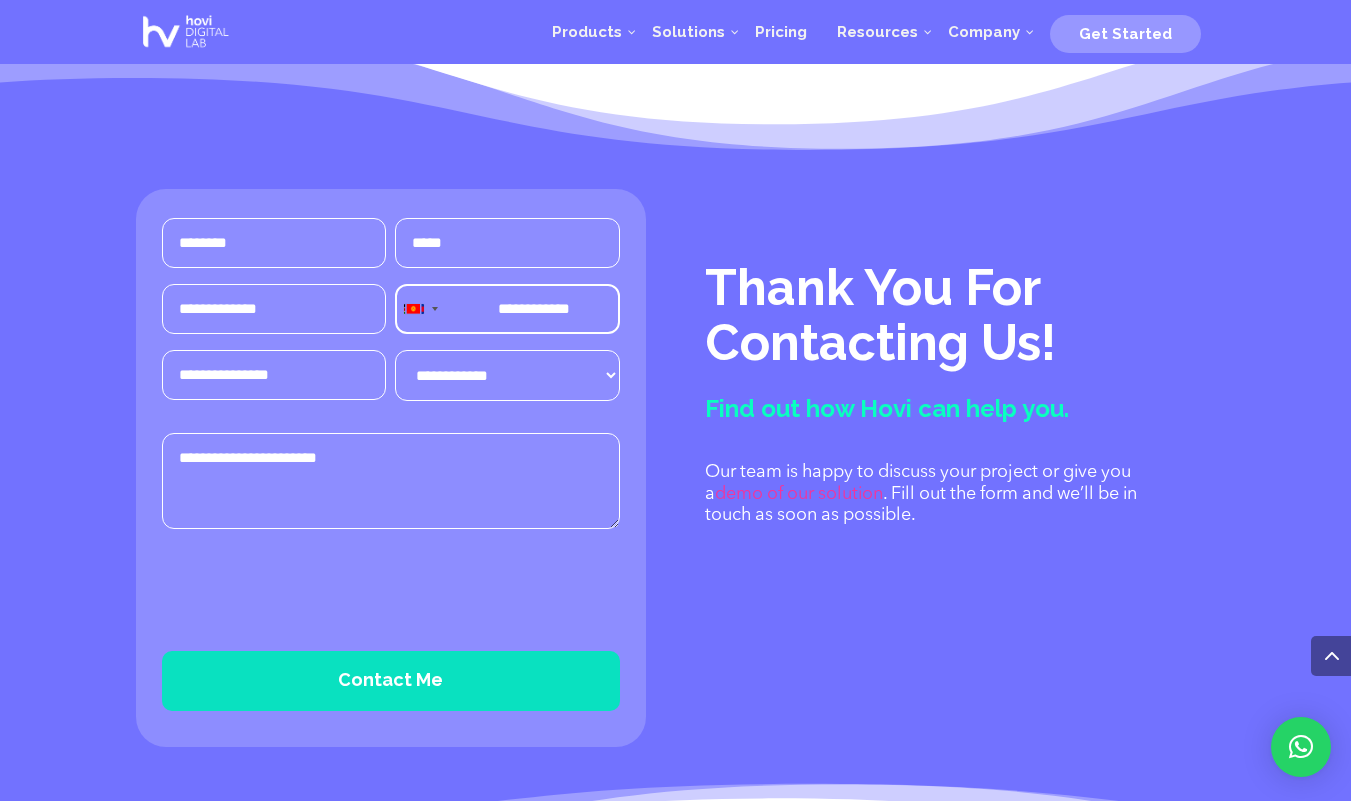 type on "*****" 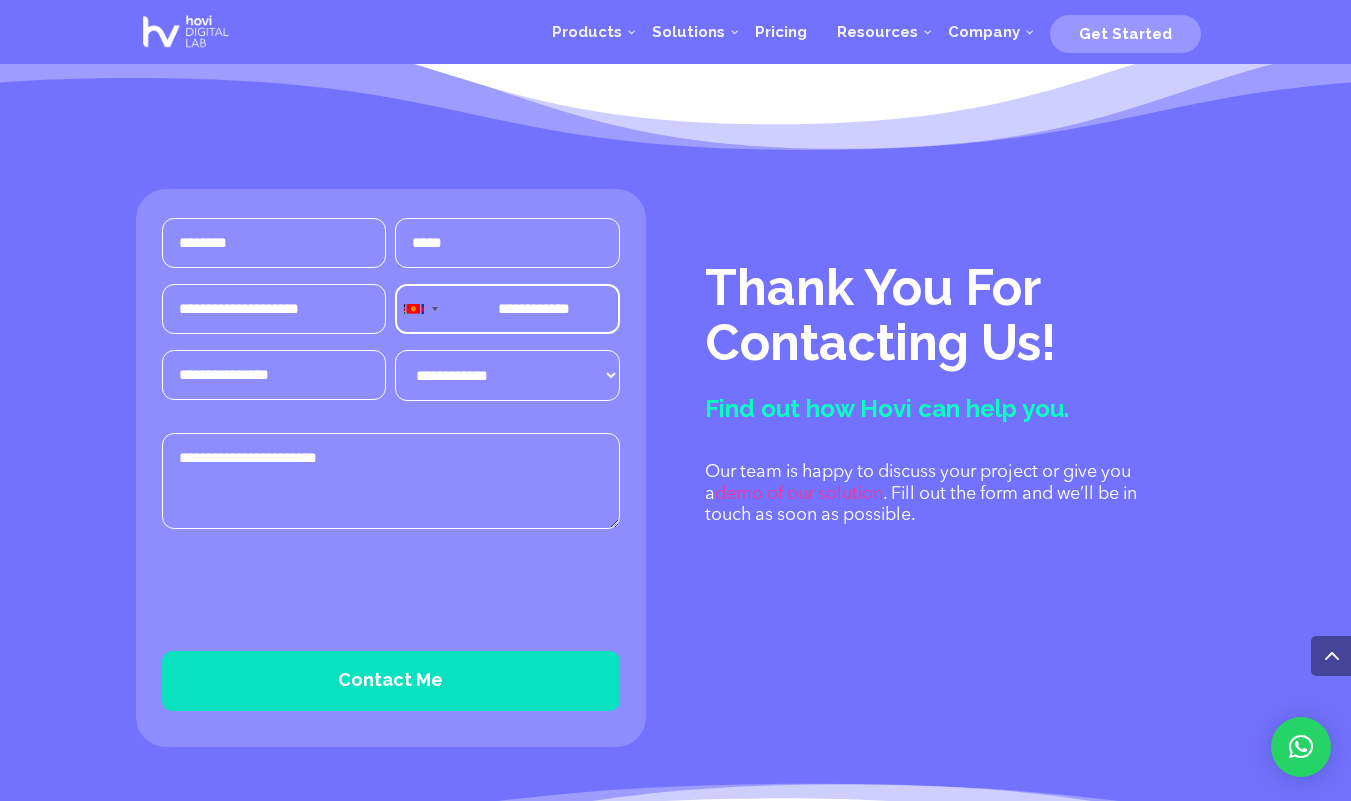 type on "**********" 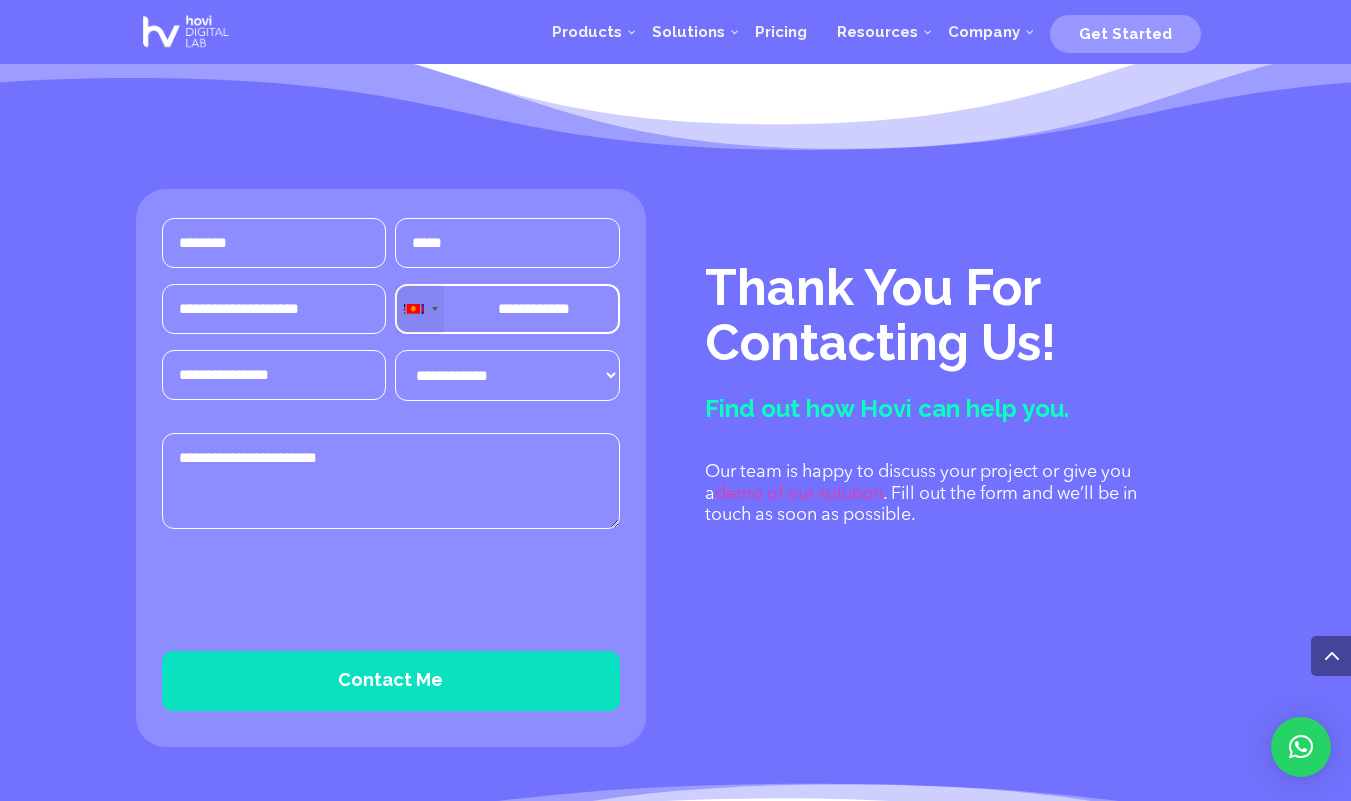 click on "Loremi Dolorsi +04" at bounding box center [420, 309] 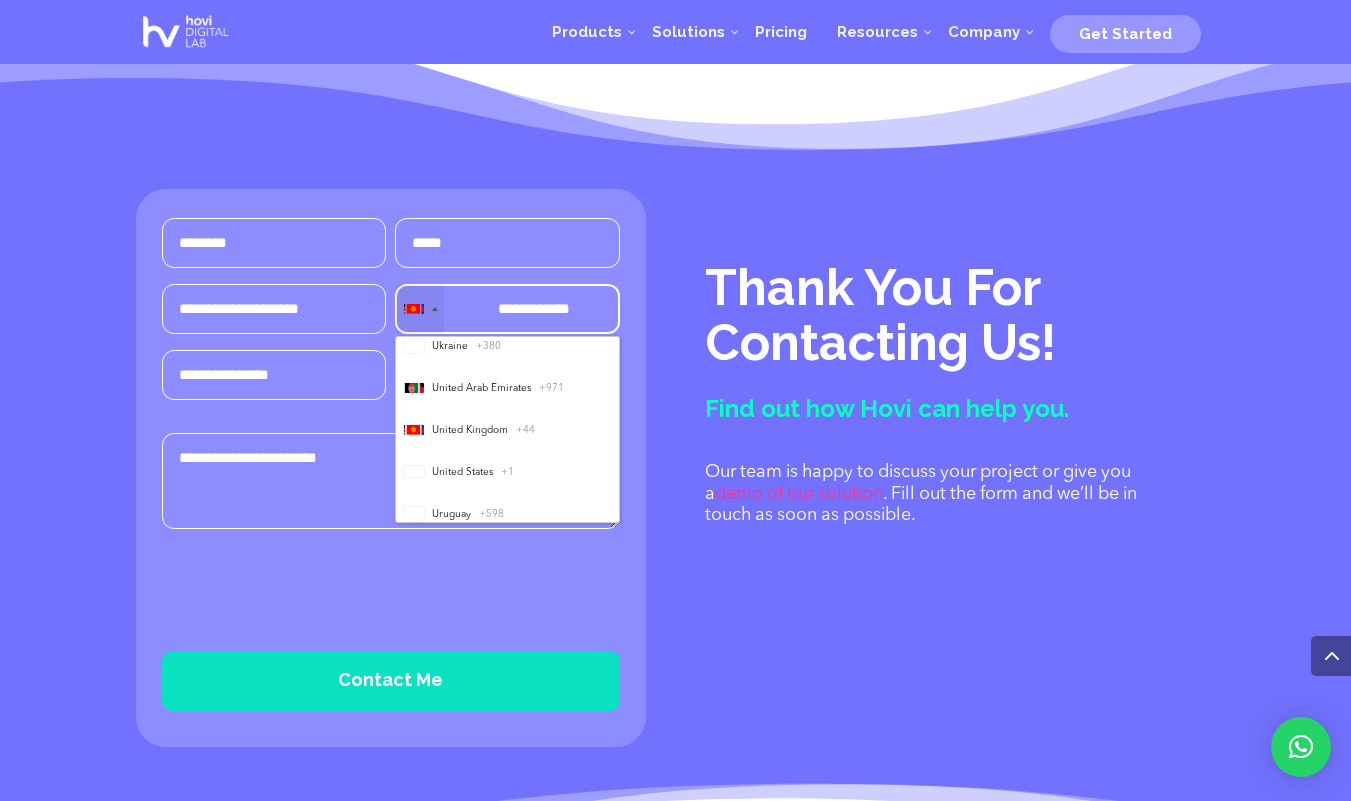 scroll, scrollTop: 4254, scrollLeft: 0, axis: vertical 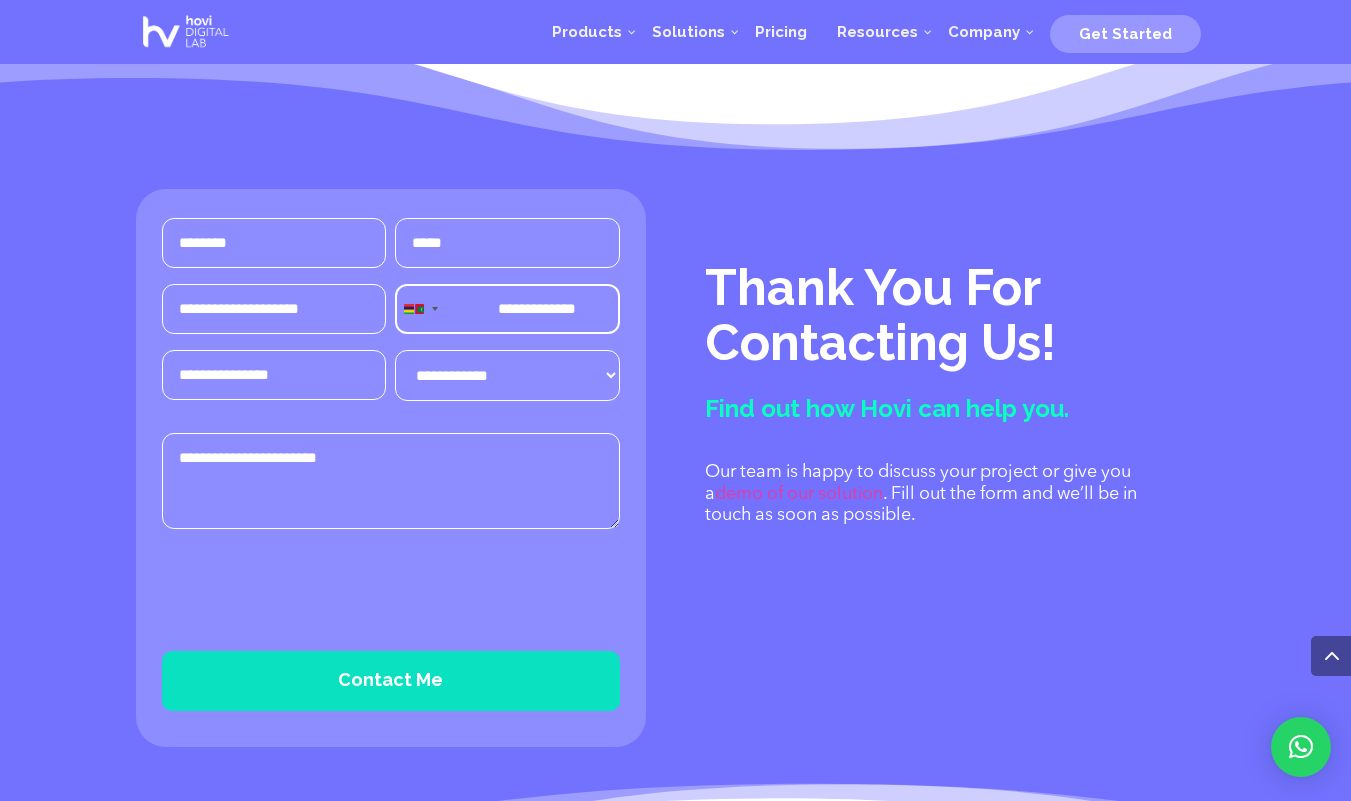type on "**********" 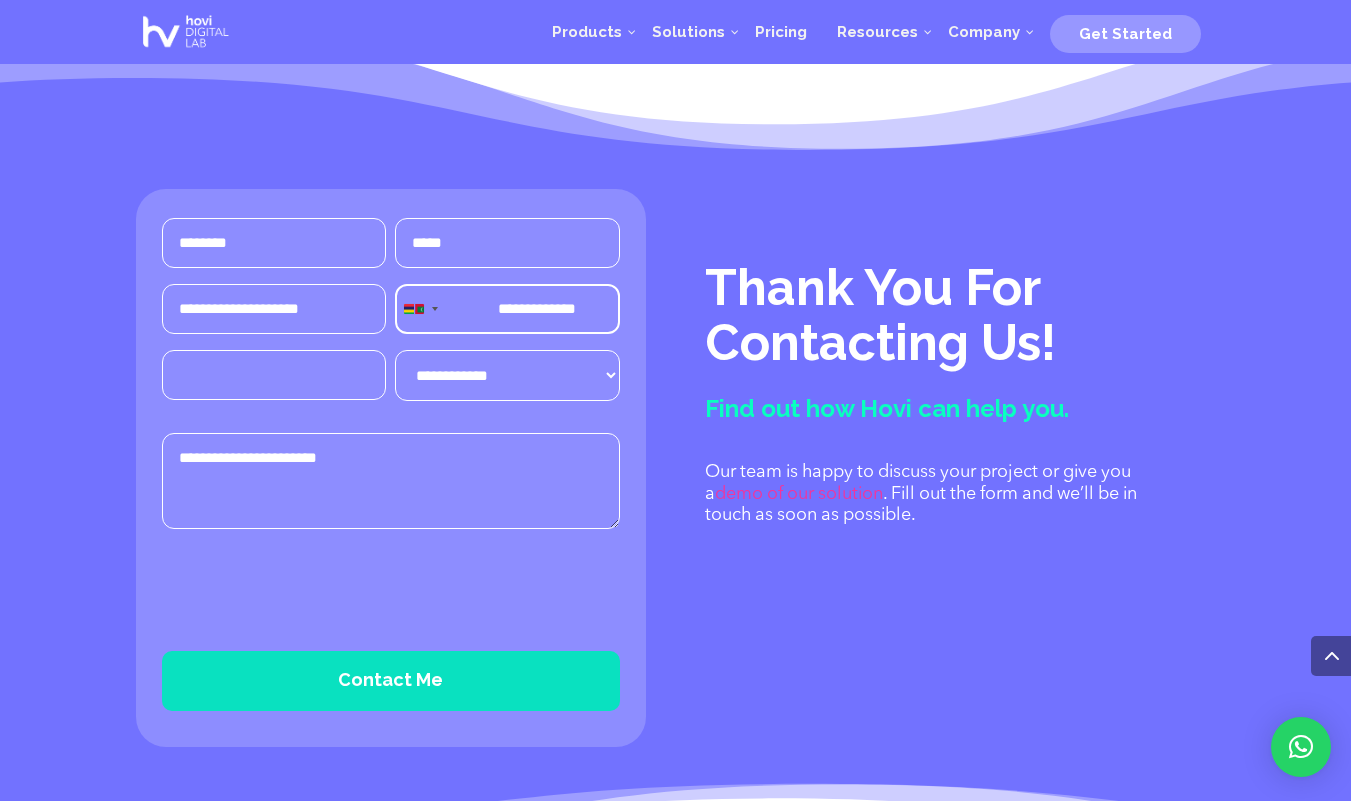 scroll, scrollTop: 0, scrollLeft: 0, axis: both 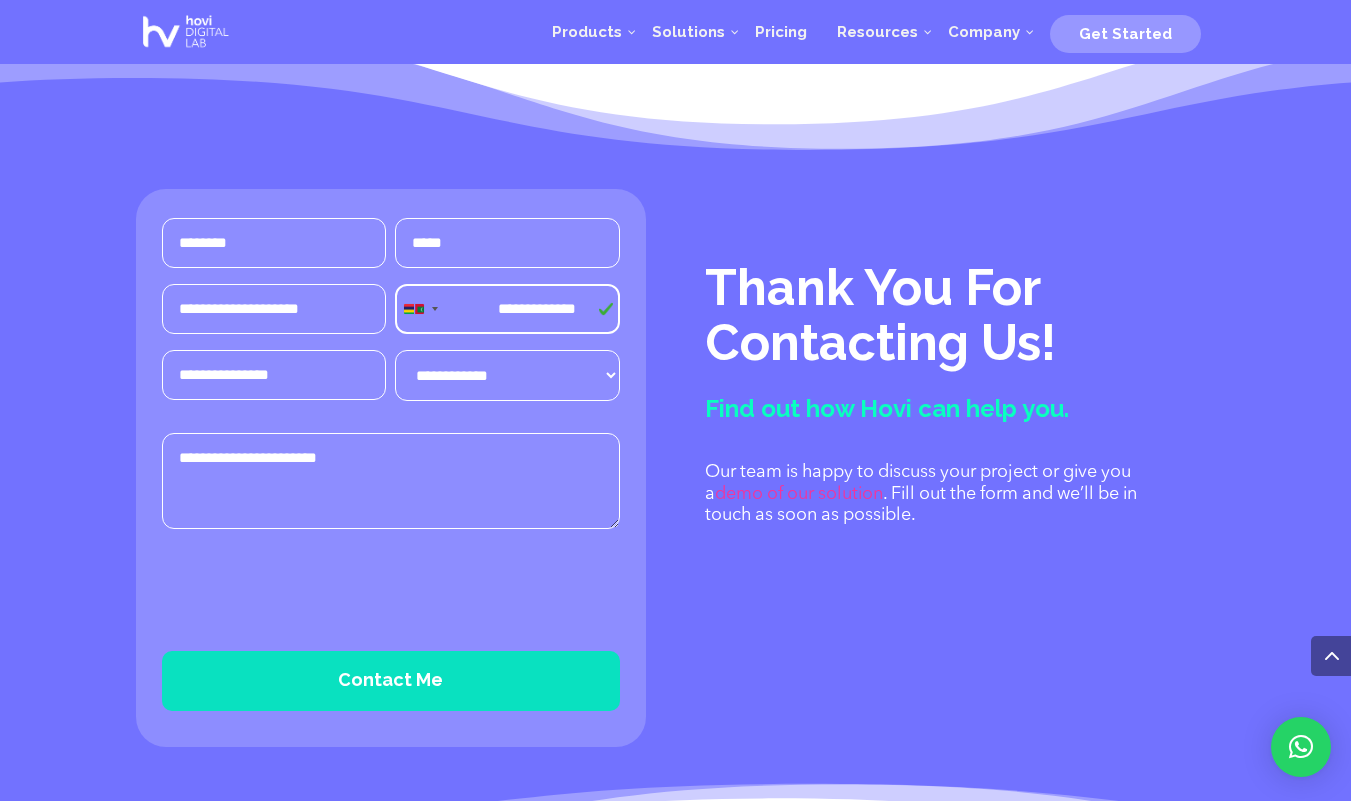 click on "**********" at bounding box center (507, 375) 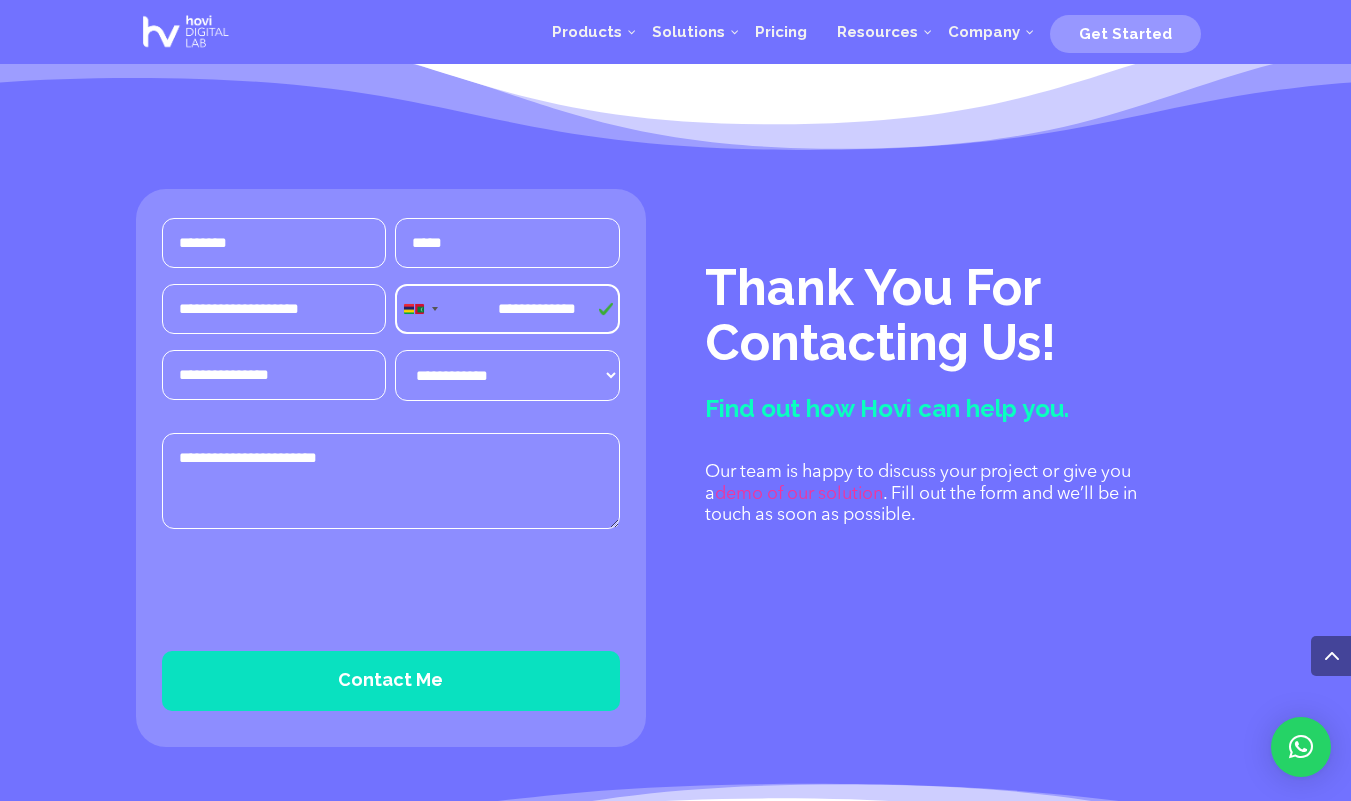 select on "**********" 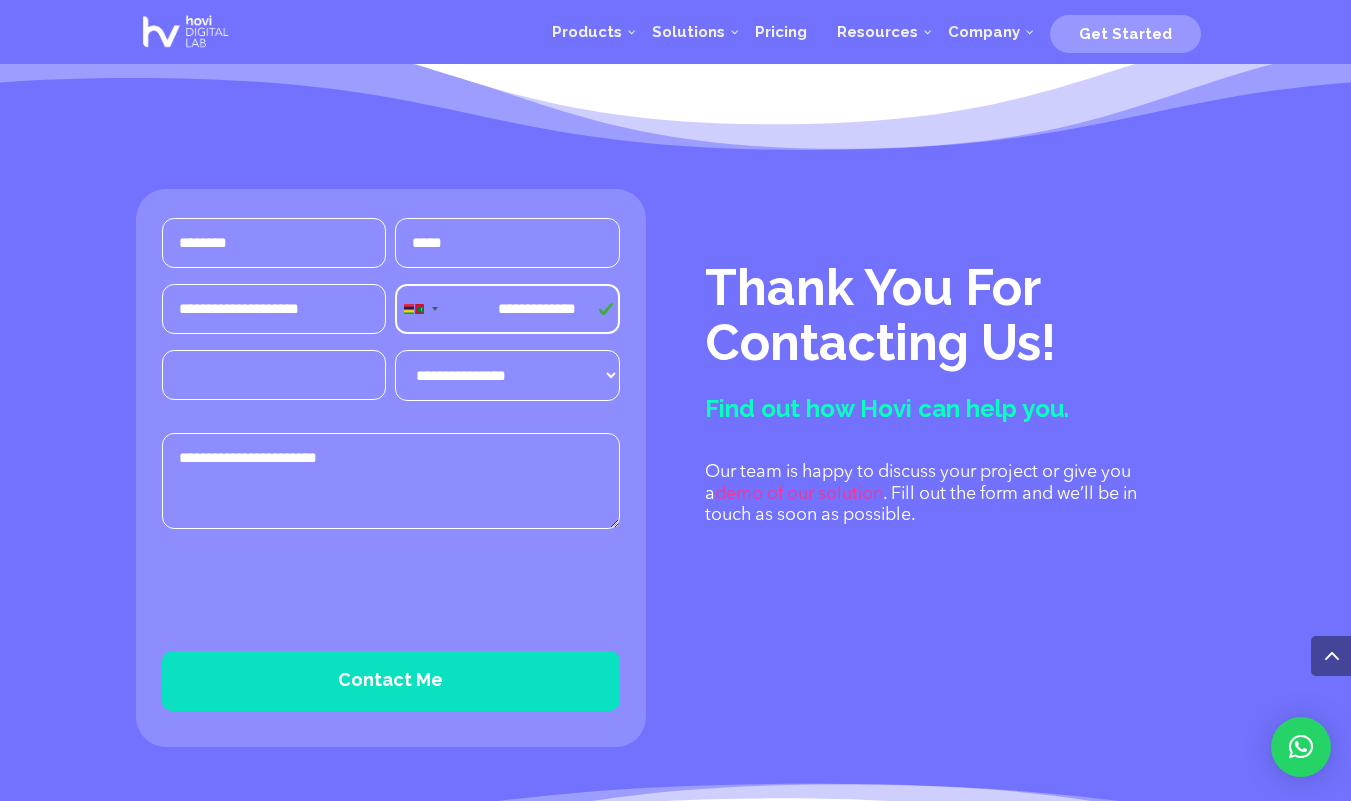 click on "Loremip dolorsi (Ametcons)" at bounding box center [274, 375] 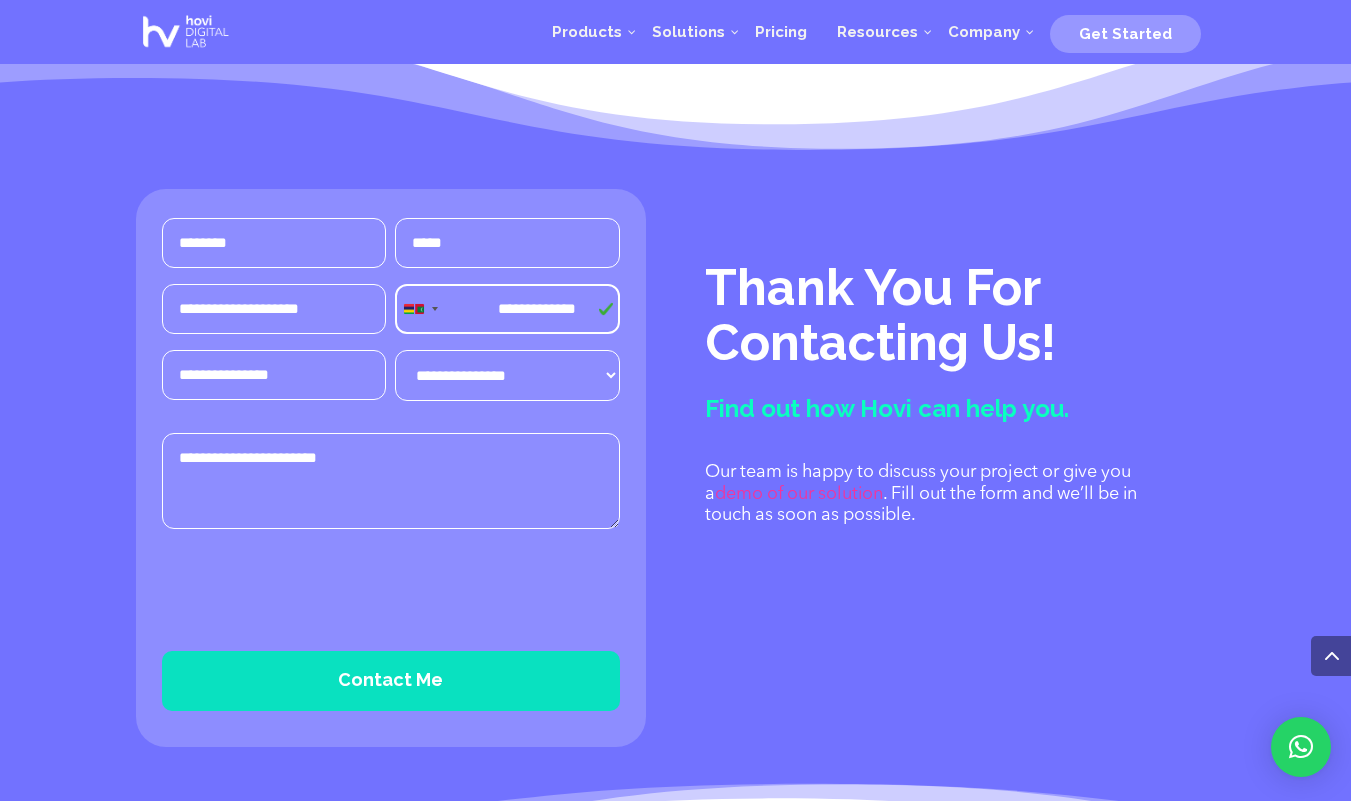 click on "Message (Required)" at bounding box center [391, 481] 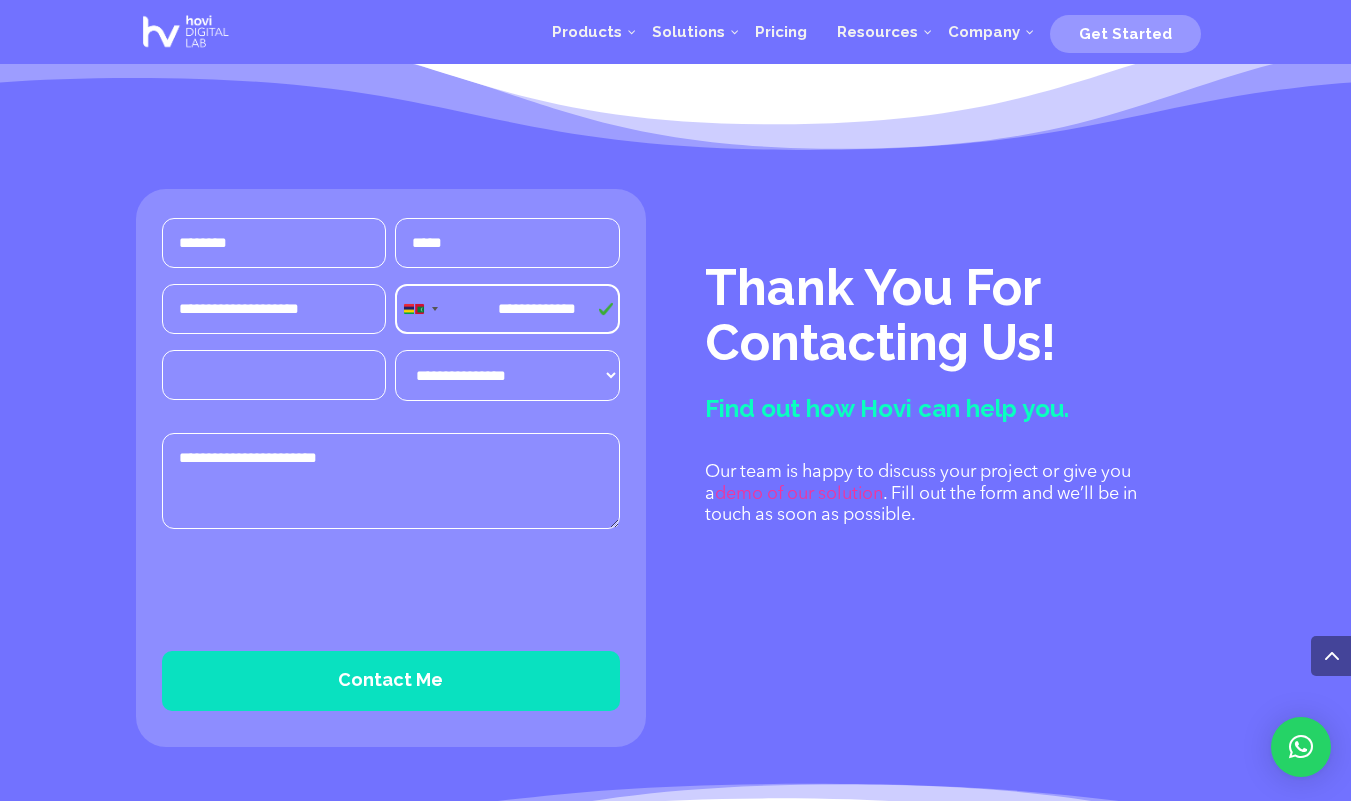 click on "Loremip dolorsi (Ametcons)" at bounding box center (274, 375) 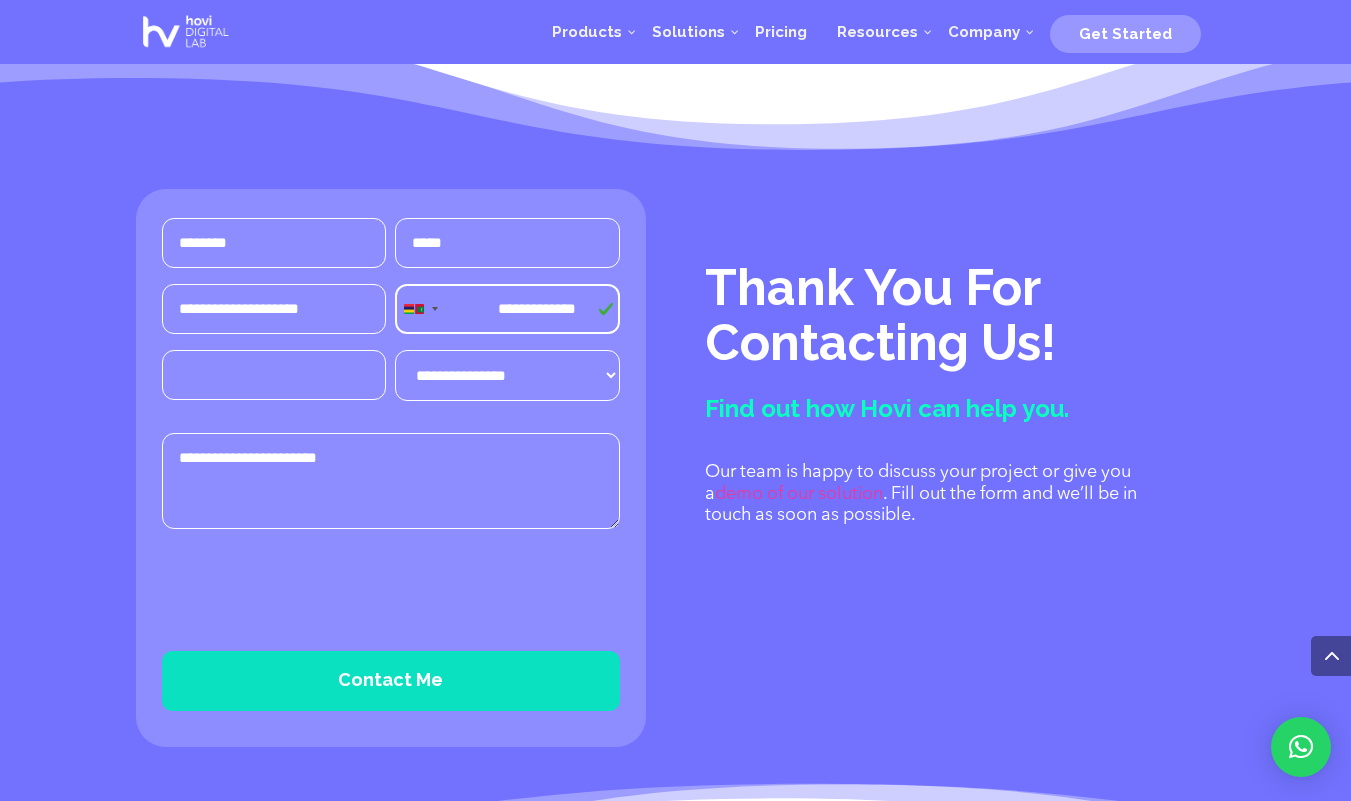 paste on "**********" 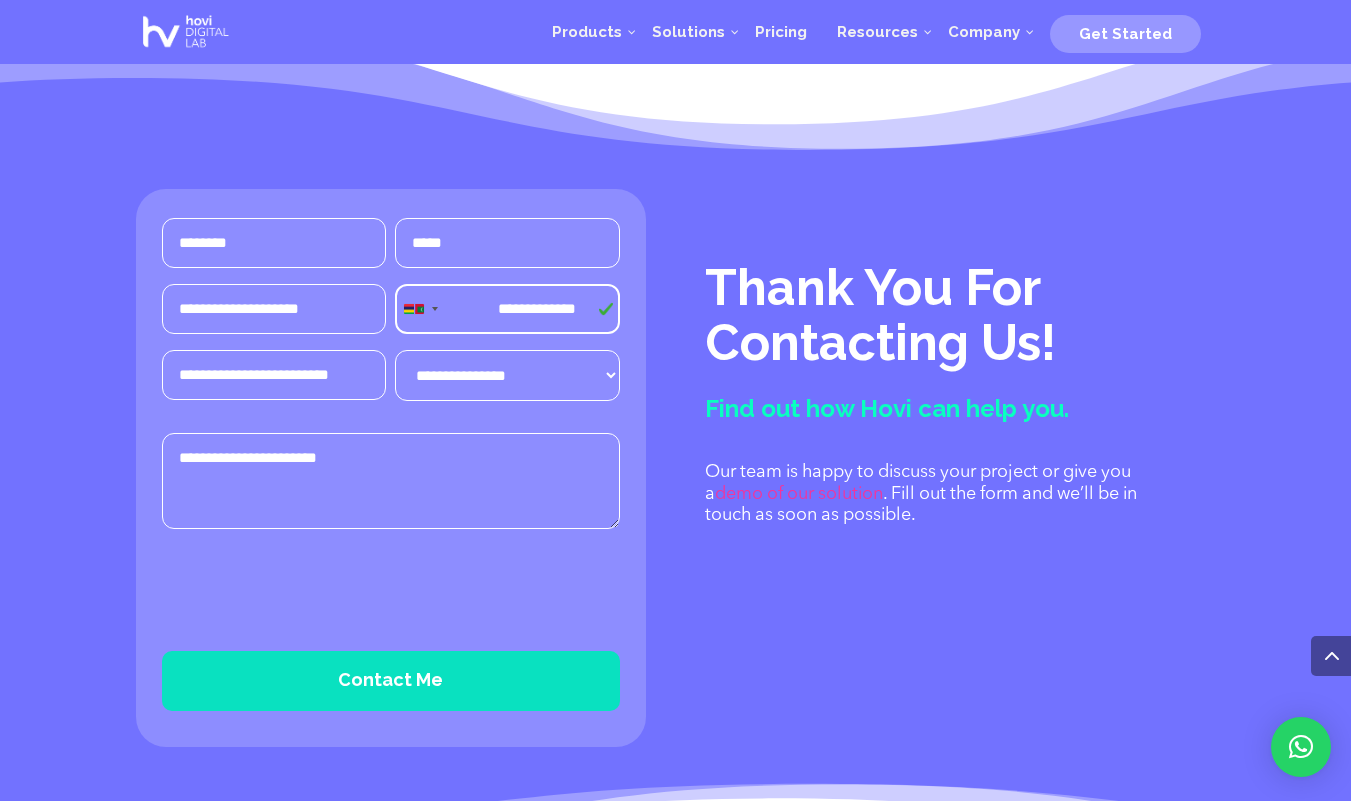 scroll, scrollTop: 0, scrollLeft: 4, axis: horizontal 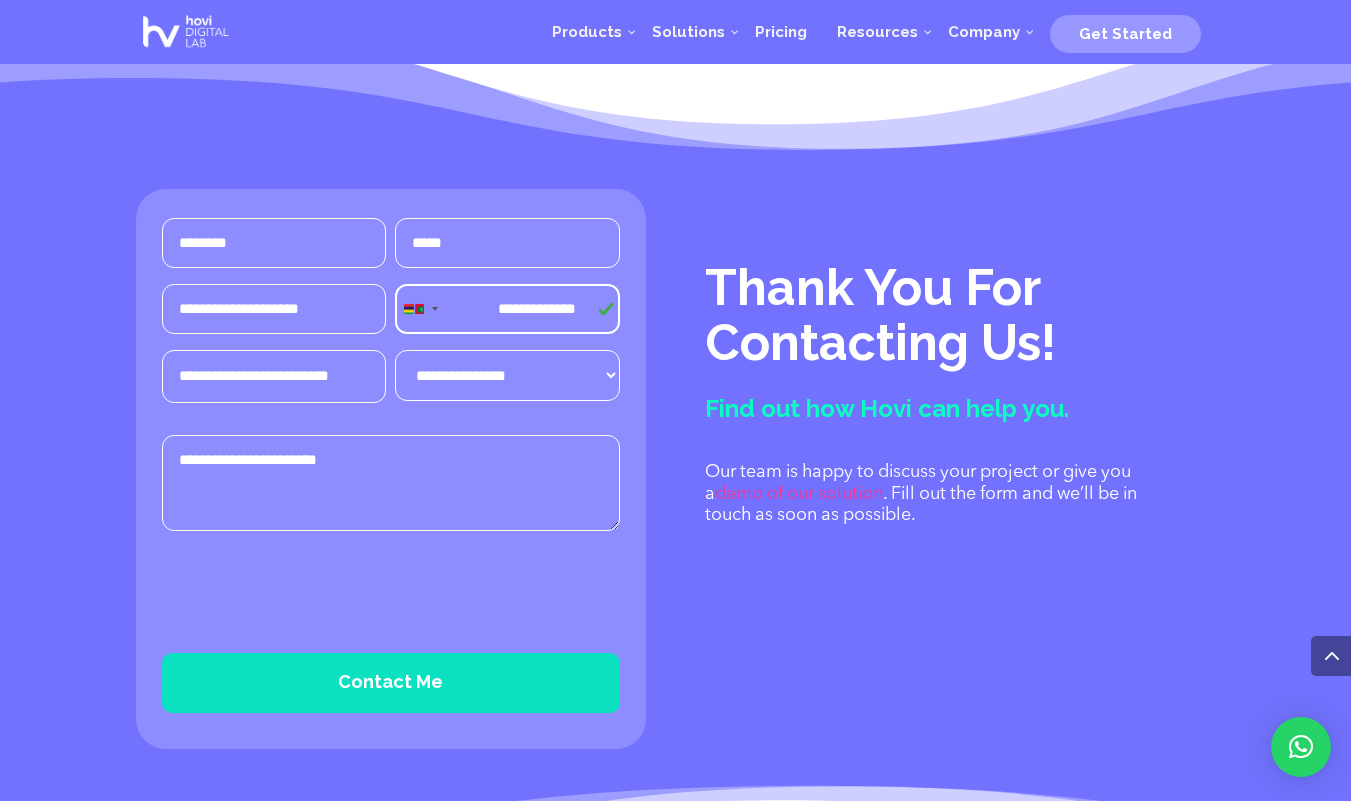 type on "**********" 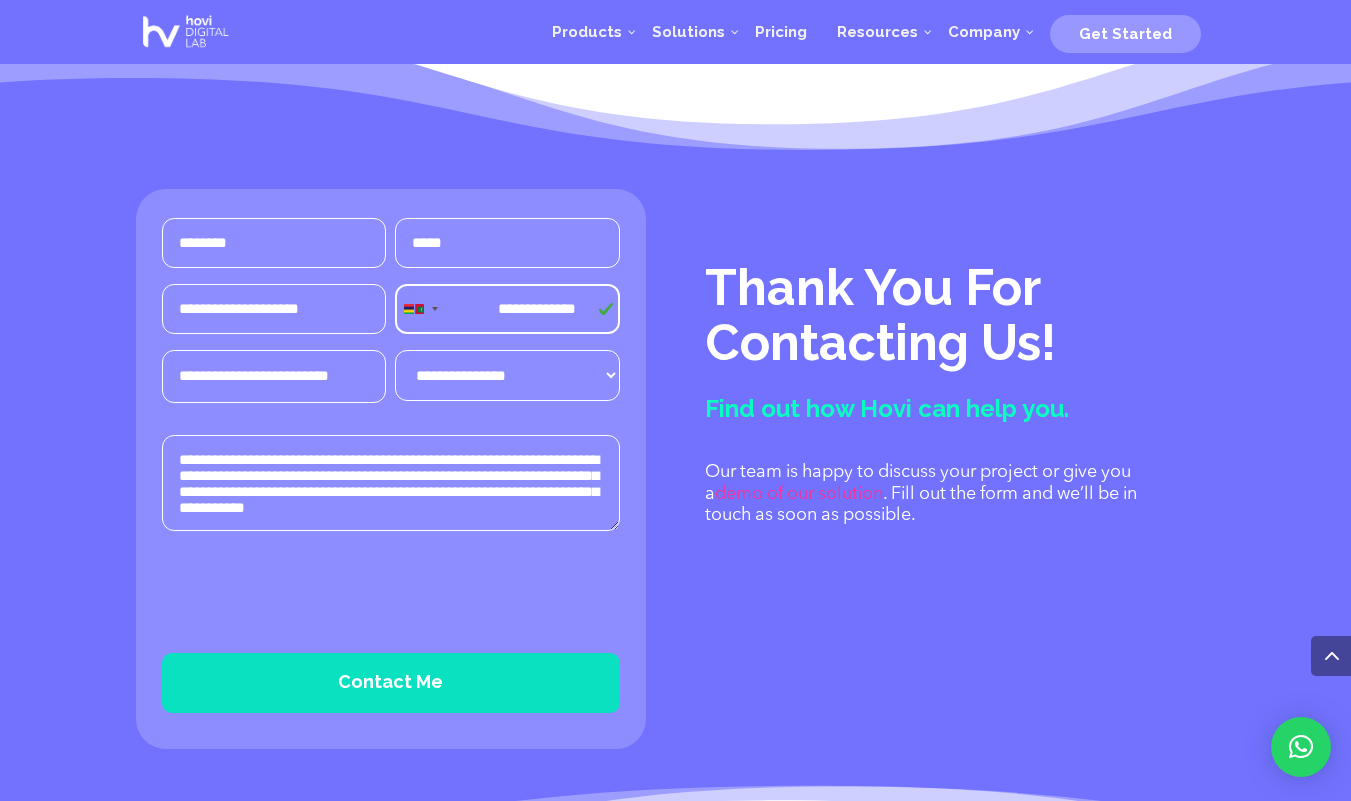 type on "**********" 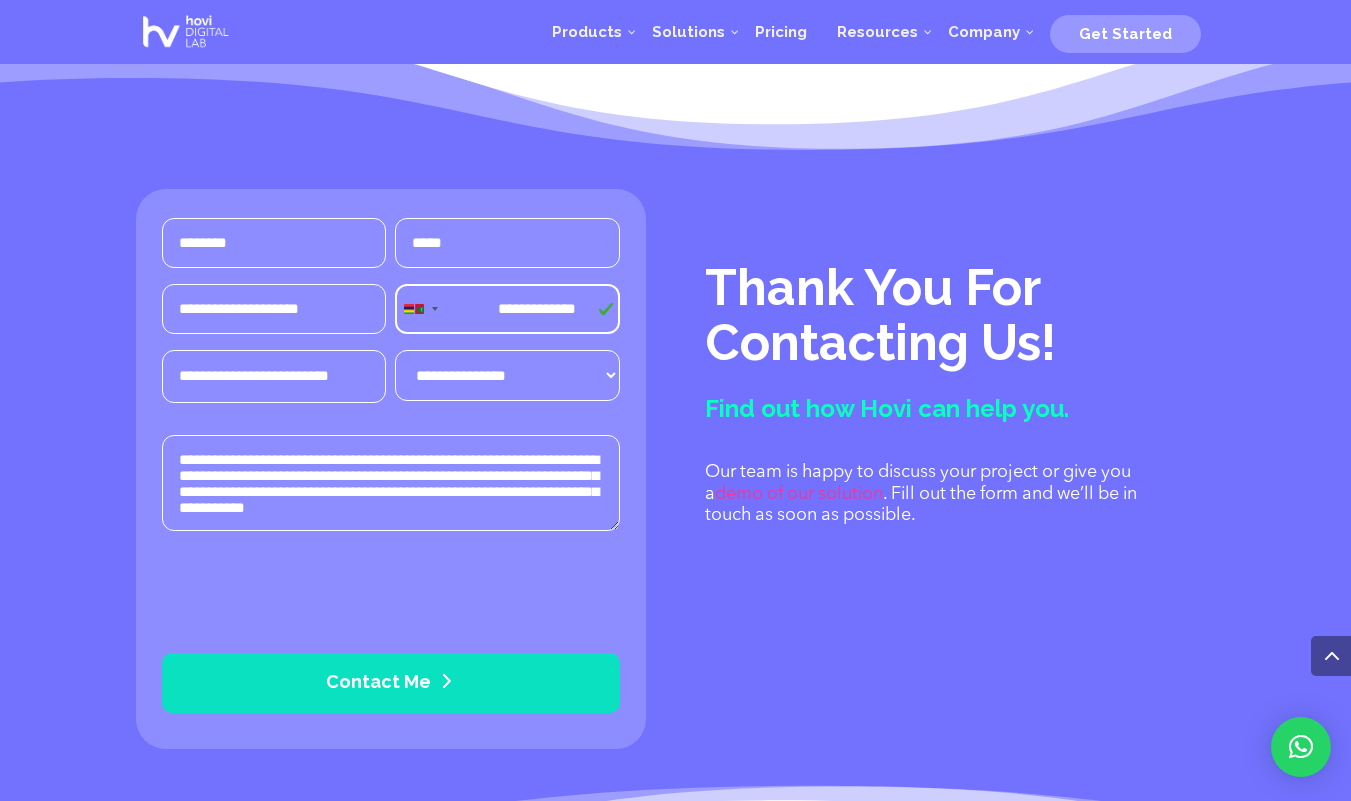 click on "Contact Me" at bounding box center (391, 683) 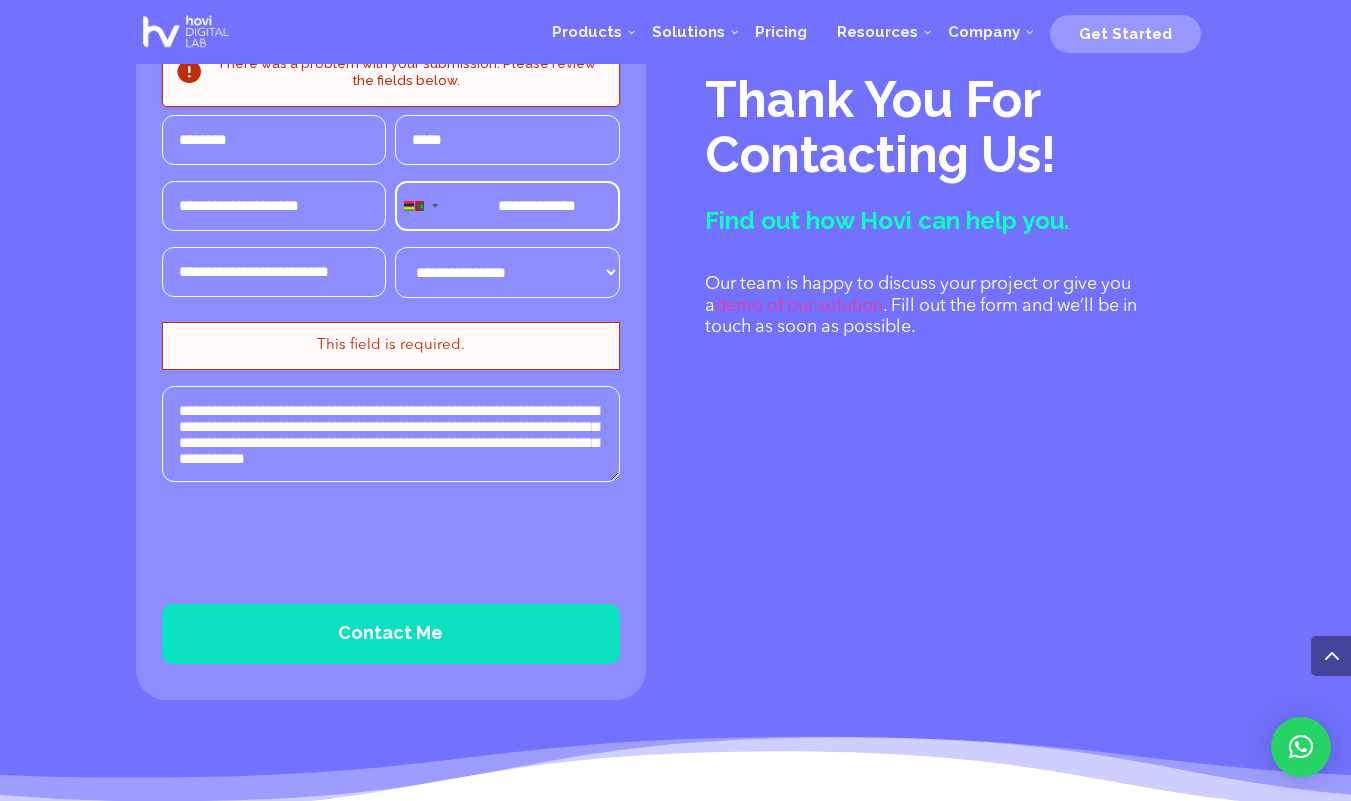 scroll, scrollTop: 1399, scrollLeft: 0, axis: vertical 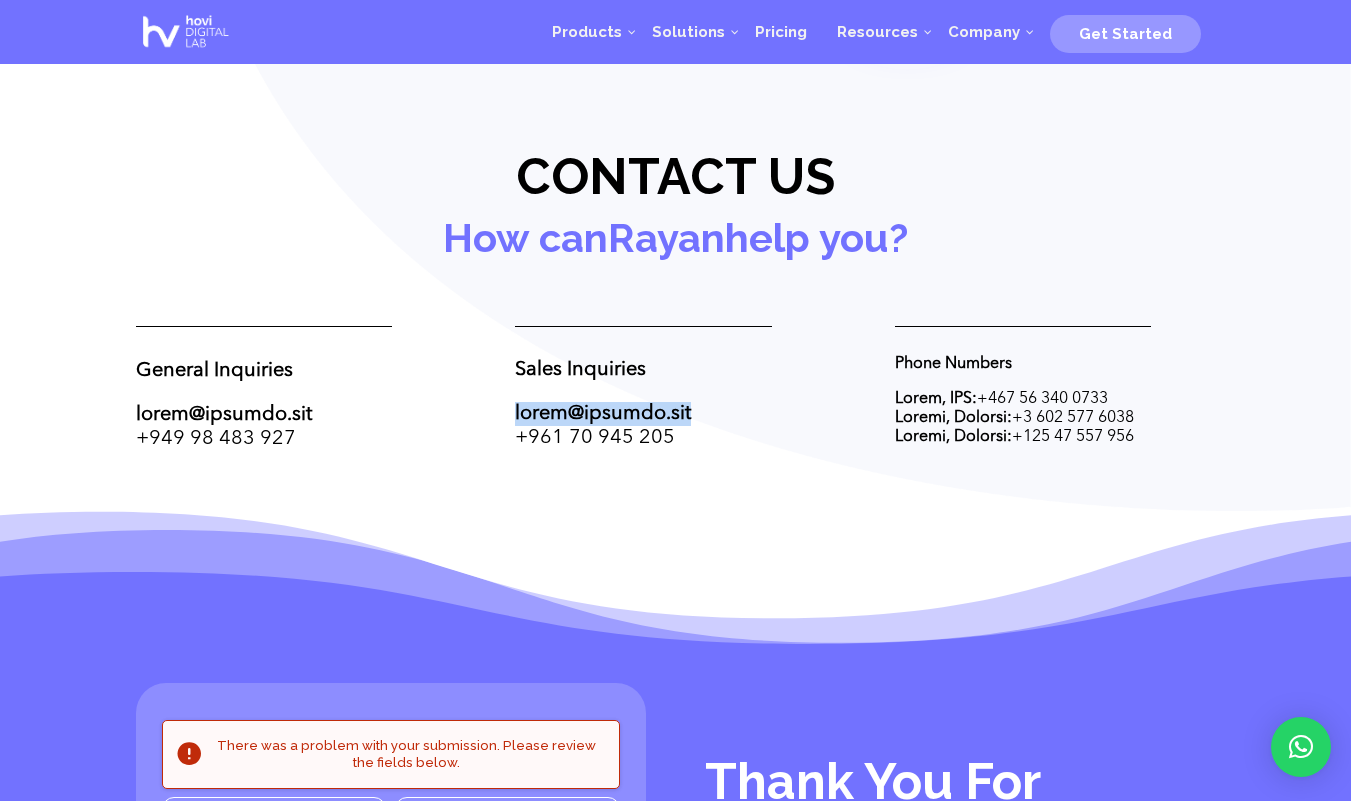 drag, startPoint x: 511, startPoint y: 414, endPoint x: 691, endPoint y: 414, distance: 180 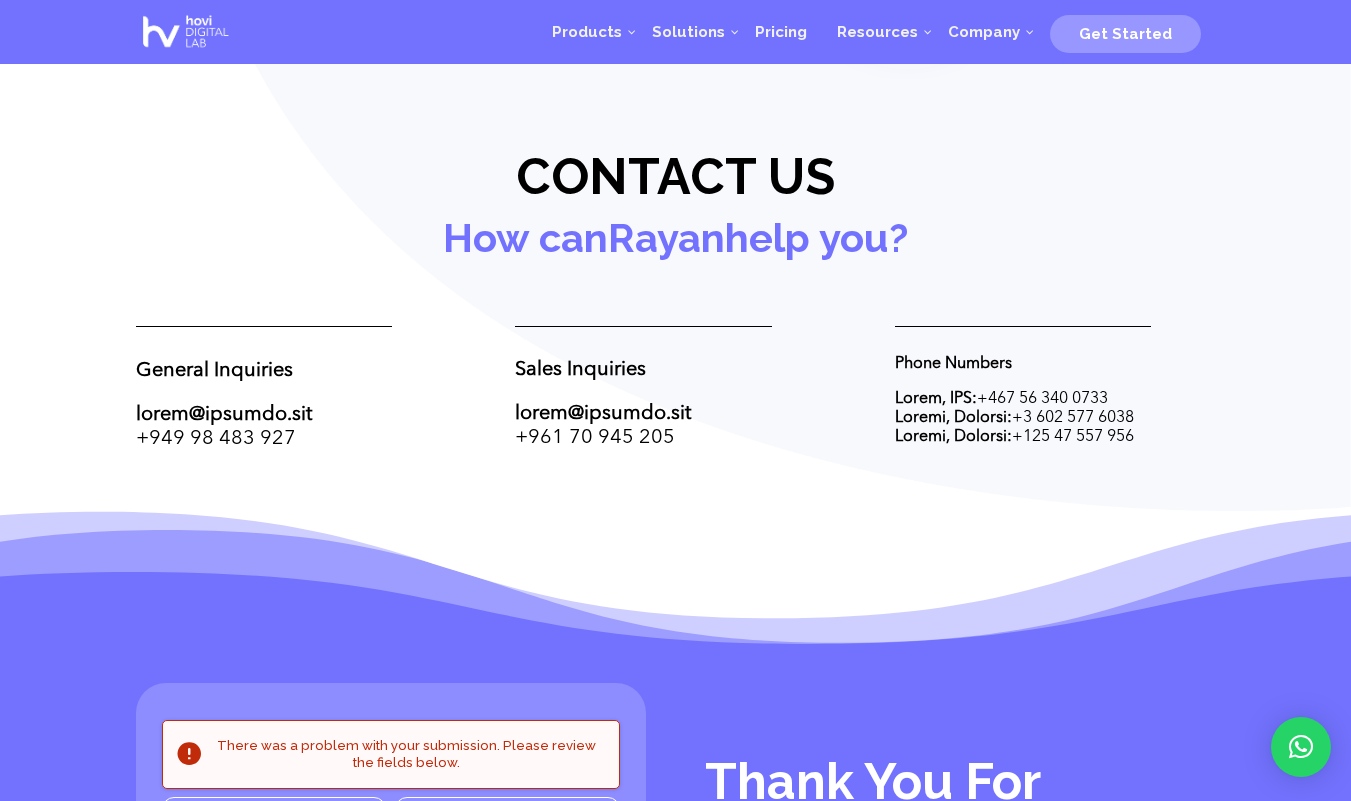 click on "Loremip Dolorsita
conse@adipisc.eli +230 49 335 024
Seddo Eiusmodte
incid@utlabor.etd +791 69 352 805
Magna Aliquae
Admin, VEN:  + 293 32 707 0753 Quisno, Exercit:  +4 687 744 6945 Ullamc, Laboris:  +139 19 739 734" at bounding box center [676, 388] 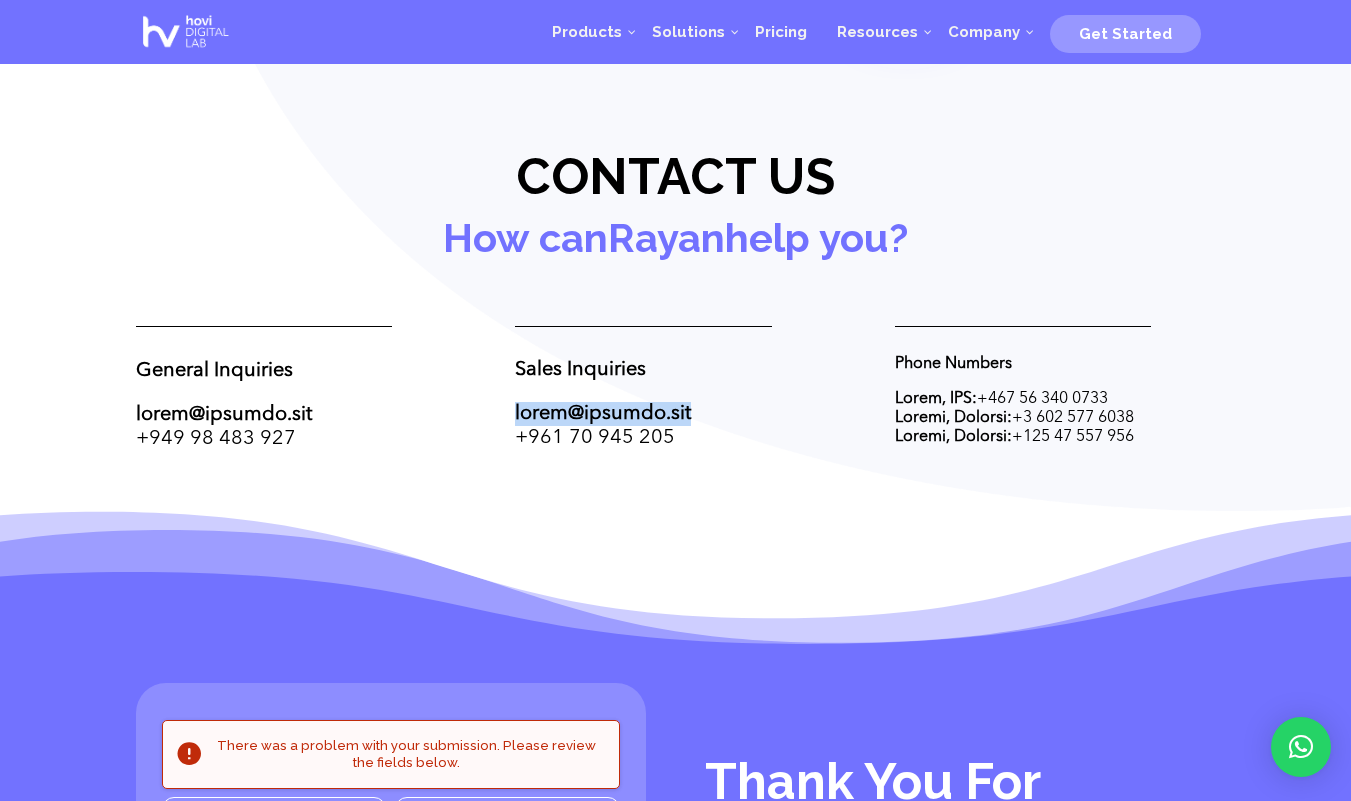 drag, startPoint x: 504, startPoint y: 411, endPoint x: 710, endPoint y: 411, distance: 206 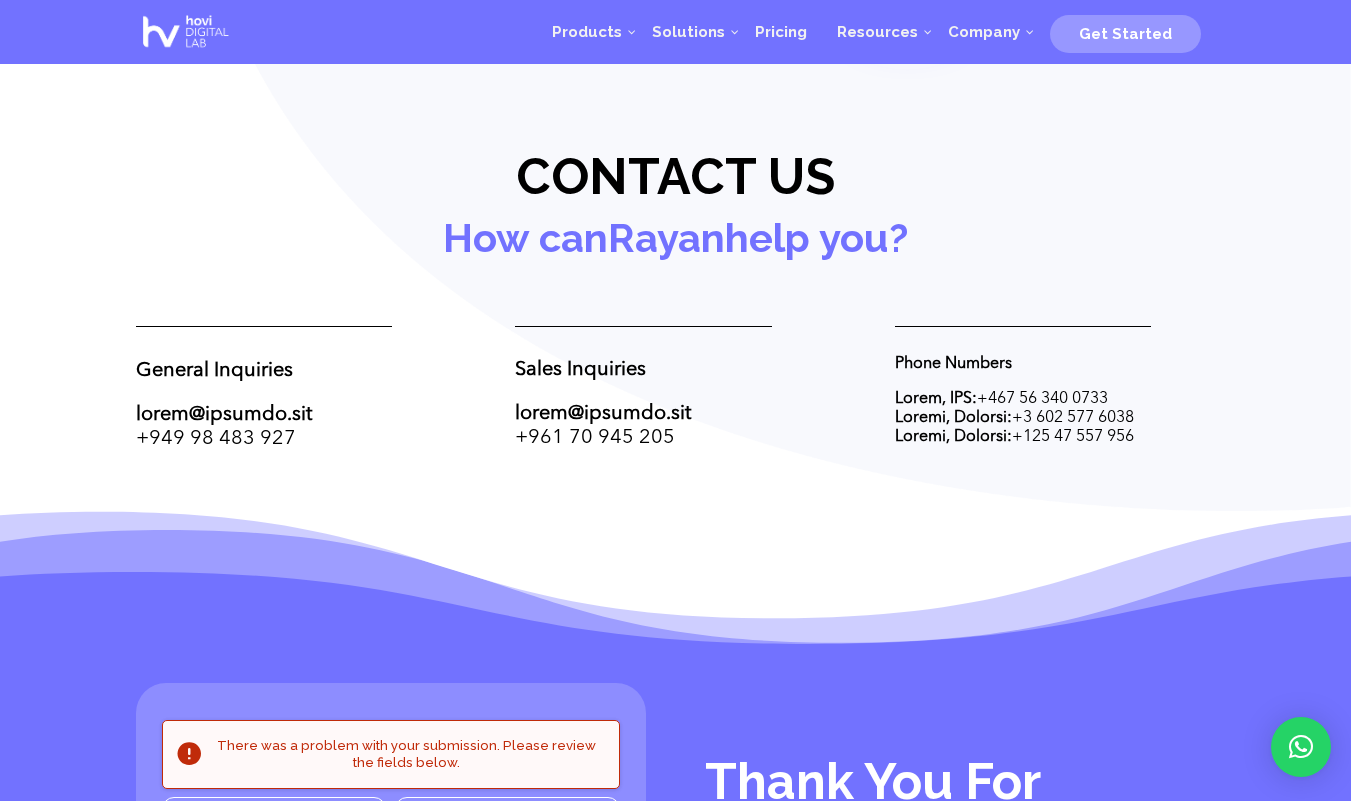 drag, startPoint x: 1134, startPoint y: 414, endPoint x: 1015, endPoint y: 416, distance: 119.01681 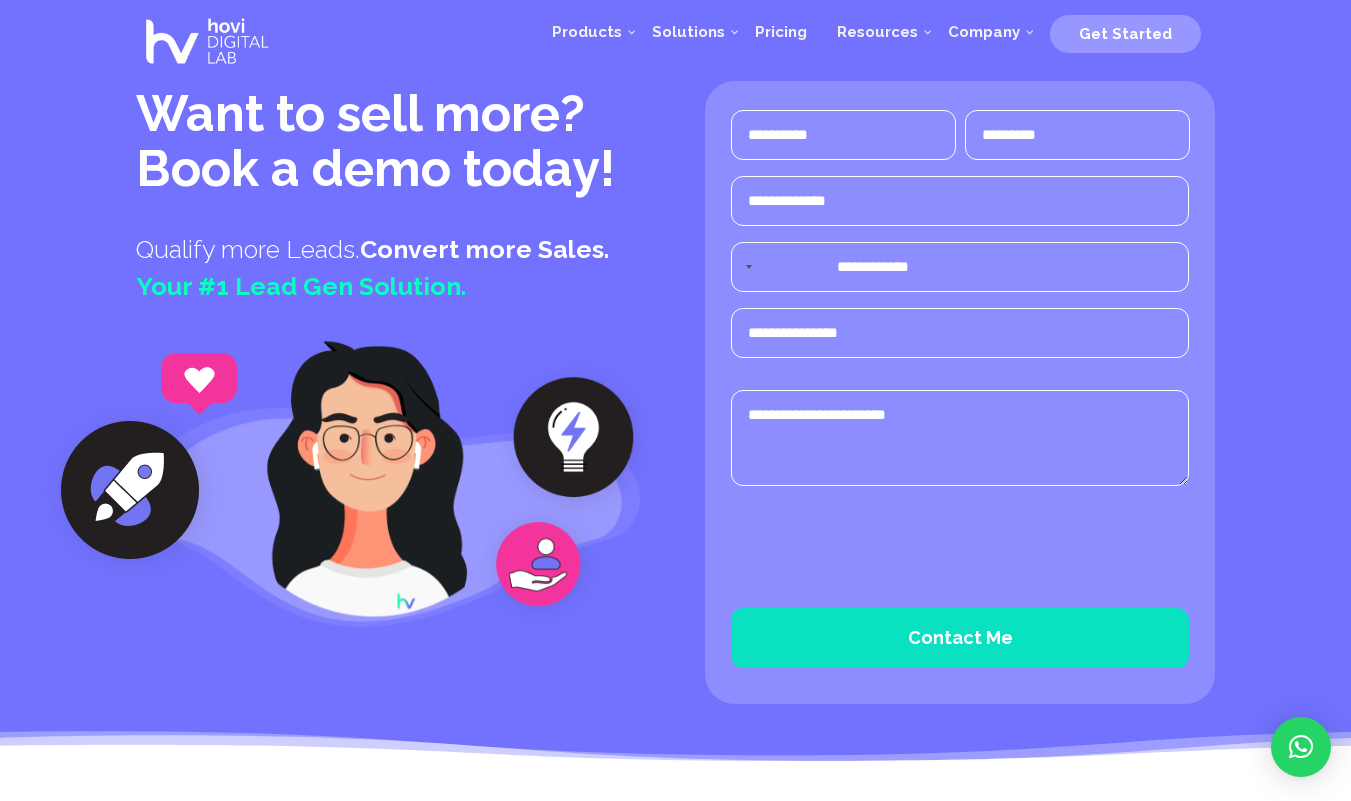 scroll, scrollTop: 0, scrollLeft: 0, axis: both 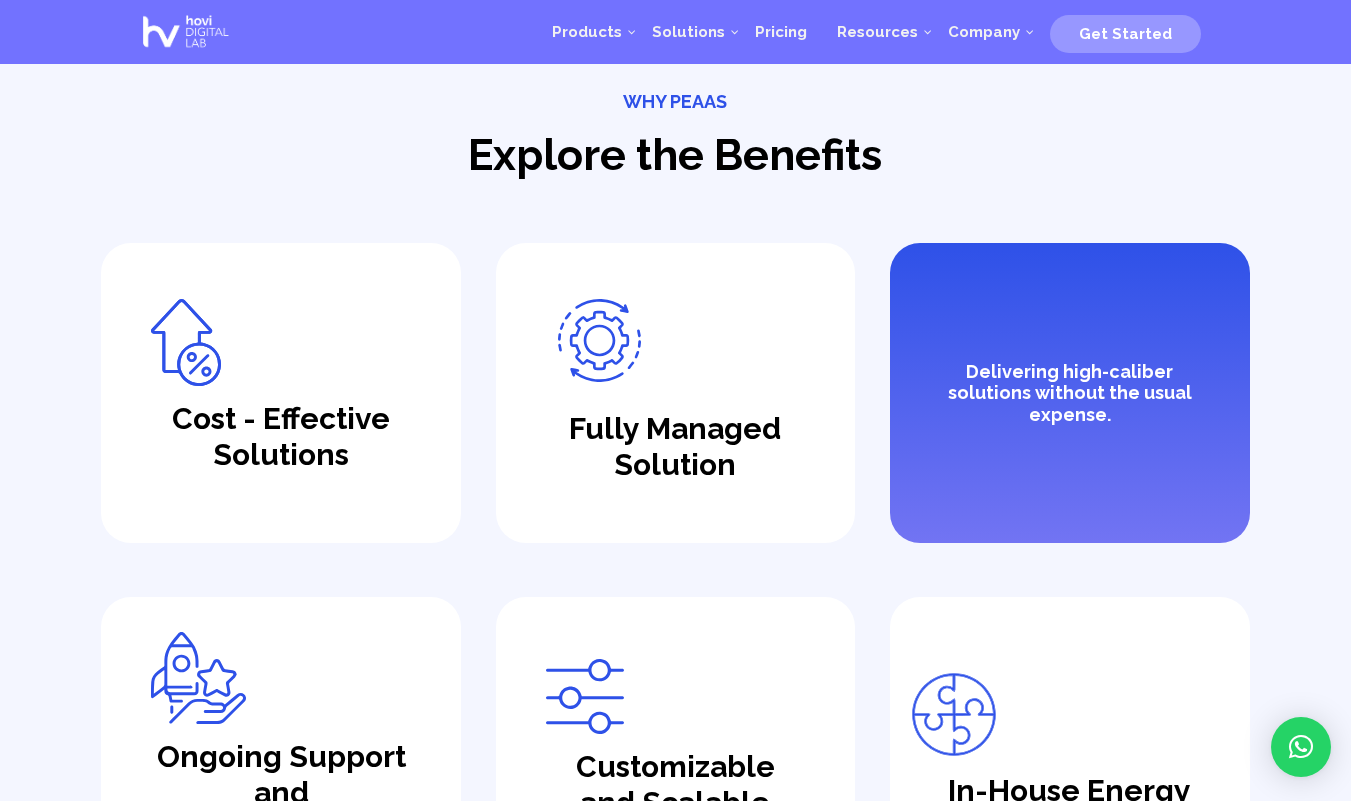 click on "Delivering high-caliber solutions without the usual expense." at bounding box center [1070, 393] 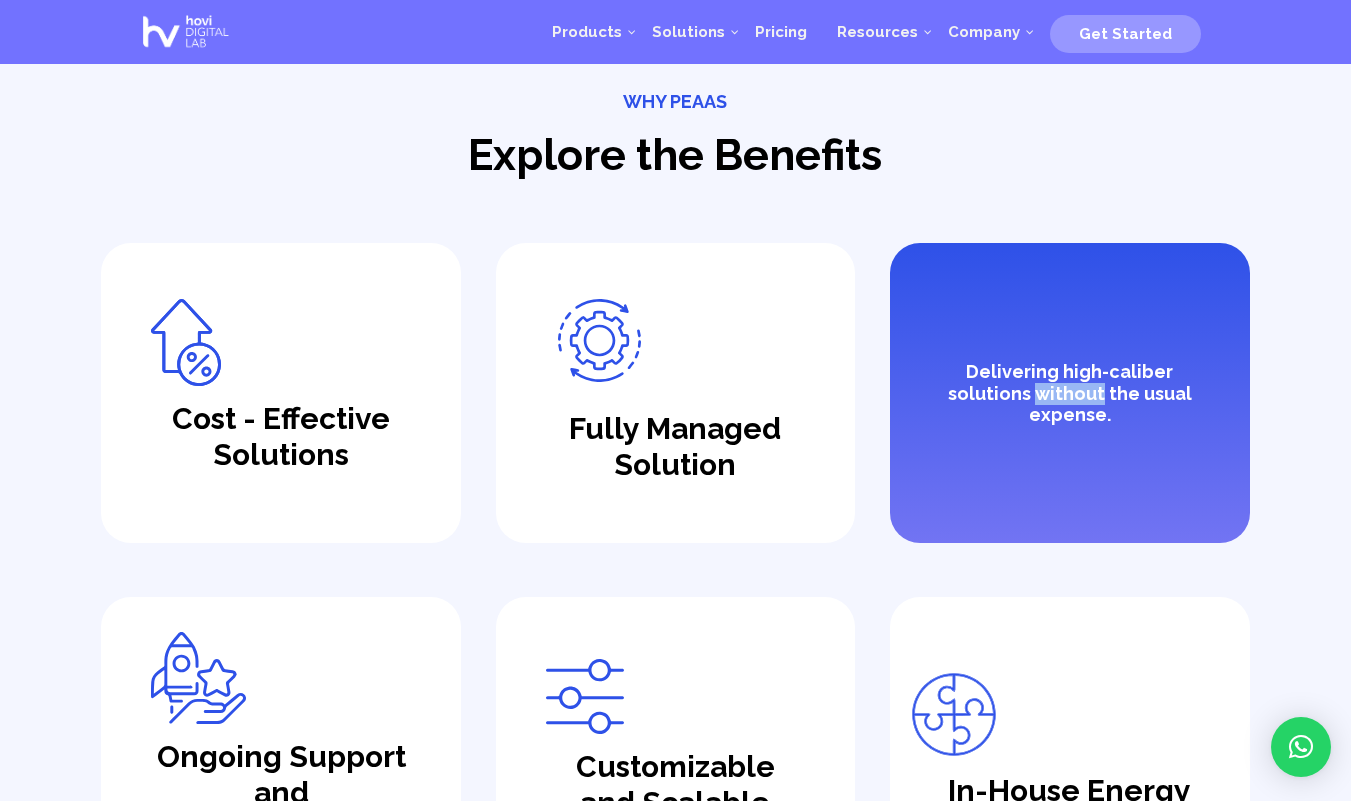 click on "Delivering high-caliber solutions without the usual expense." at bounding box center (1070, 393) 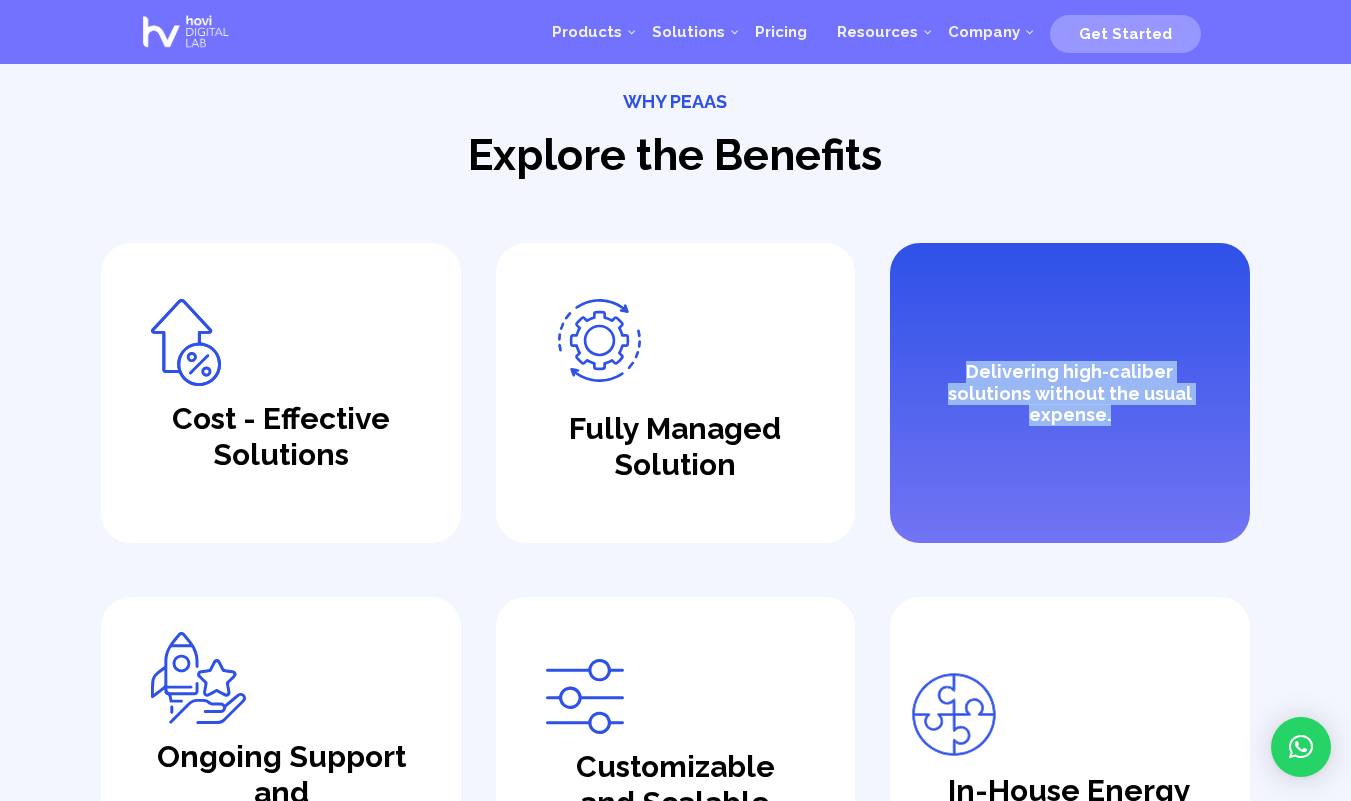 click on "Delivering high-caliber solutions without the usual expense." at bounding box center [1070, 393] 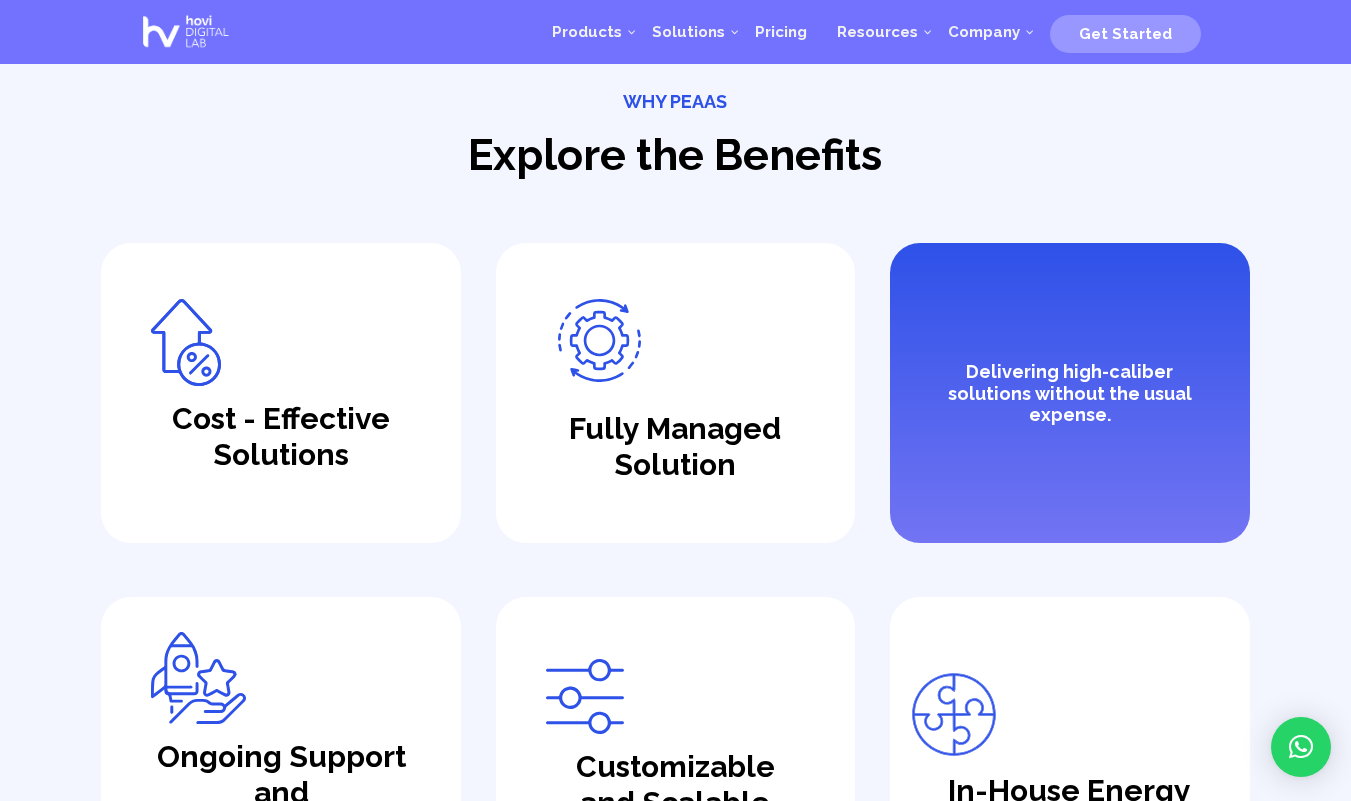 click on "Delivering high-caliber solutions without the usual expense." at bounding box center [1070, 393] 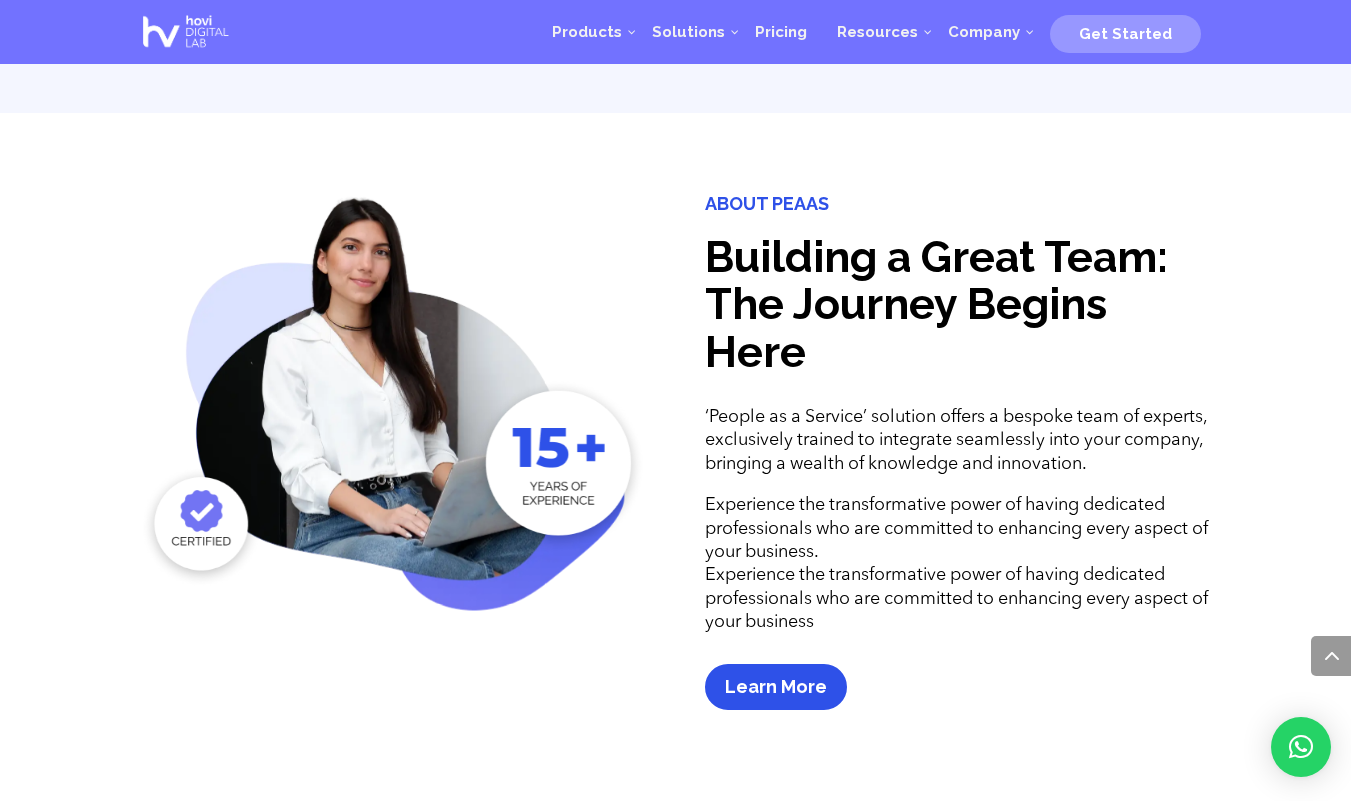scroll, scrollTop: 1687, scrollLeft: 0, axis: vertical 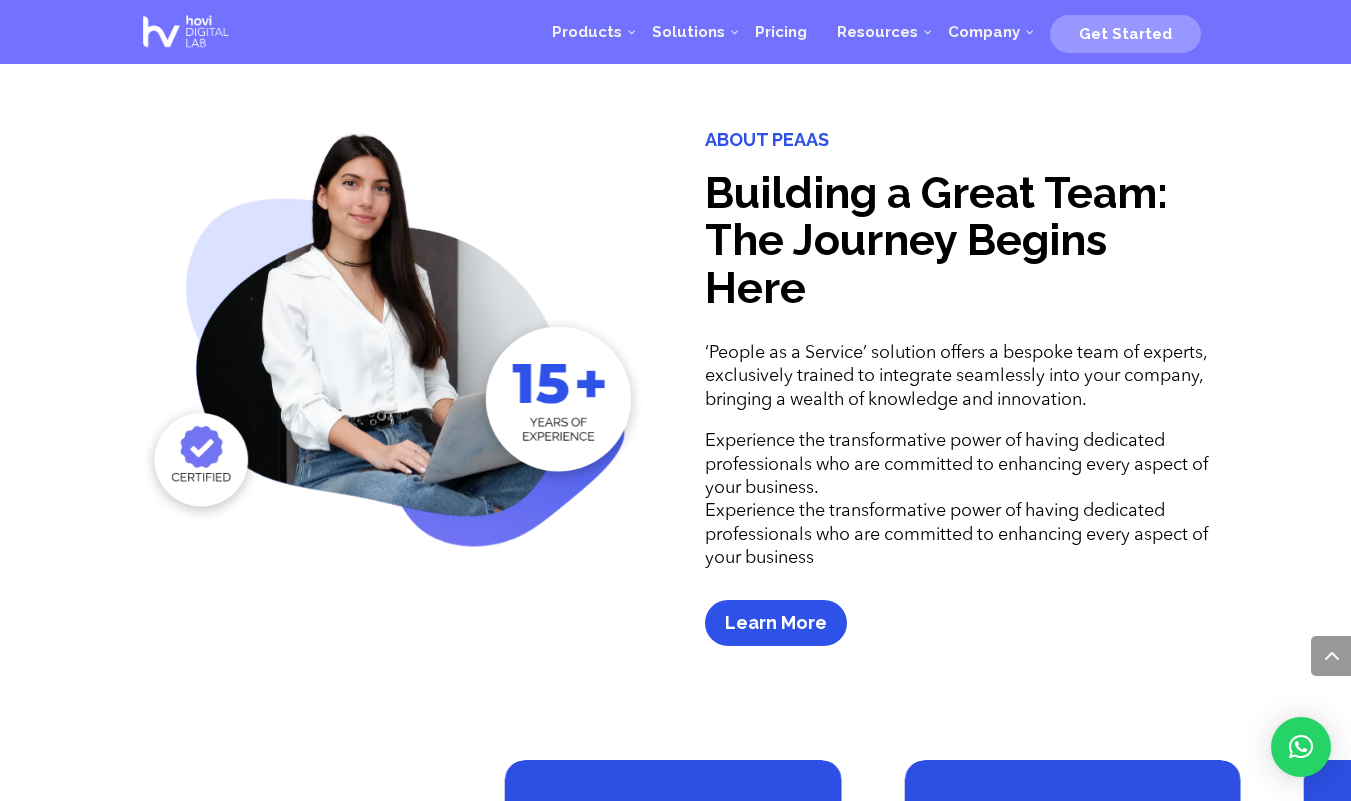 click on "Building a Great Team: The Journey Begins Here" at bounding box center [960, 246] 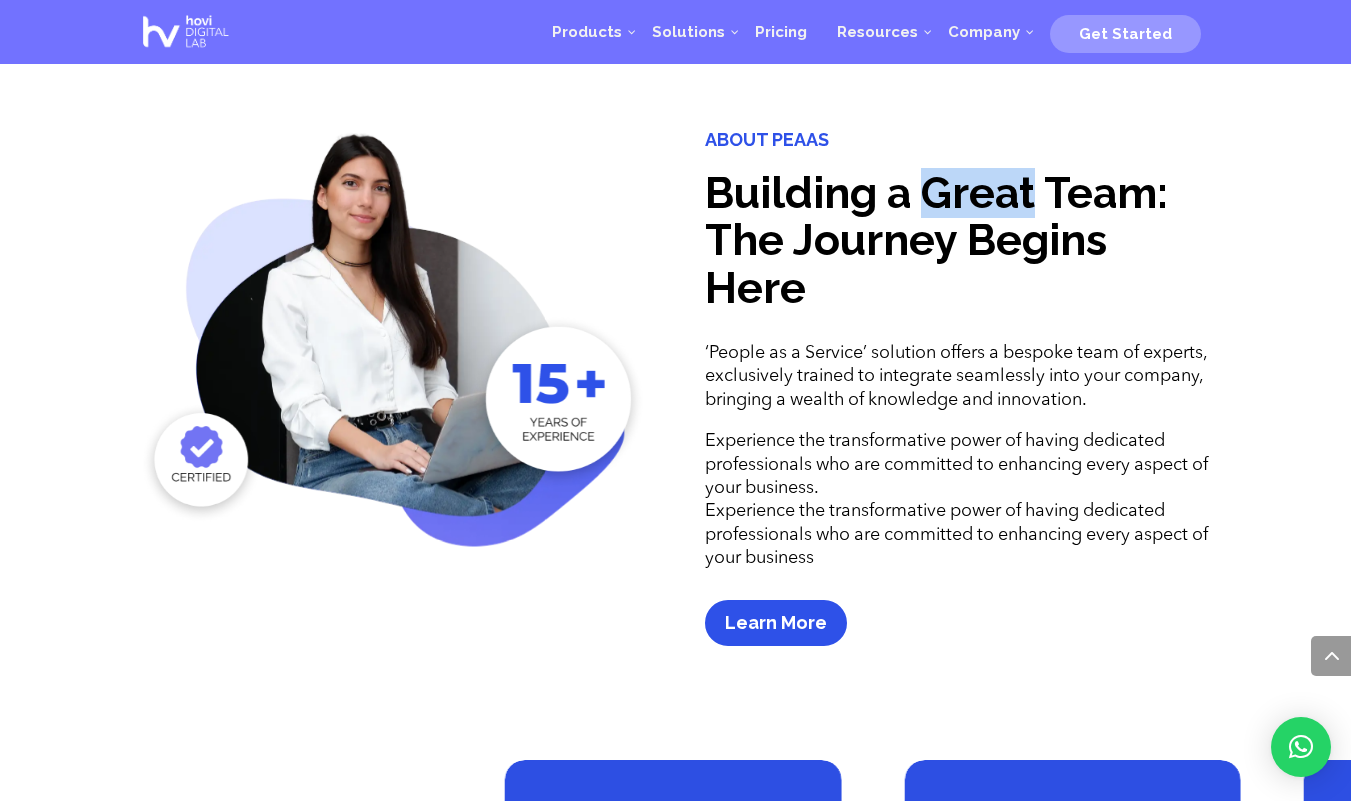 click on "Building a Great Team: The Journey Begins Here" at bounding box center (960, 246) 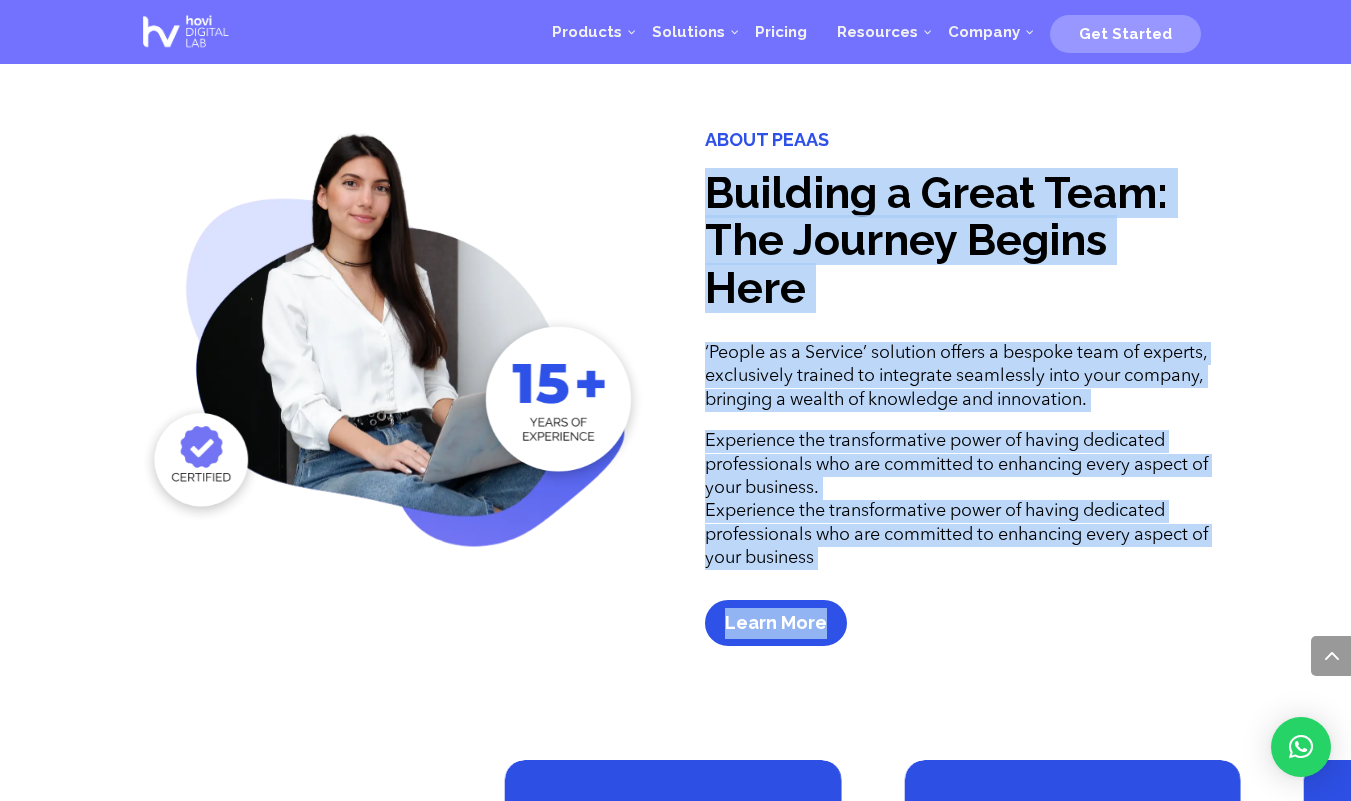 drag, startPoint x: 1014, startPoint y: 182, endPoint x: 987, endPoint y: 673, distance: 491.7418 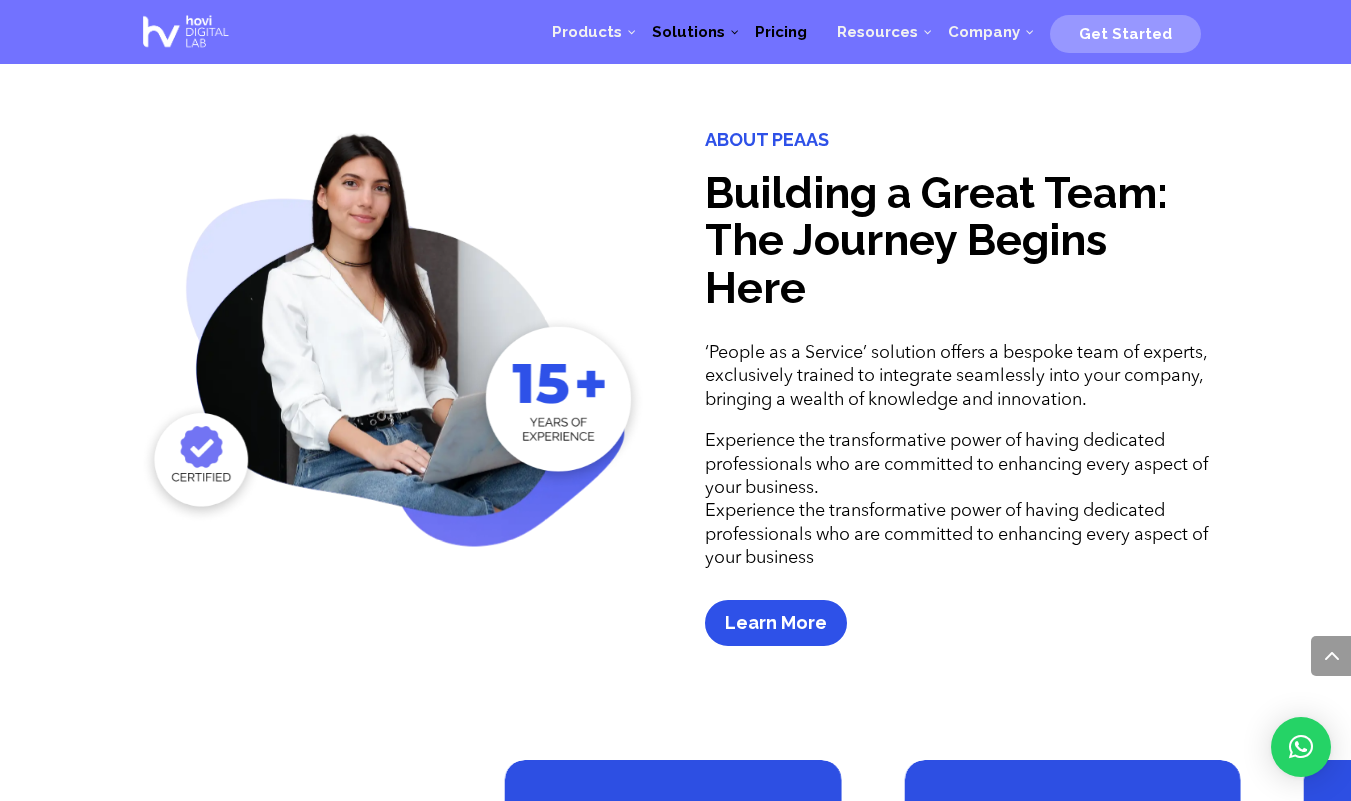 click on "Pricing" at bounding box center (781, 32) 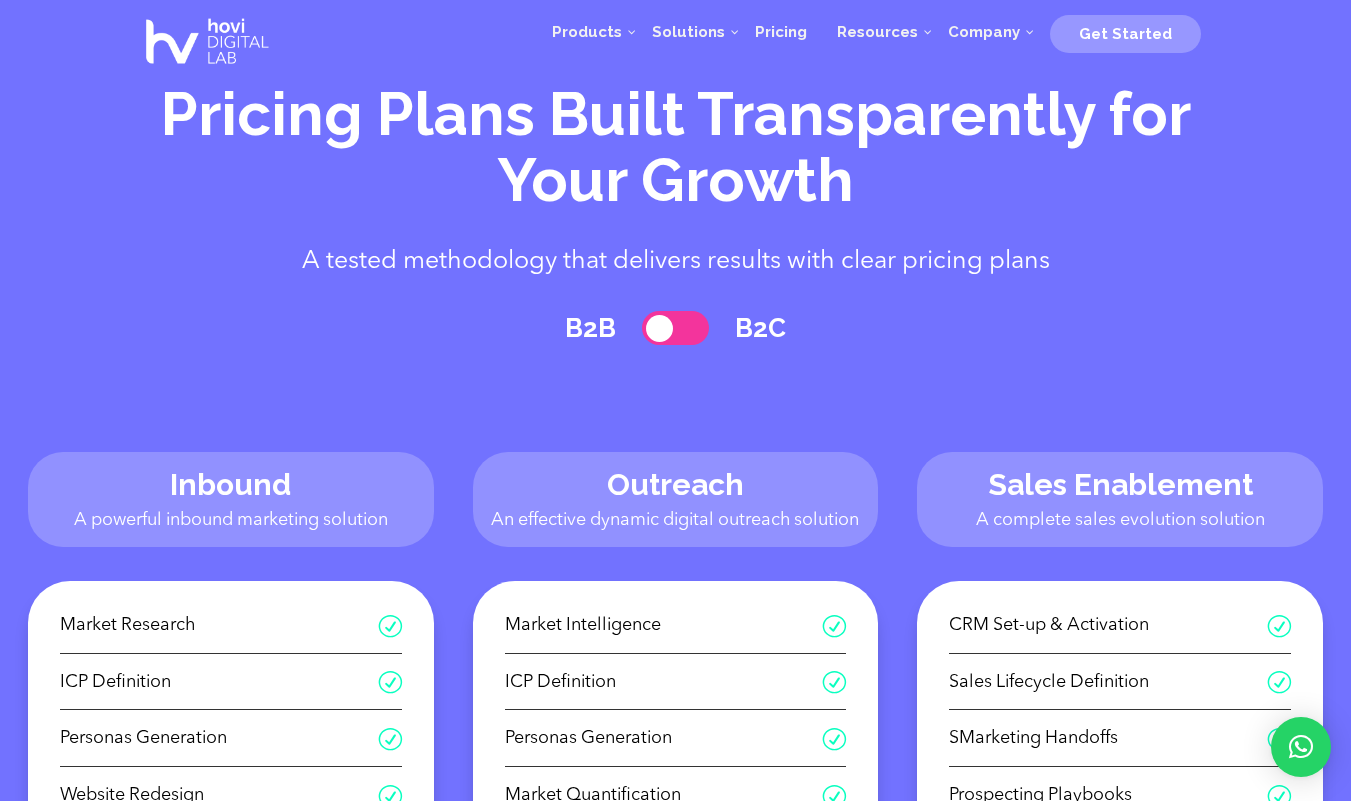 scroll, scrollTop: 0, scrollLeft: 0, axis: both 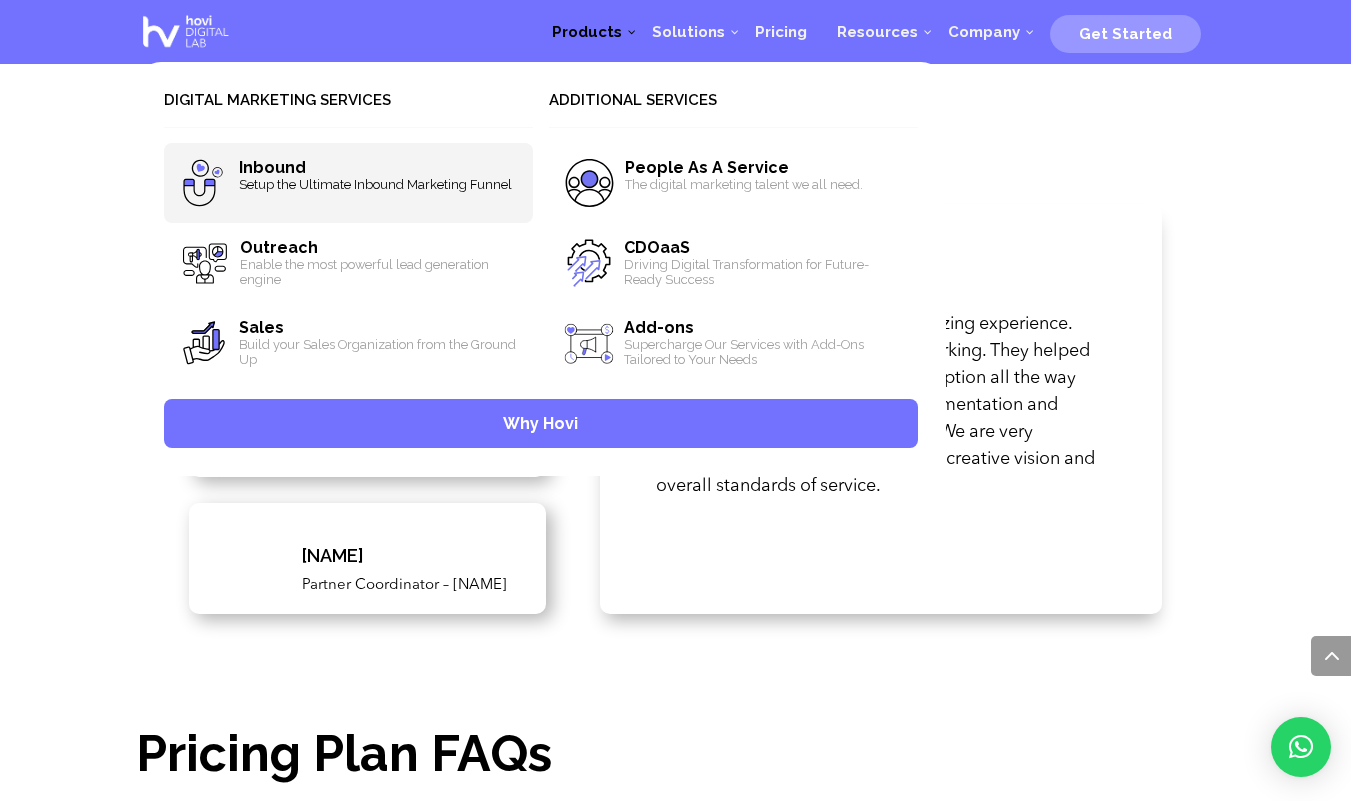 click on "Inbound
Setup the Ultimate Inbound Marketing Funnel" at bounding box center (348, 183) 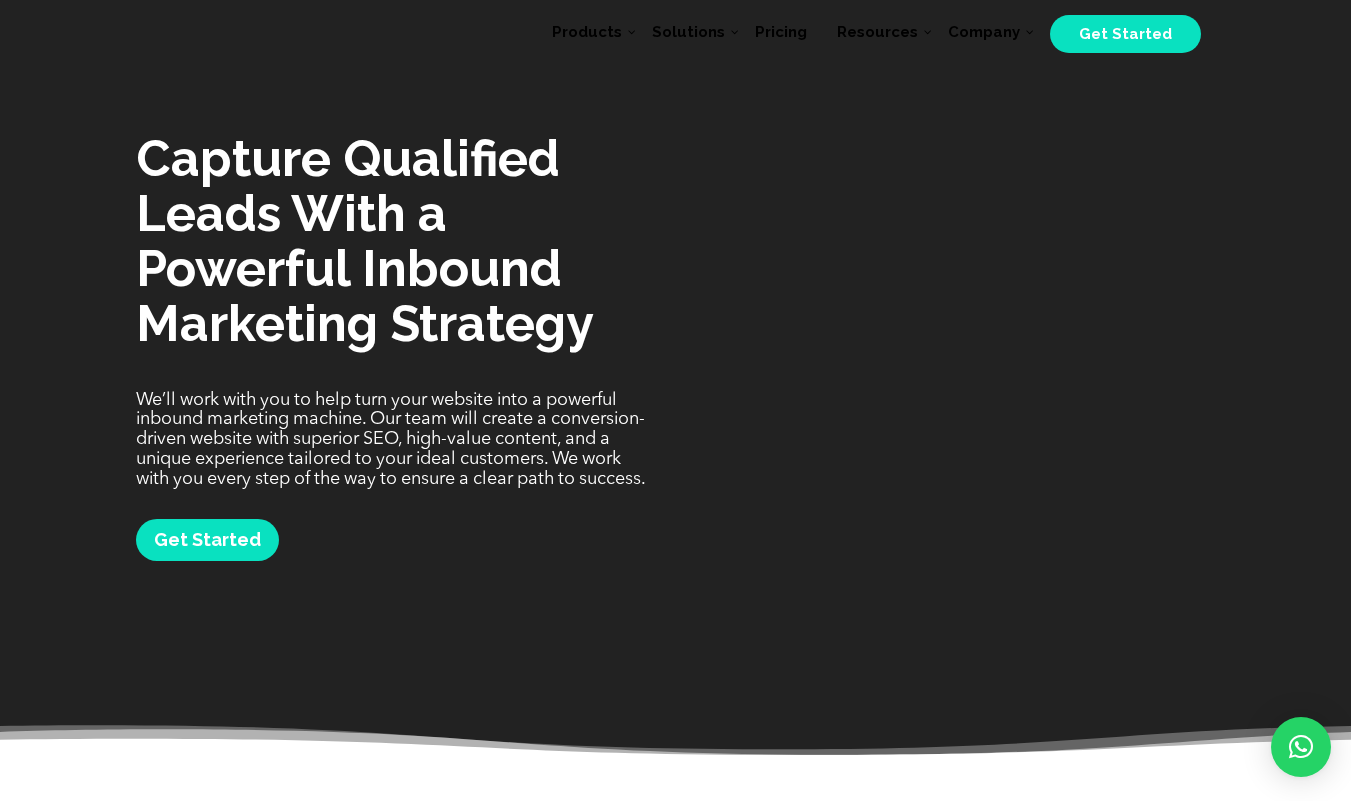 scroll, scrollTop: 0, scrollLeft: 0, axis: both 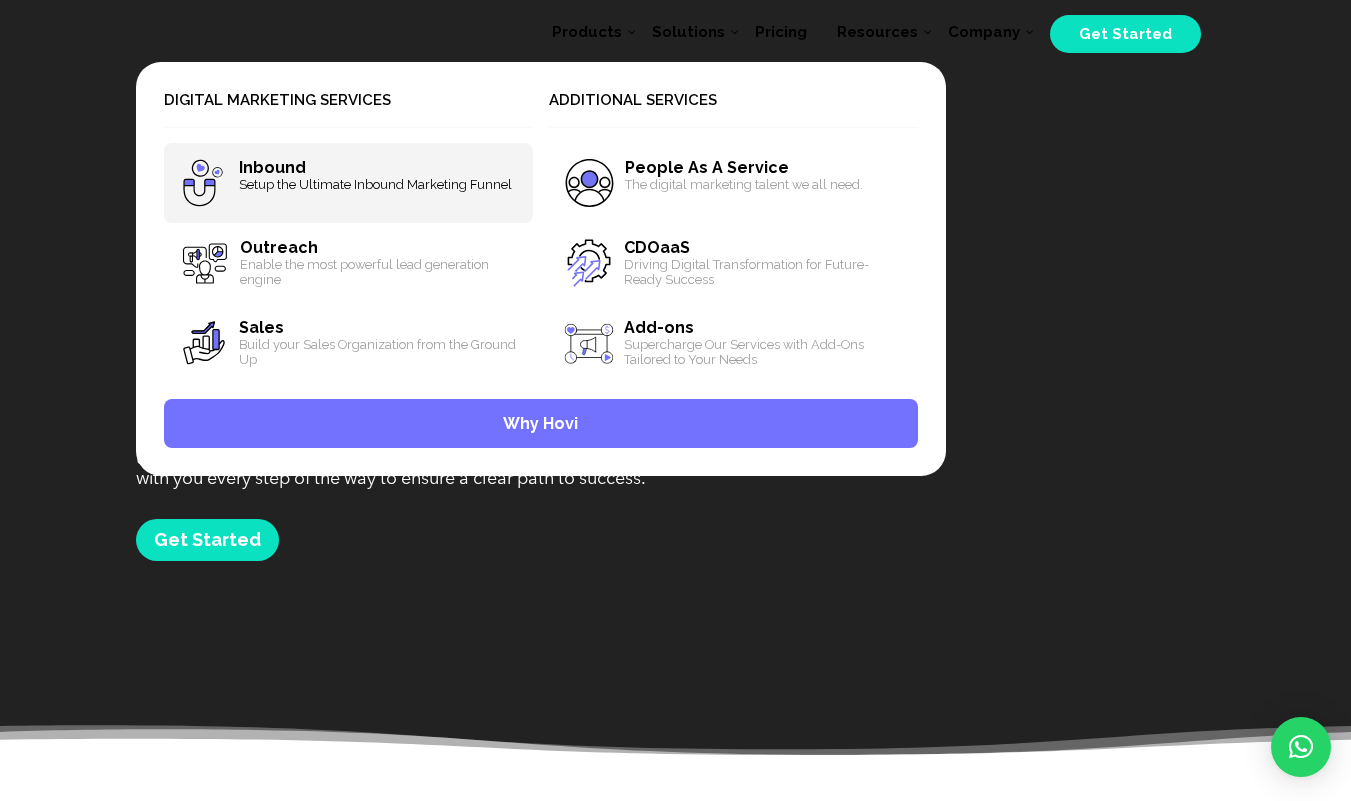 click on "Setup the Ultimate Inbound Marketing Funnel" at bounding box center (378, 184) 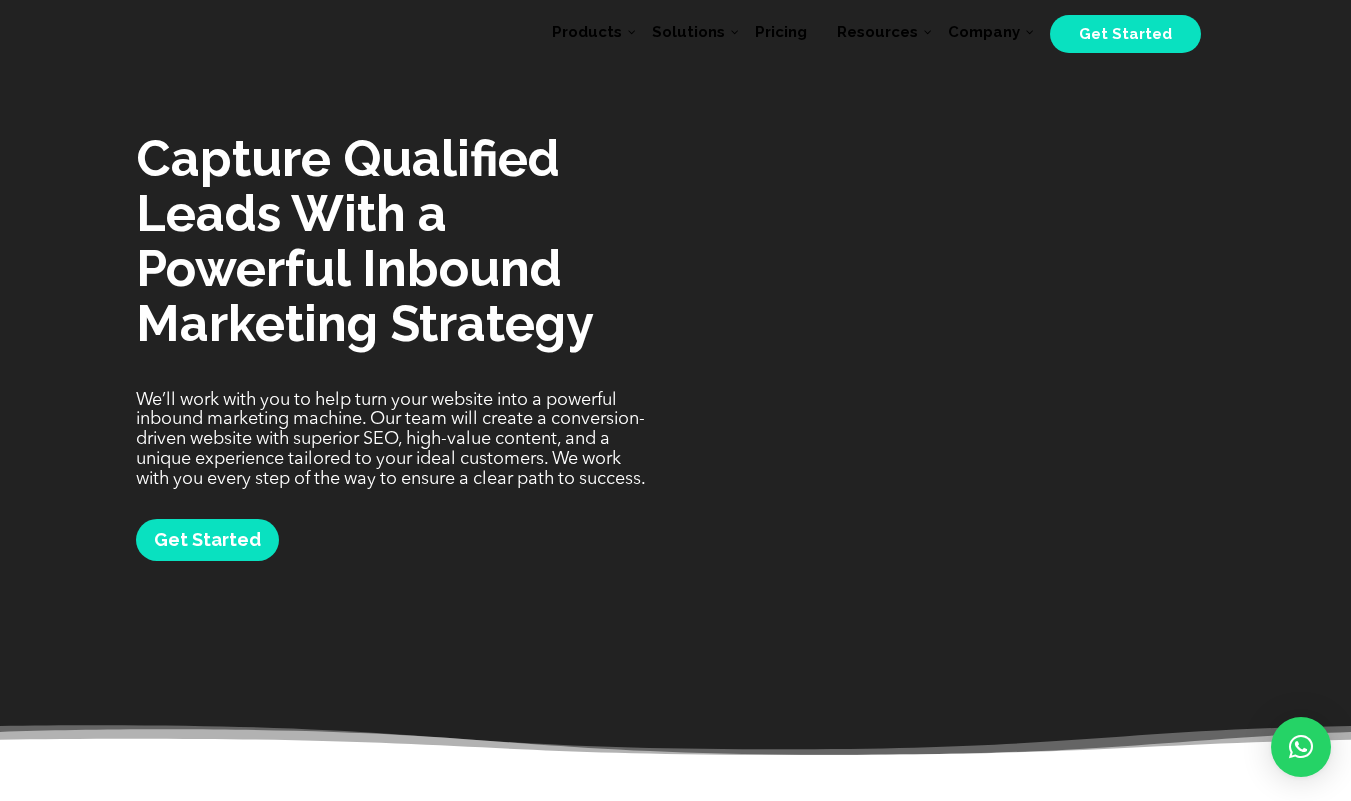 scroll, scrollTop: 0, scrollLeft: 0, axis: both 